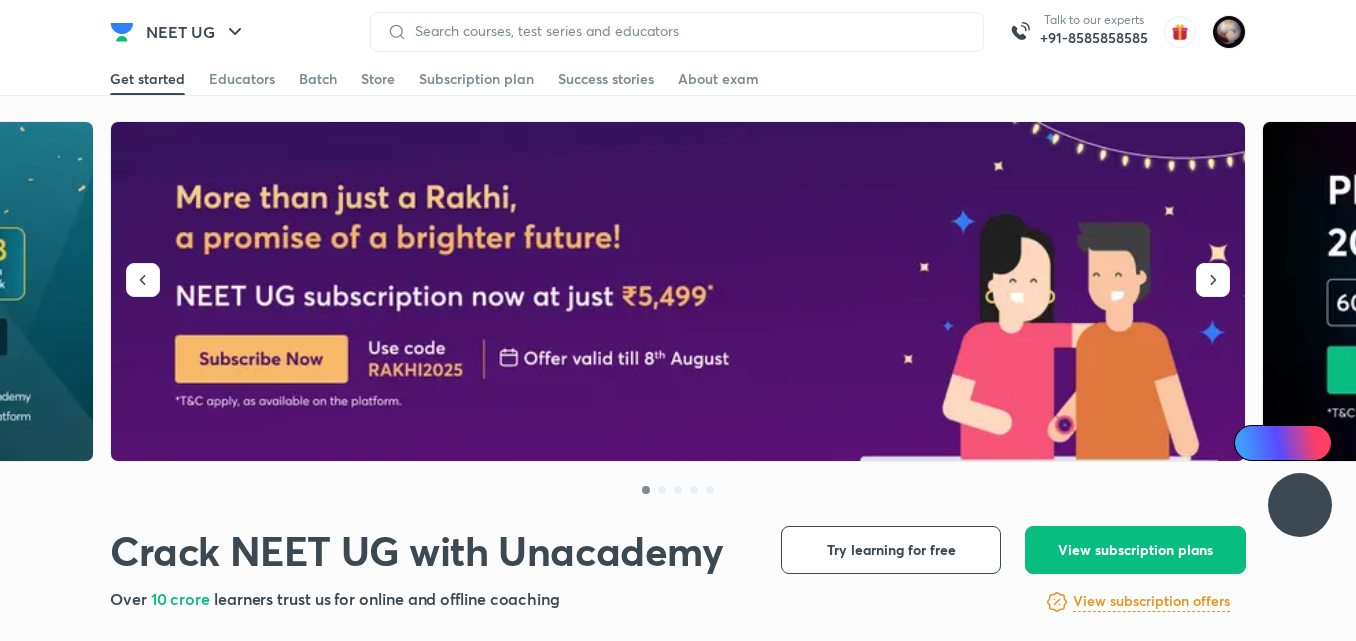 scroll, scrollTop: 0, scrollLeft: 0, axis: both 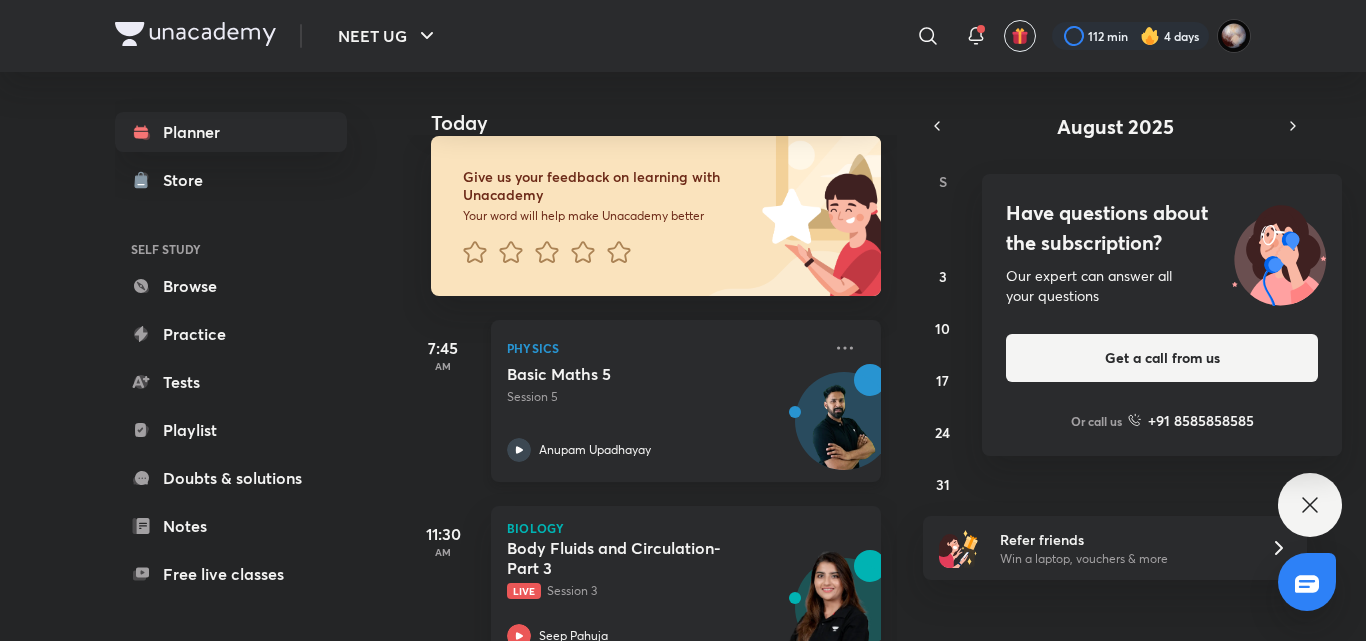 click 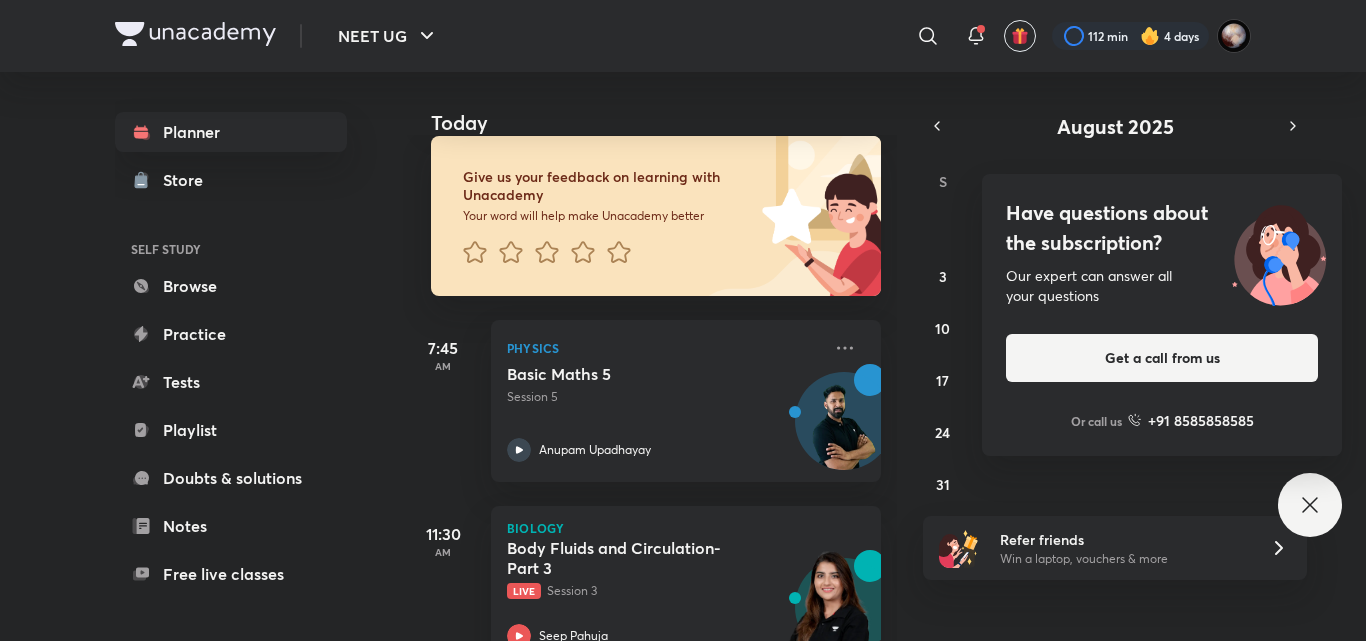 scroll, scrollTop: 0, scrollLeft: 0, axis: both 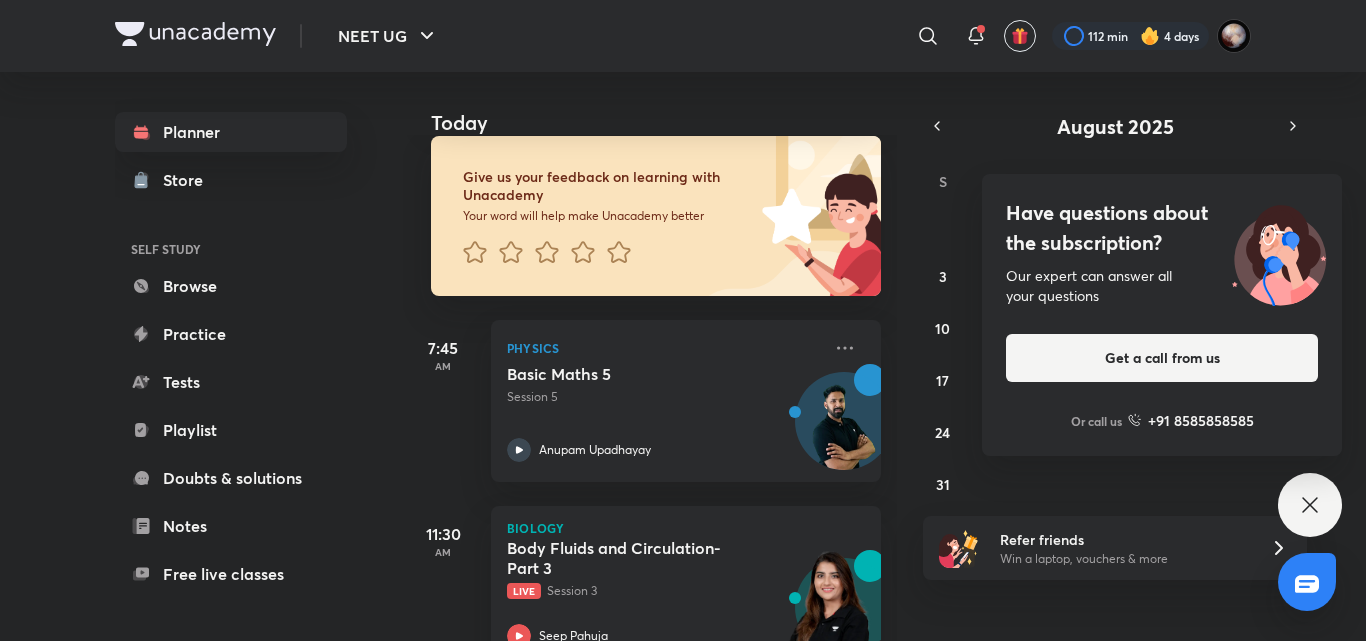 click on "Have questions about the subscription? Our expert can answer all your questions Get a call from us Or call us +91 8585858585" at bounding box center (1310, 505) 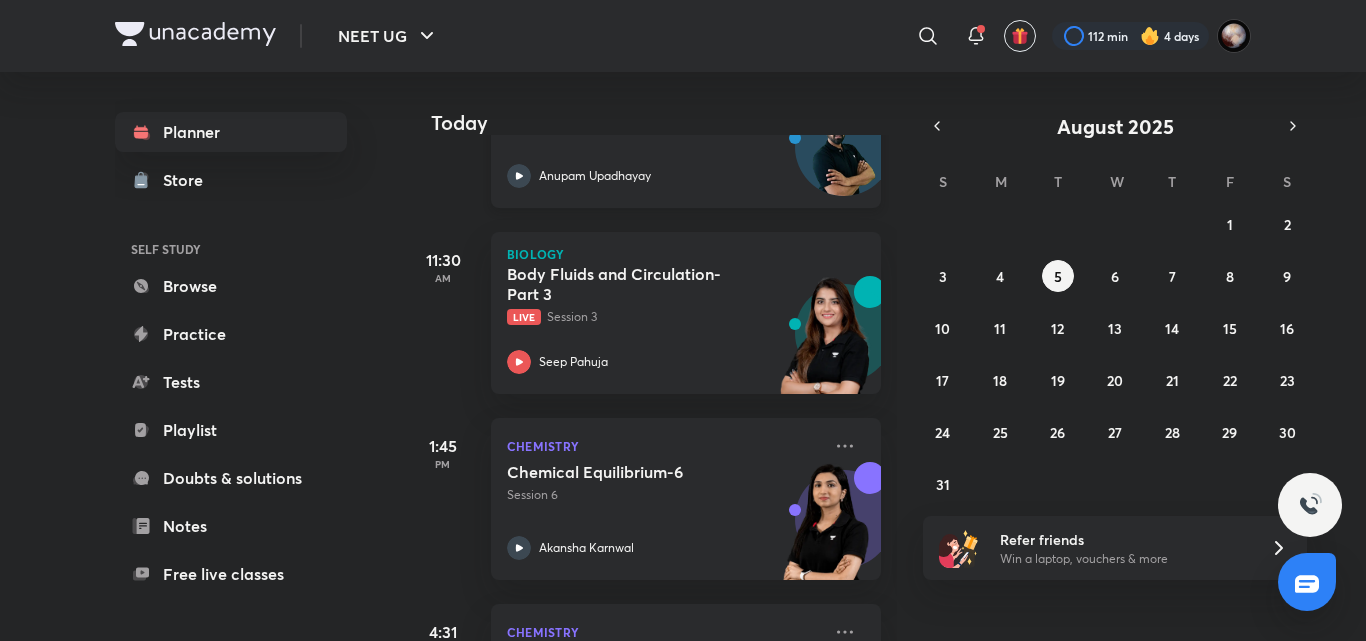 scroll, scrollTop: 389, scrollLeft: 0, axis: vertical 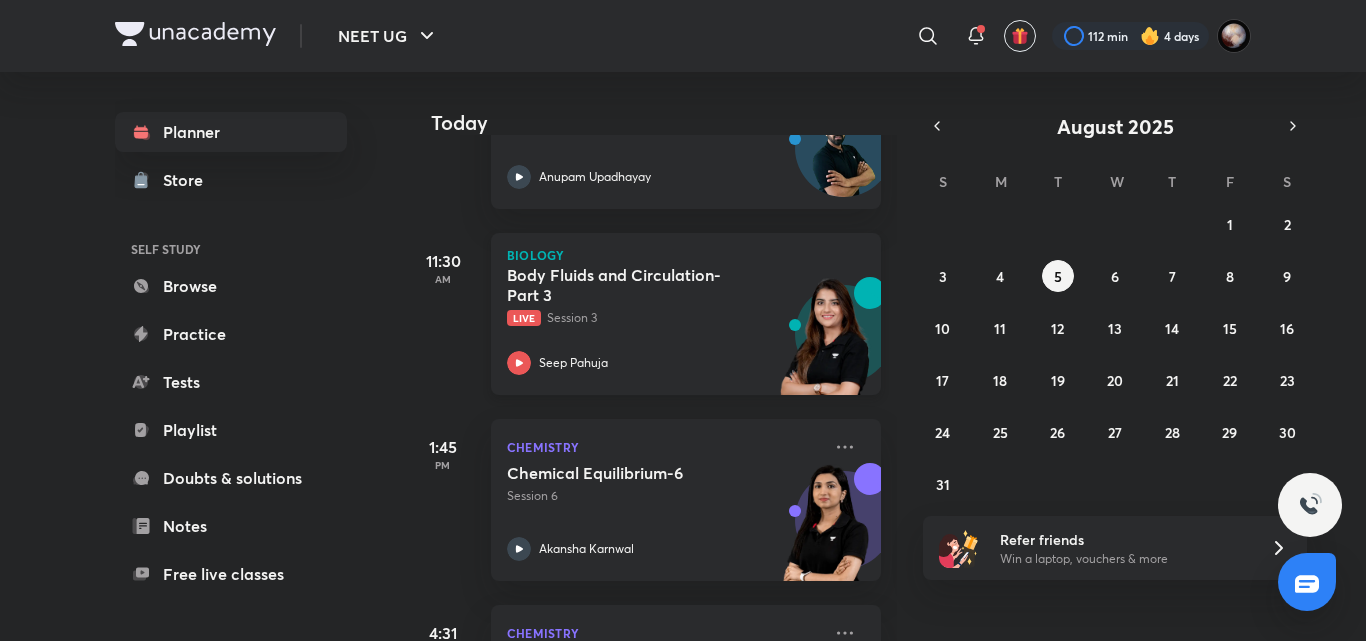 click 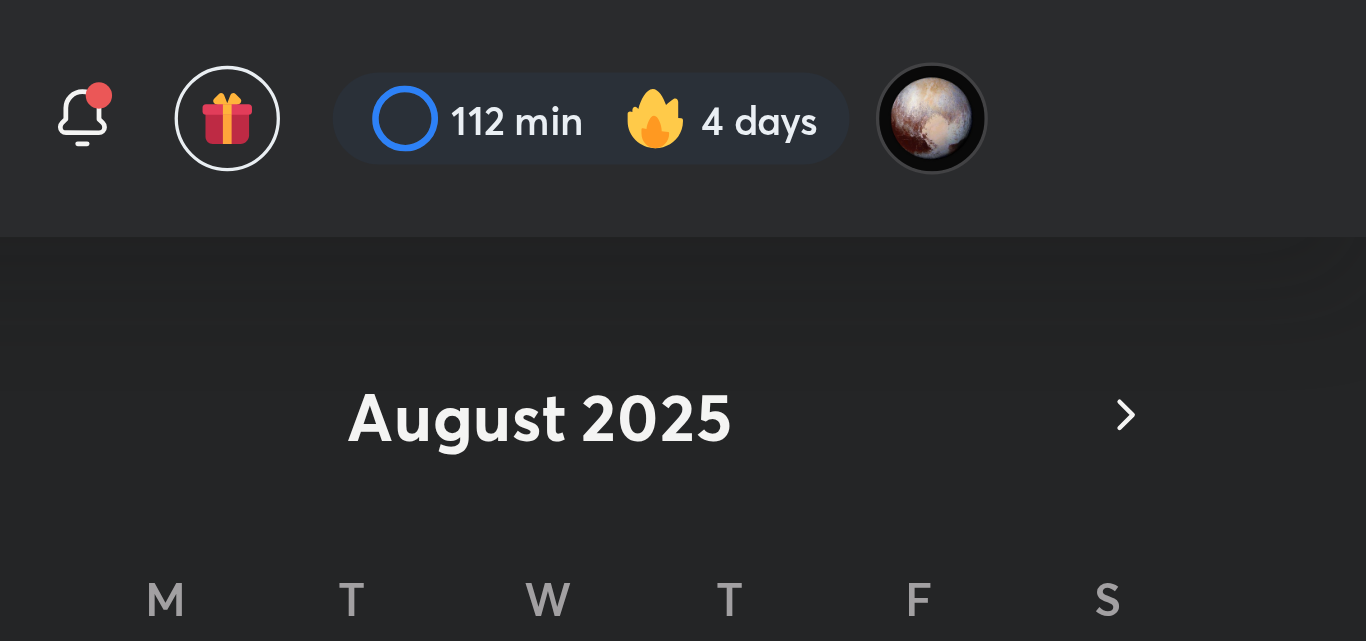 scroll, scrollTop: 0, scrollLeft: 0, axis: both 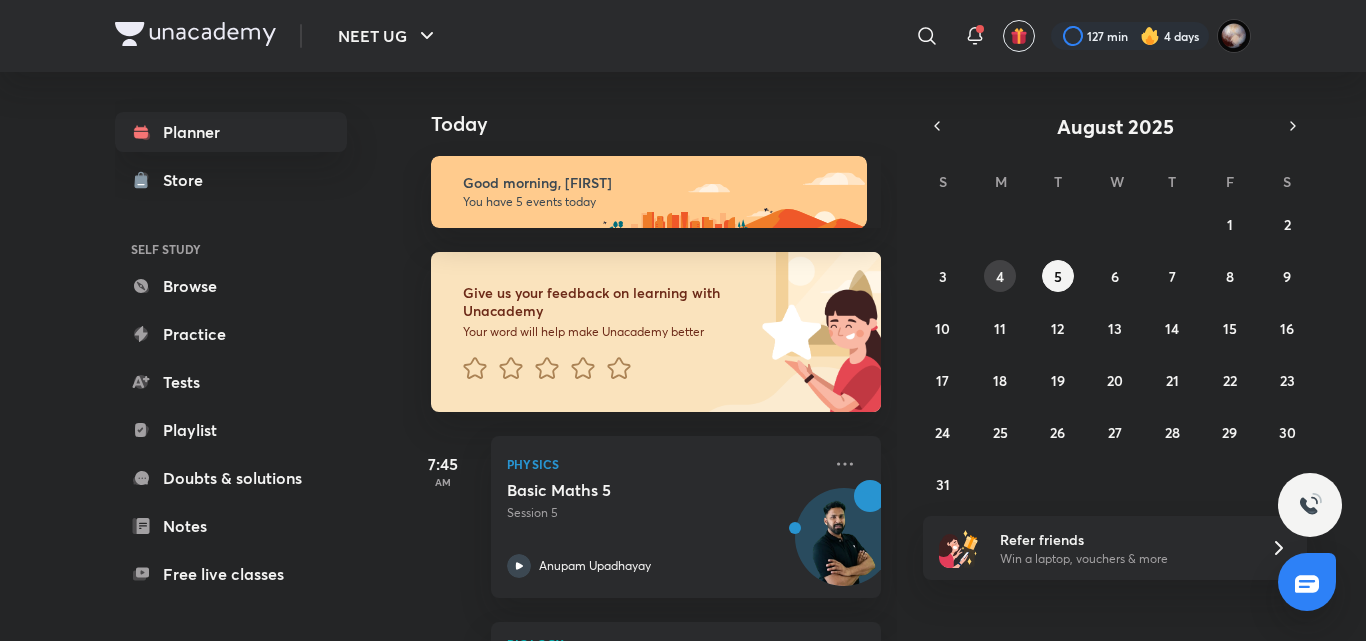 click on "4" at bounding box center (1000, 276) 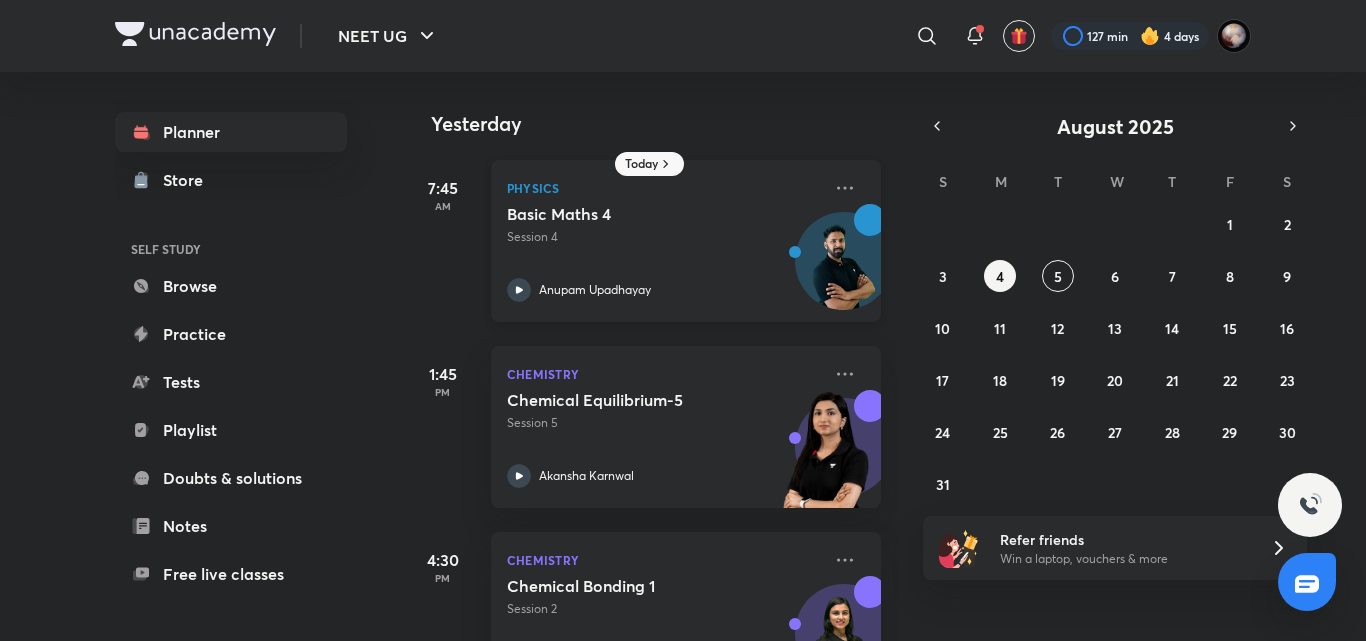 click 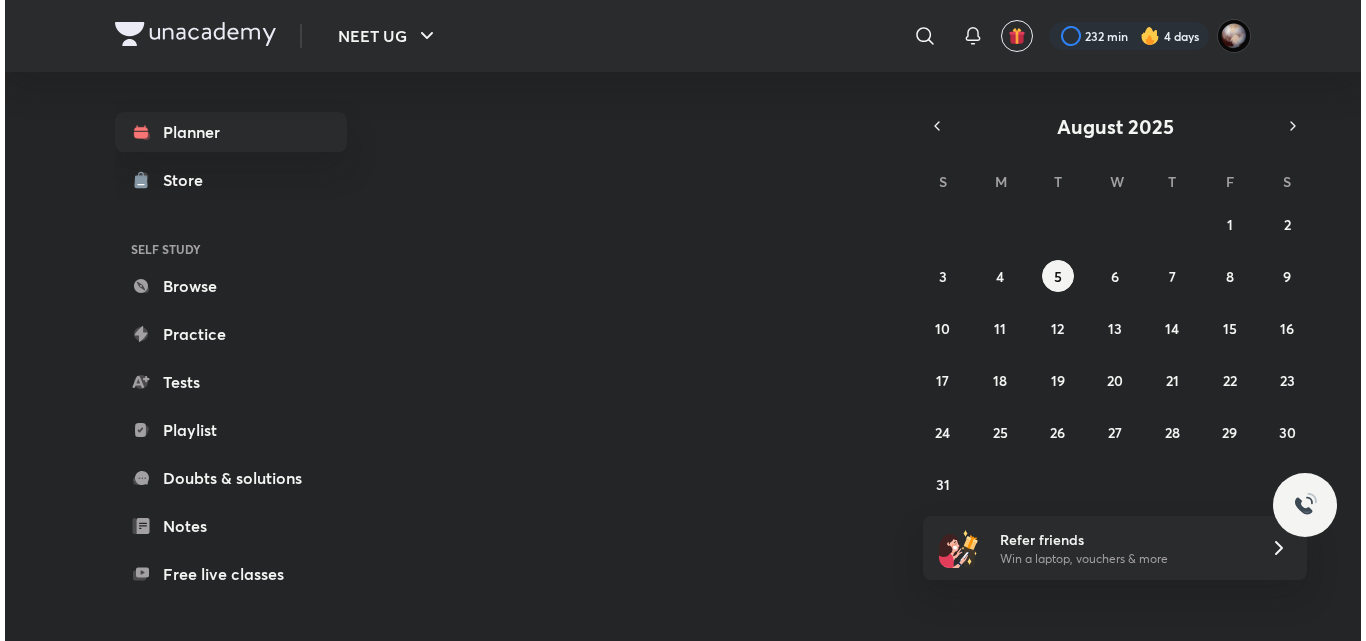 scroll, scrollTop: 0, scrollLeft: 0, axis: both 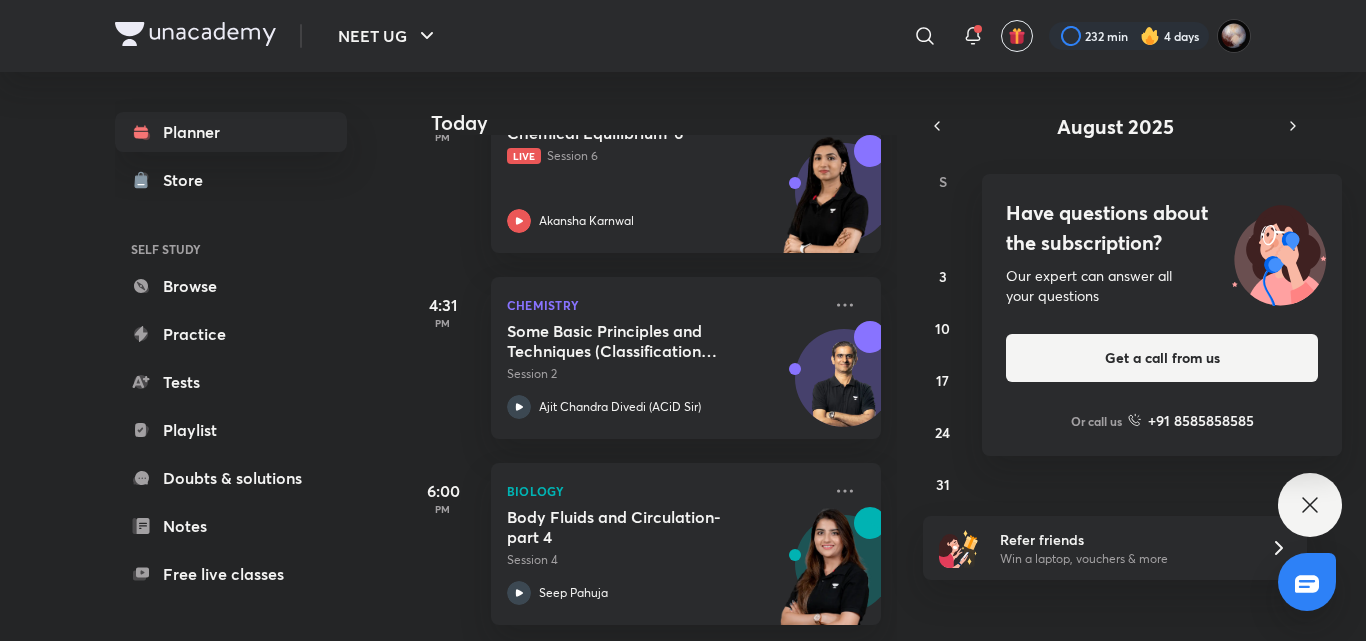 click 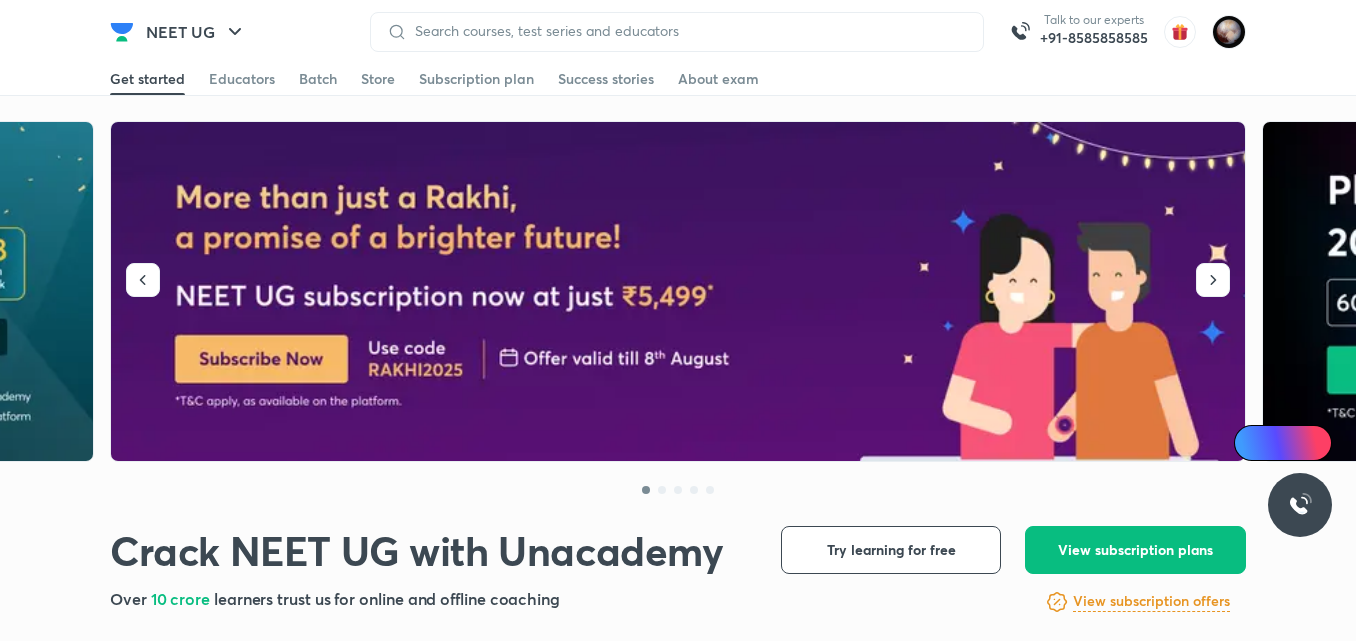 scroll, scrollTop: 0, scrollLeft: 0, axis: both 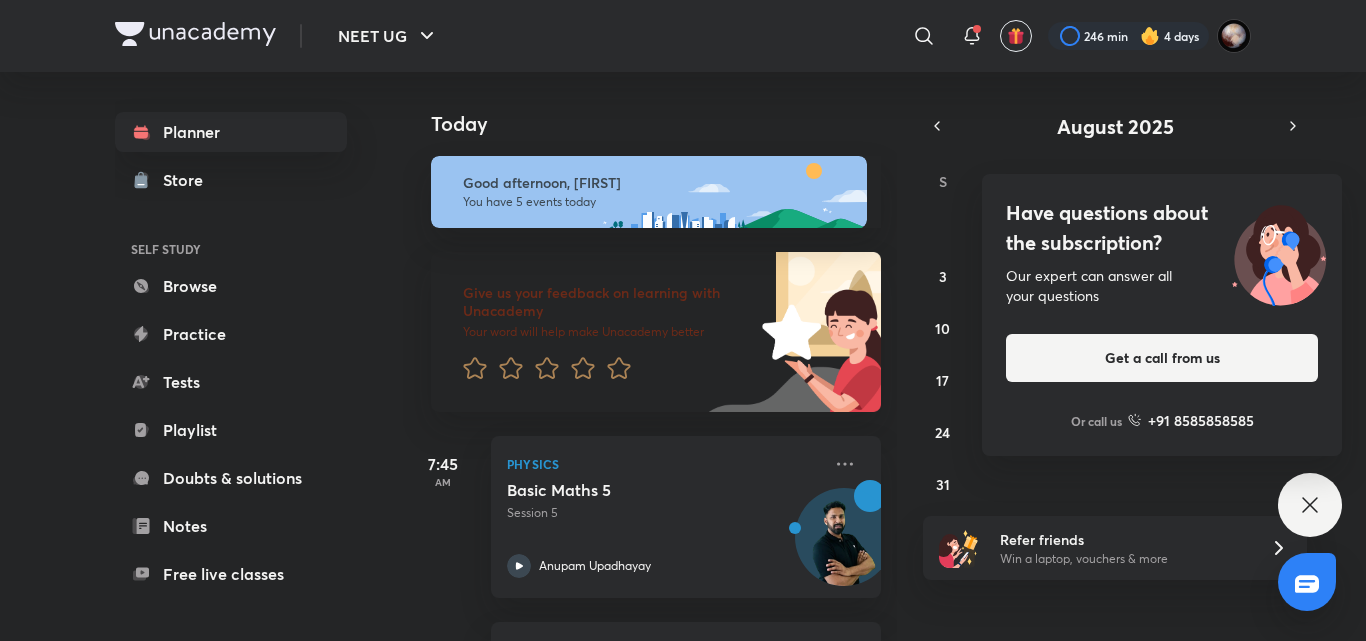 click 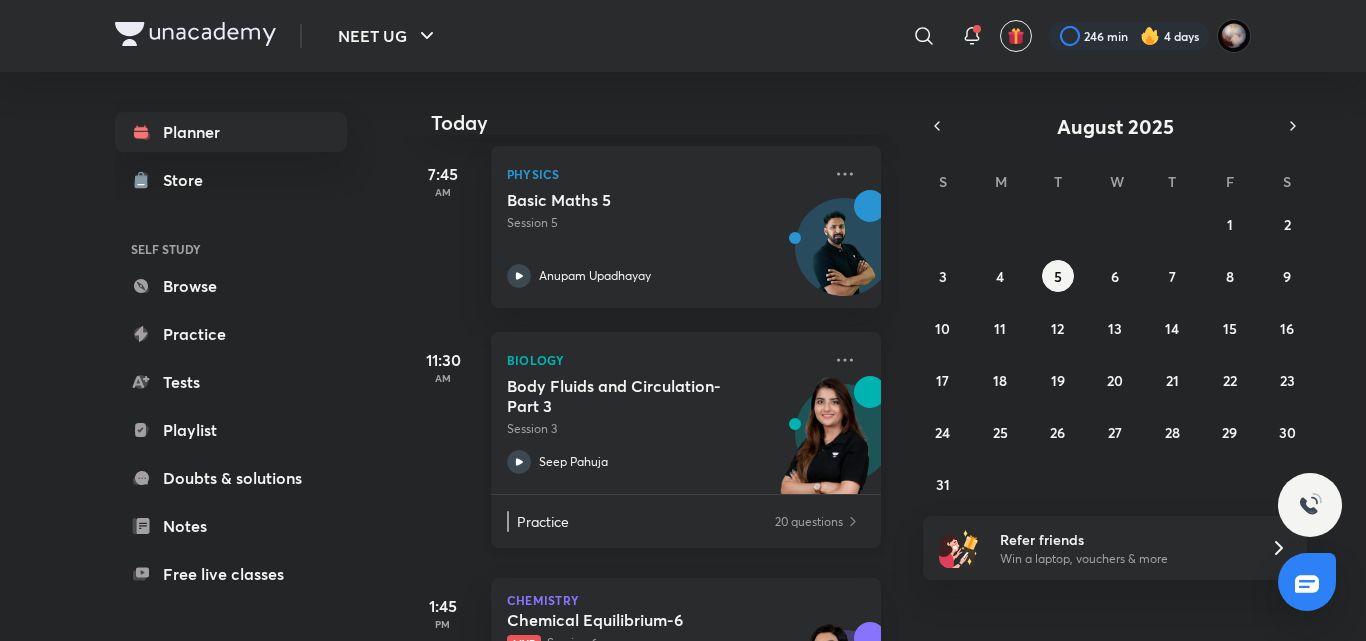 scroll, scrollTop: 0, scrollLeft: 0, axis: both 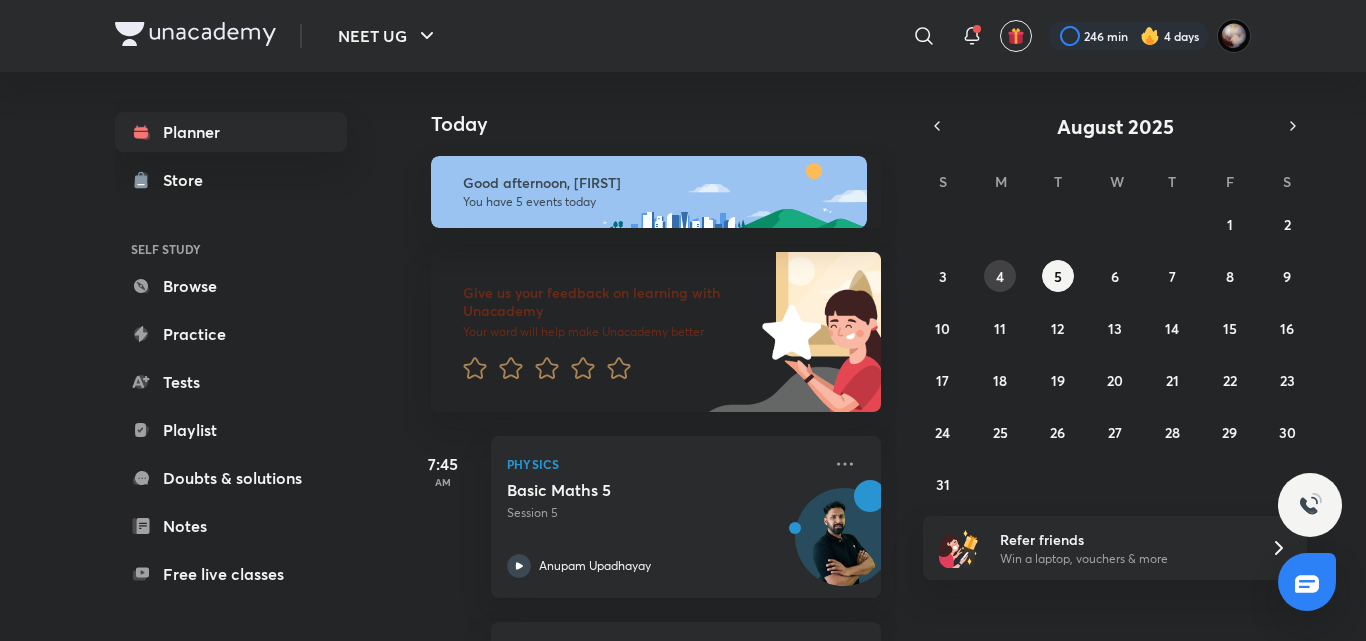 click on "4" at bounding box center (1000, 276) 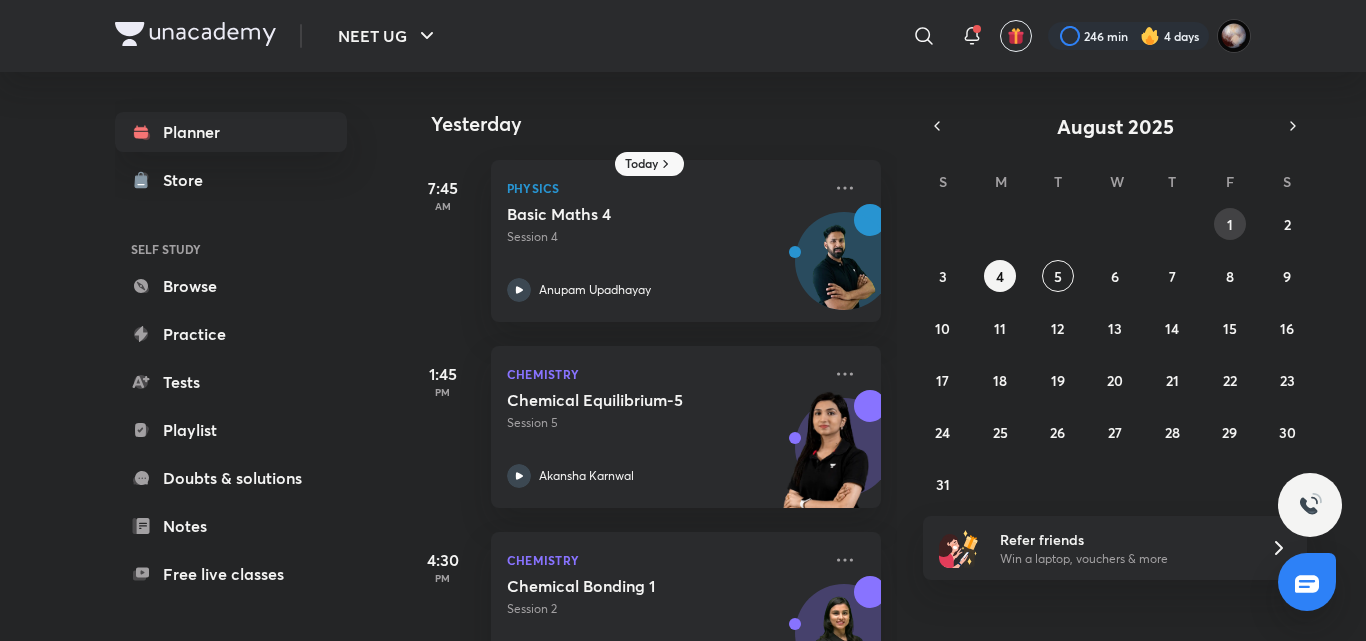 click on "1" at bounding box center [1230, 224] 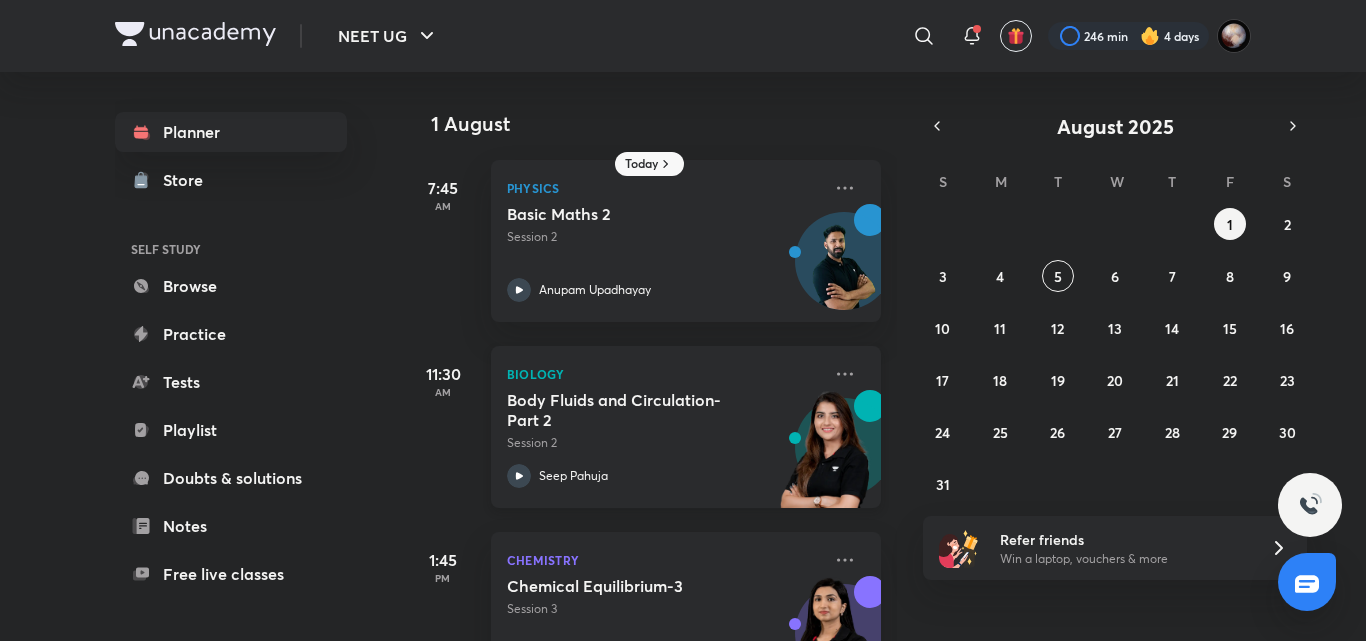 click 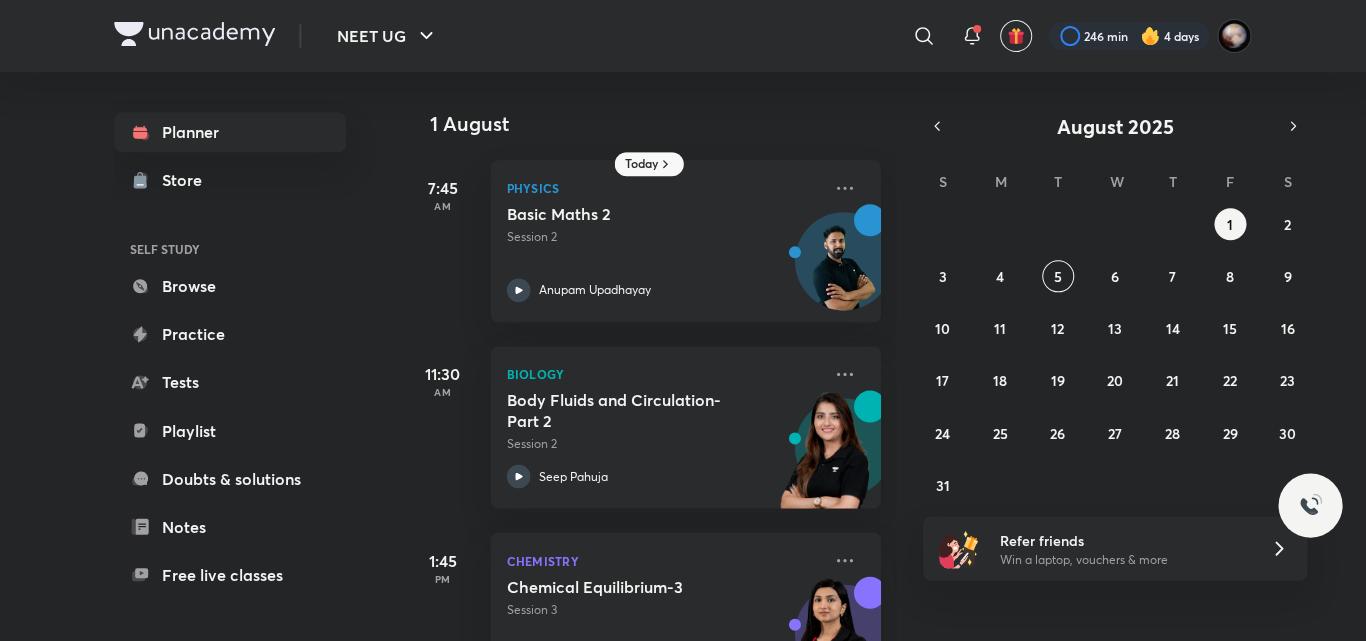 scroll, scrollTop: 0, scrollLeft: 0, axis: both 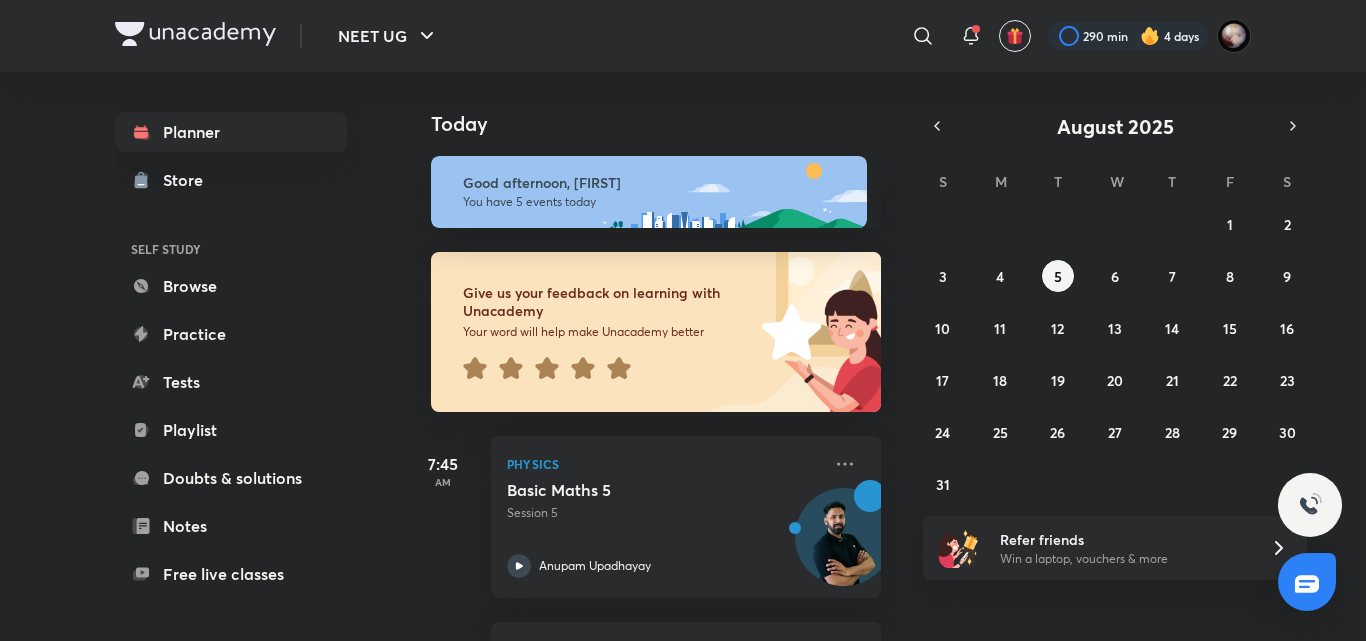 click 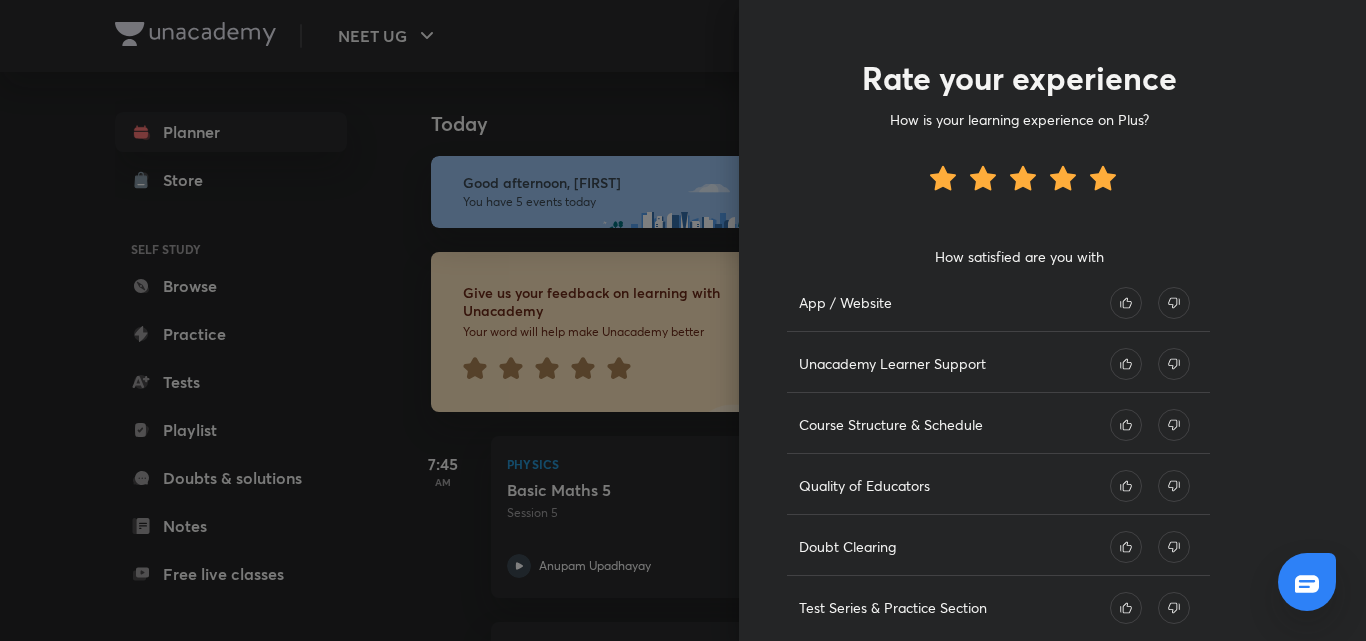scroll, scrollTop: 70, scrollLeft: 0, axis: vertical 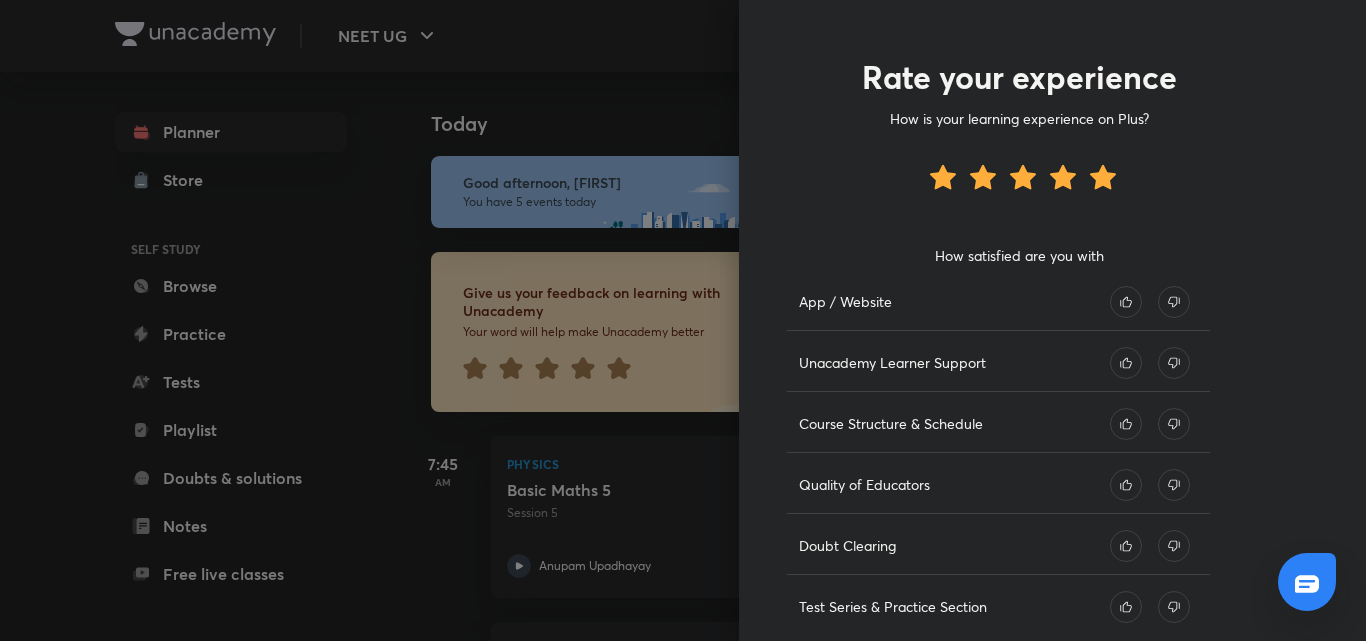 click 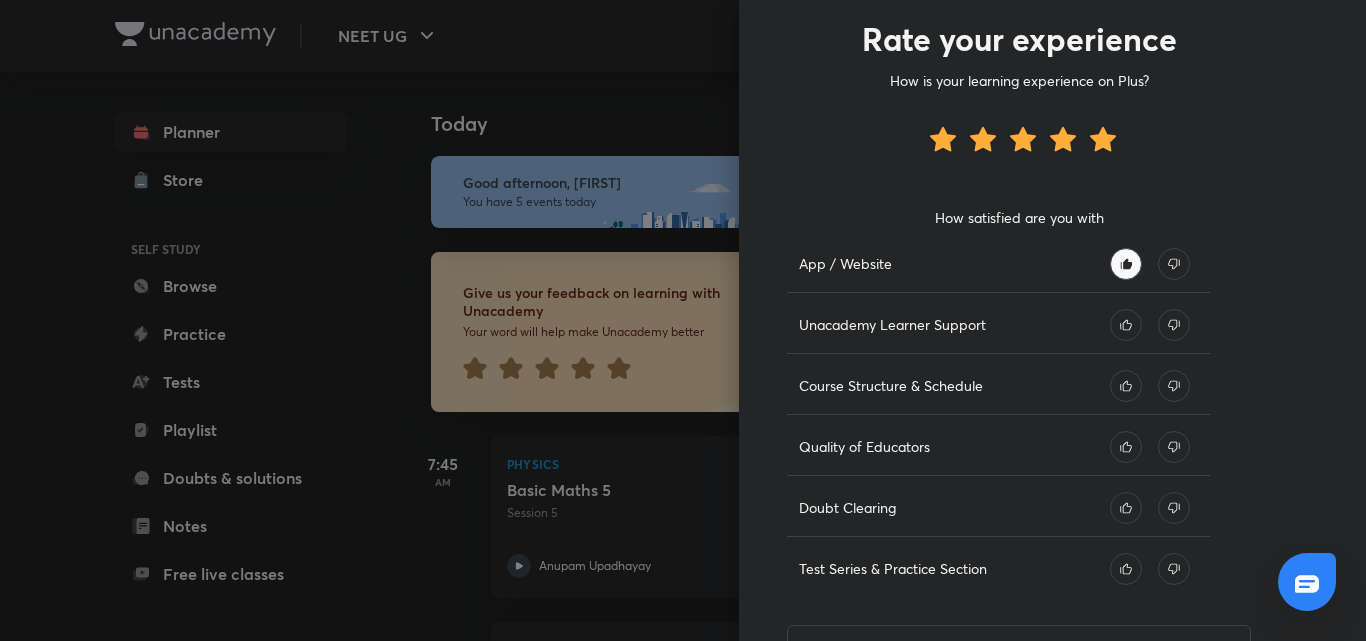 scroll, scrollTop: 109, scrollLeft: 0, axis: vertical 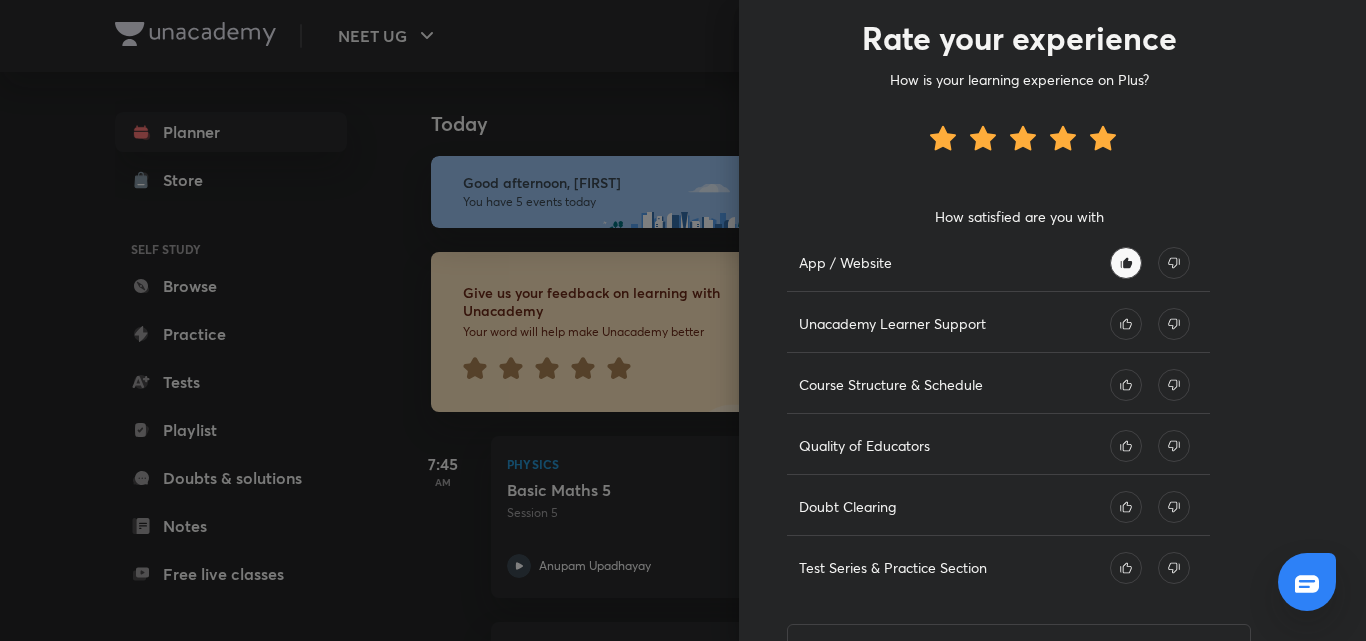 click 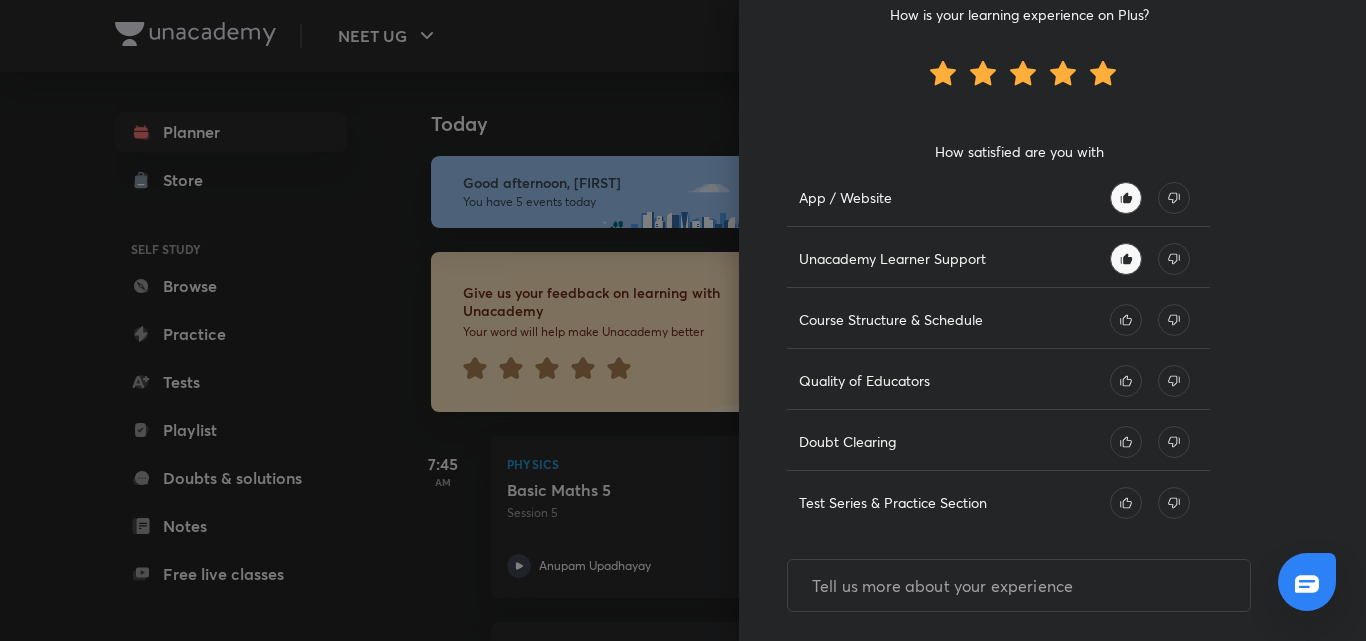 click 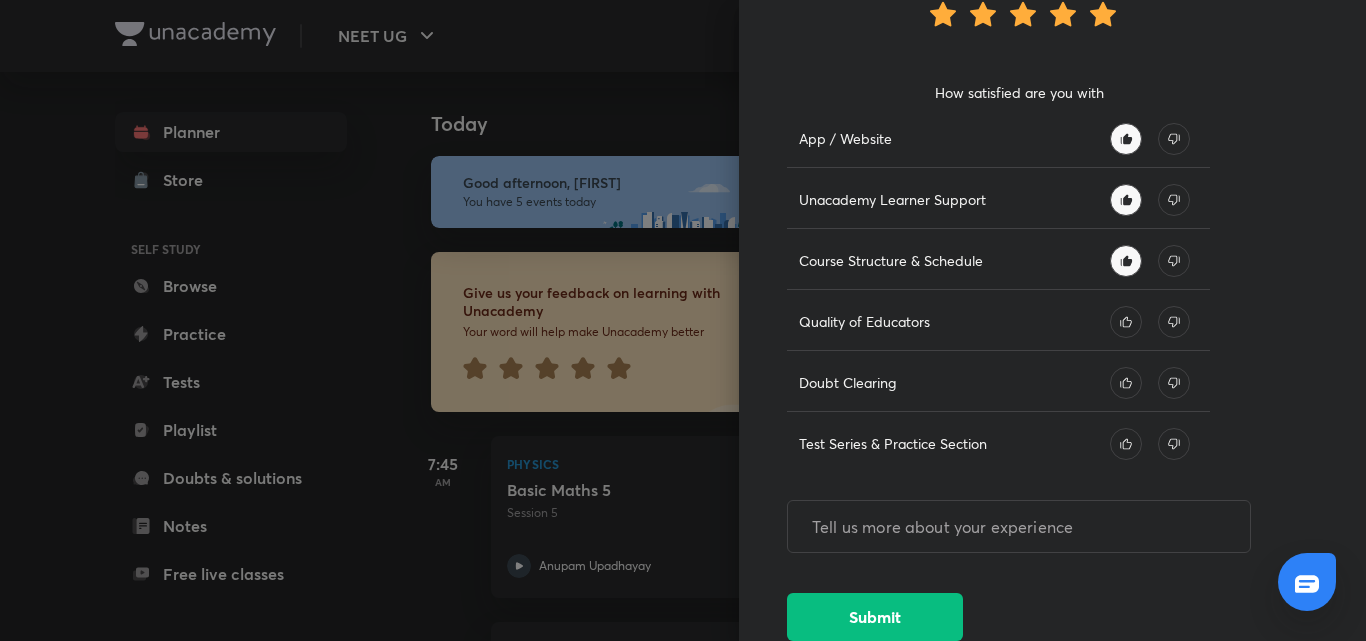 scroll, scrollTop: 233, scrollLeft: 0, axis: vertical 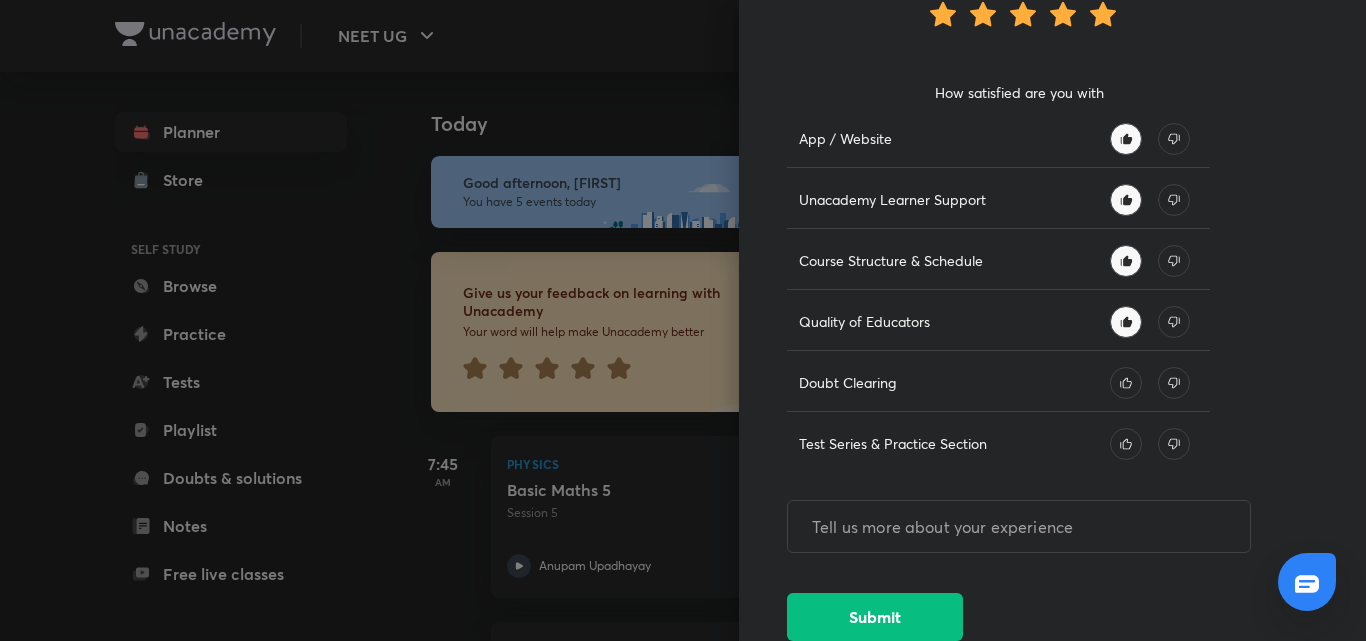 click 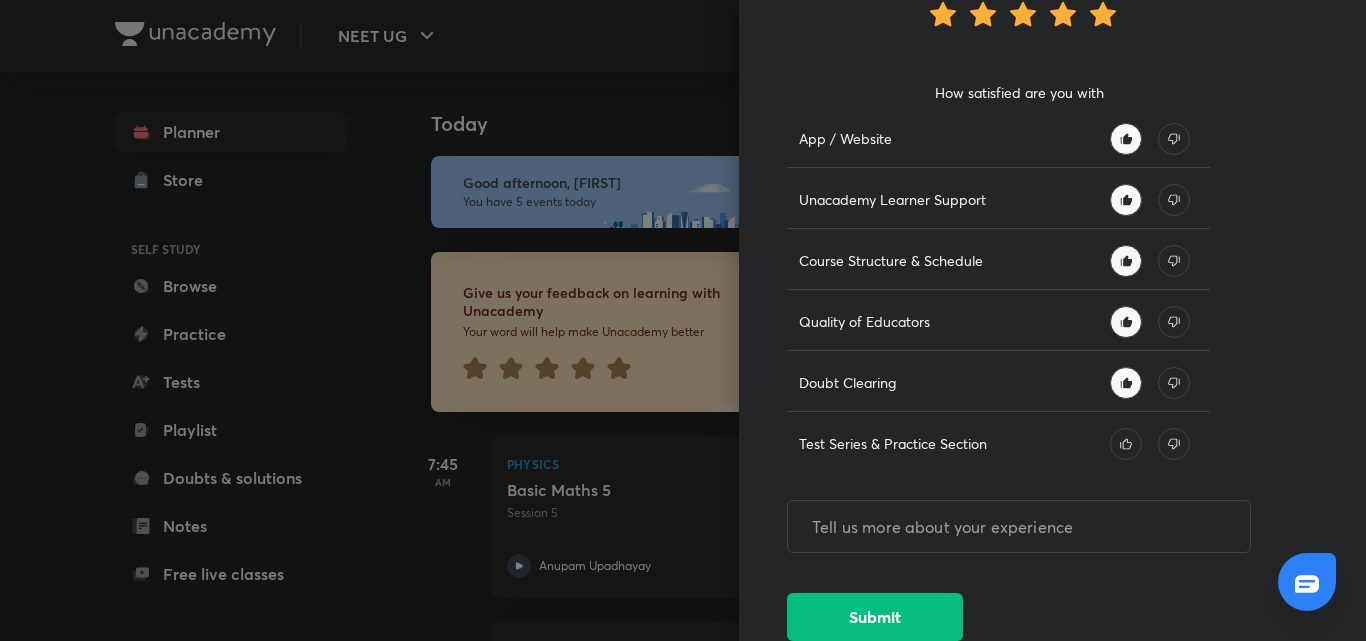 click 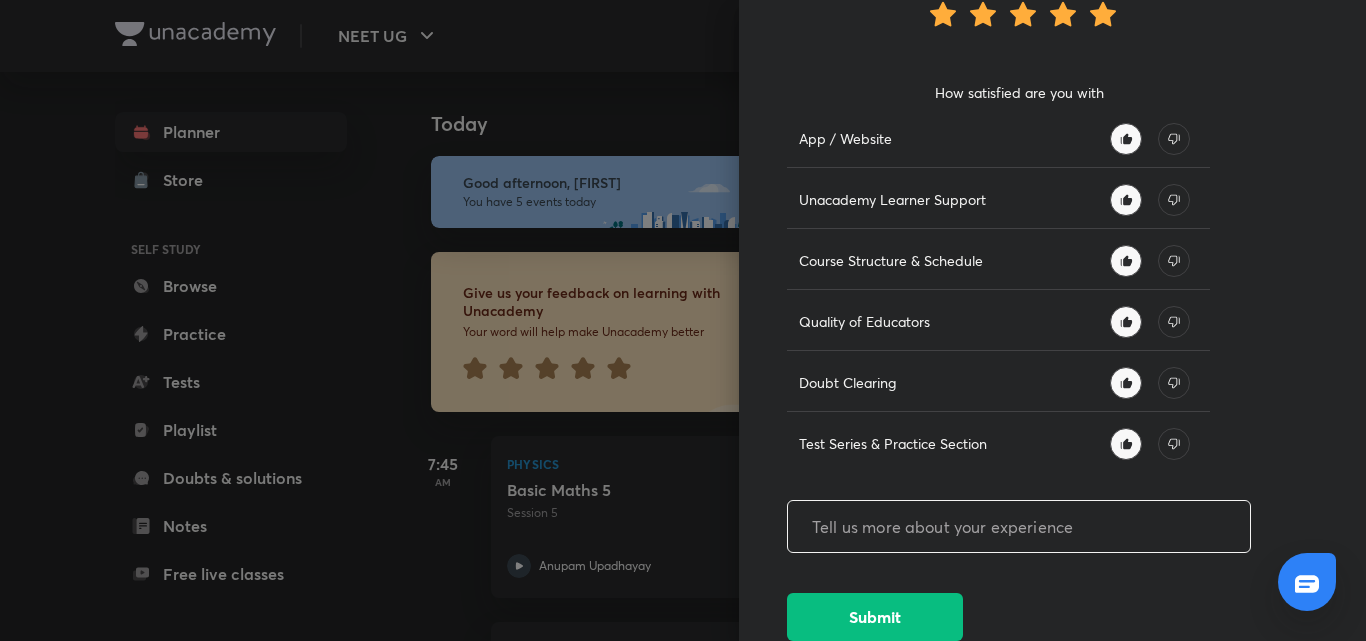 click at bounding box center [1019, 526] 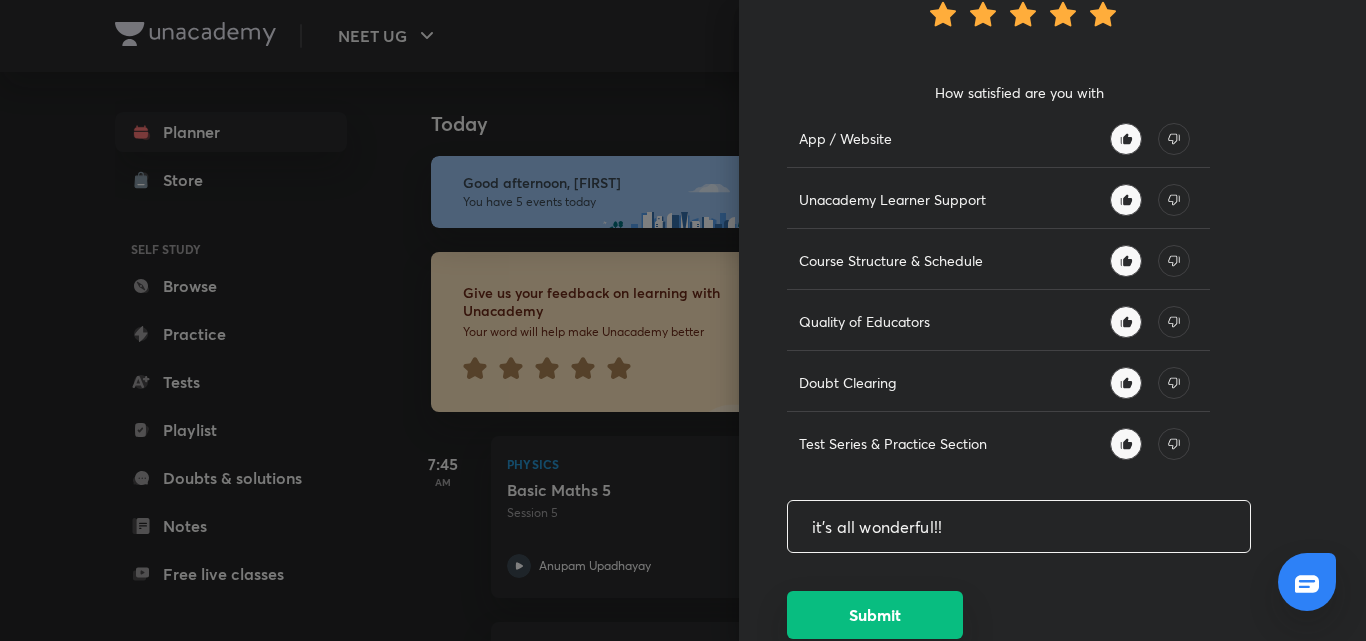 type on "it's all wonderful!!" 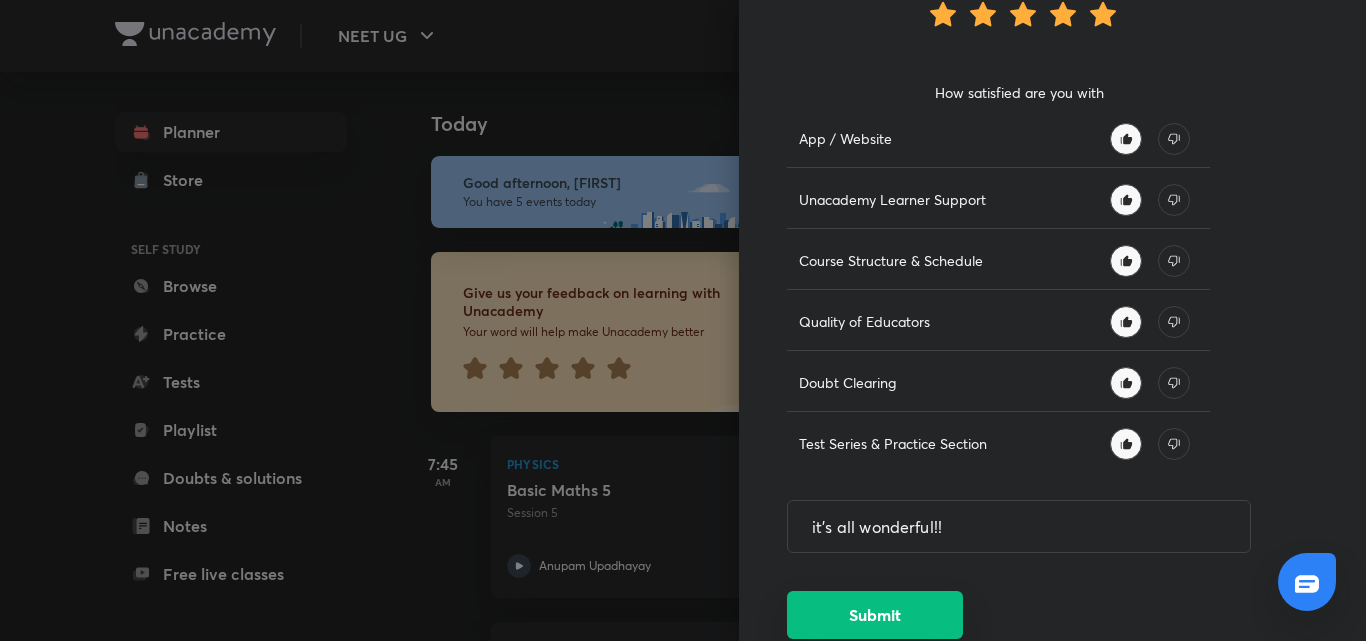 click on "Submit" at bounding box center (875, 615) 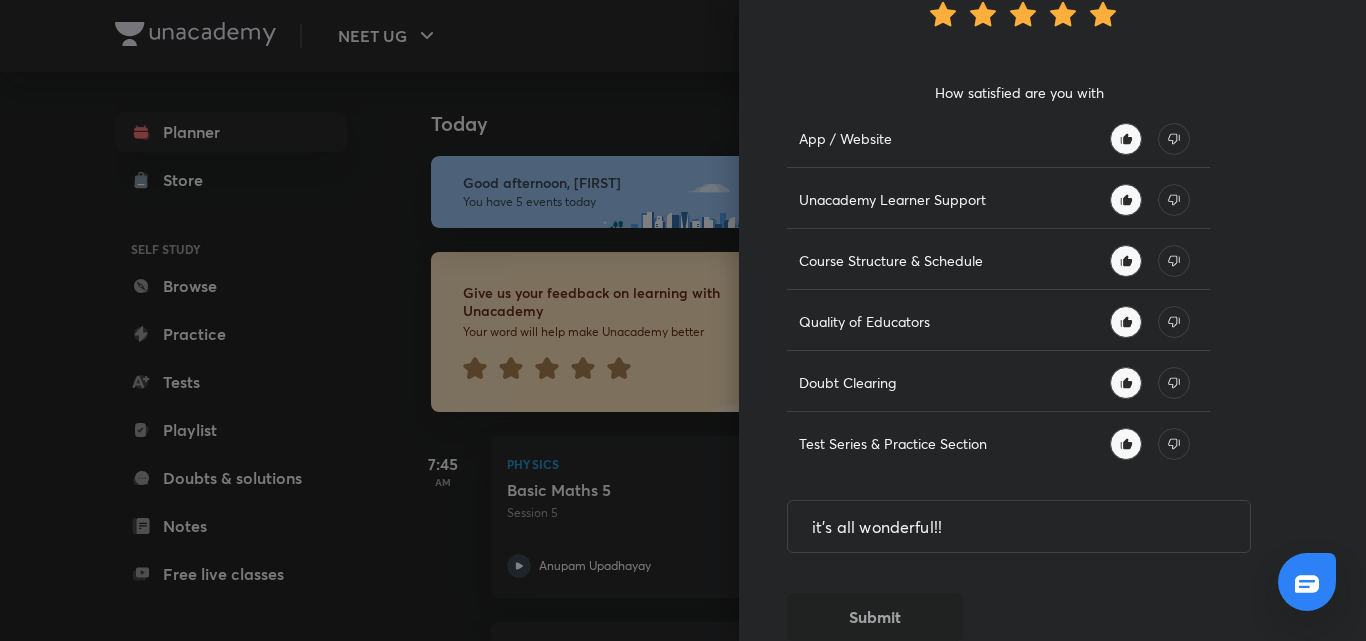 type 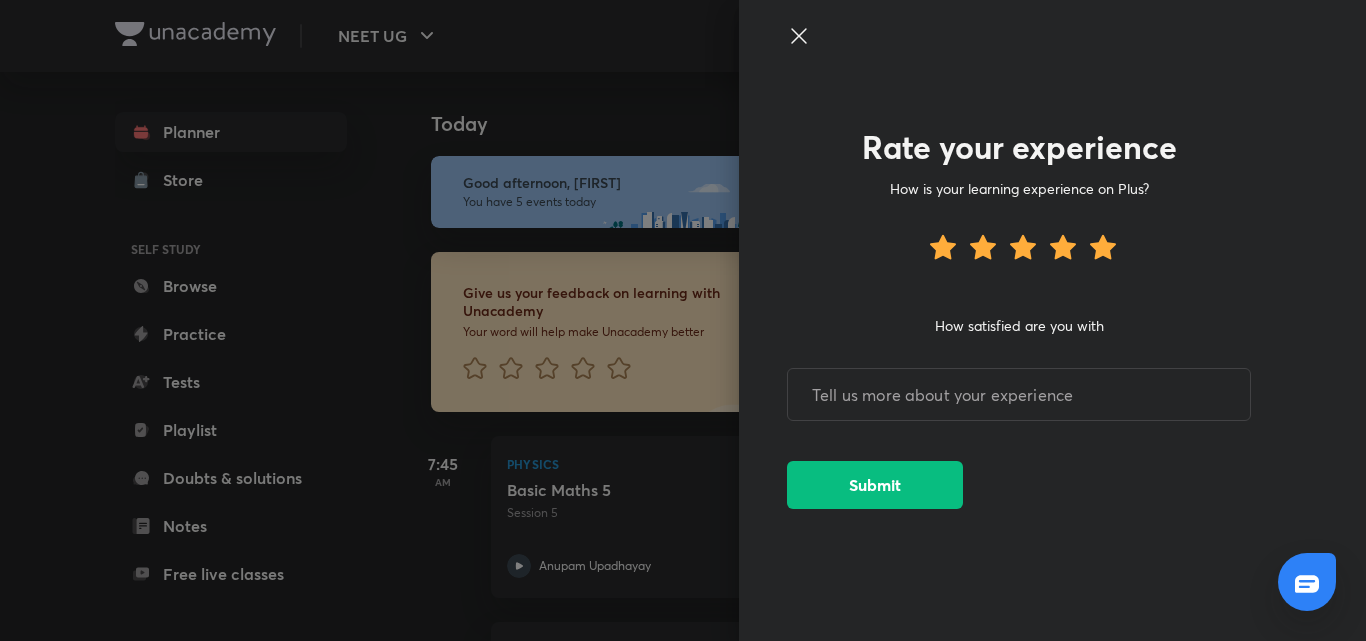 scroll, scrollTop: 0, scrollLeft: 0, axis: both 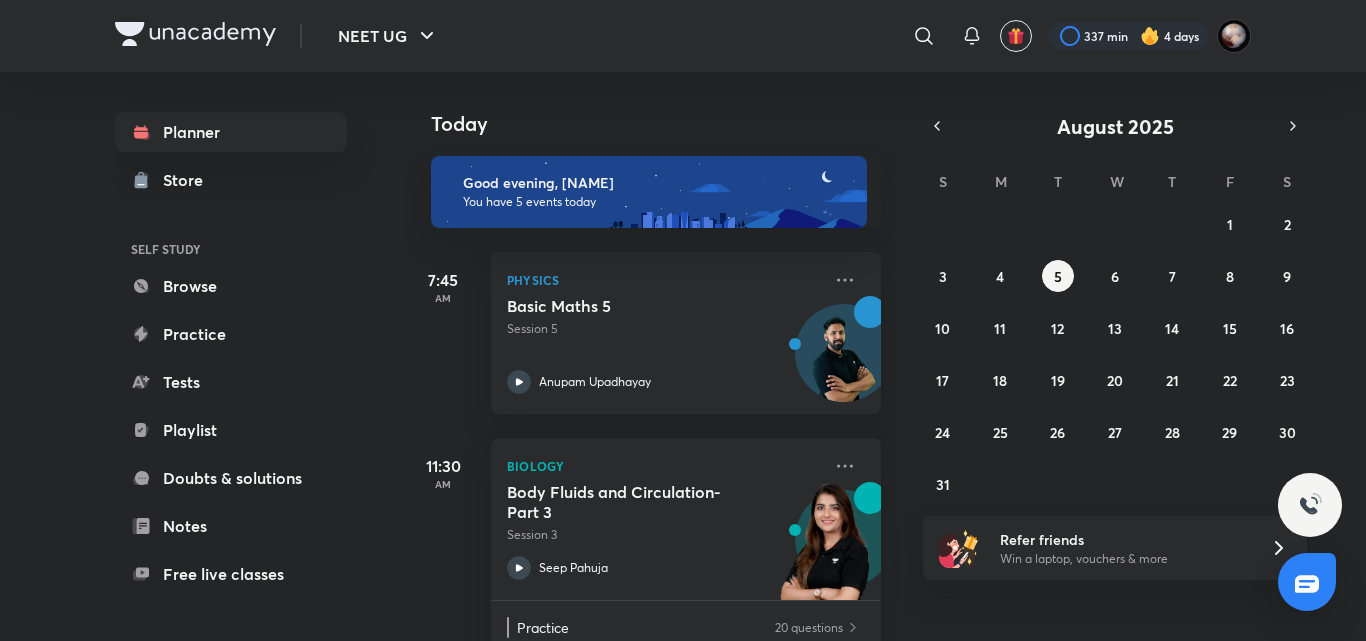 click 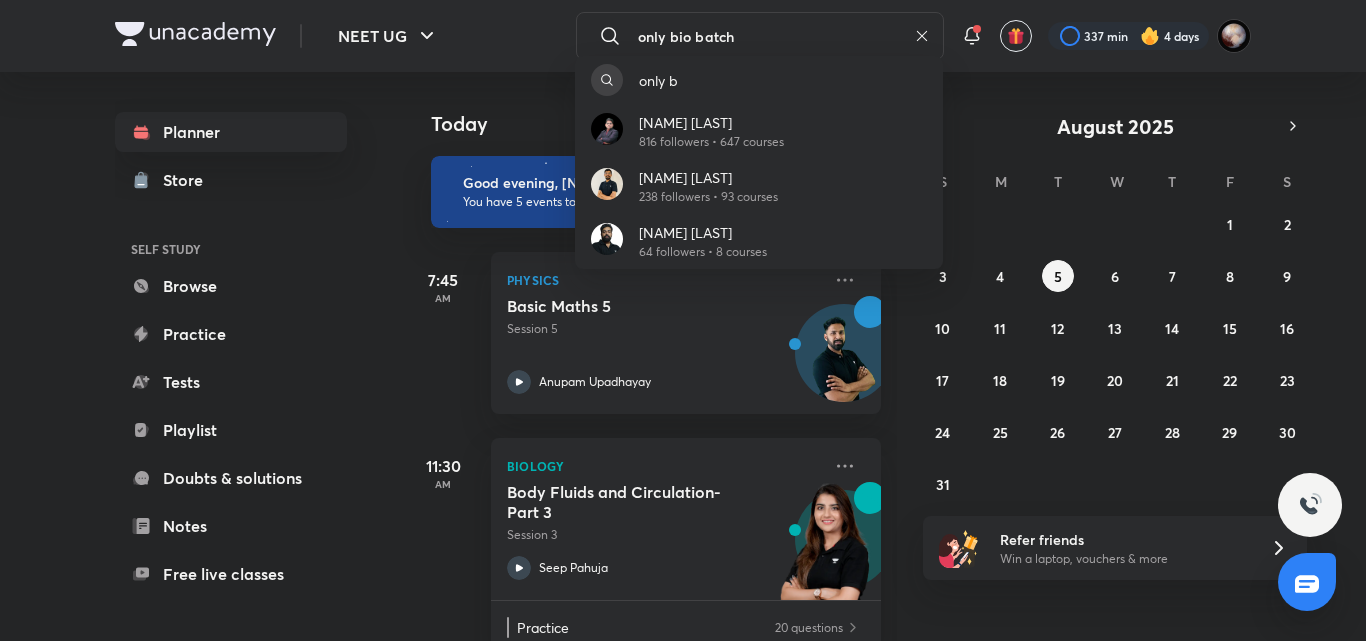 type on "only bio batch" 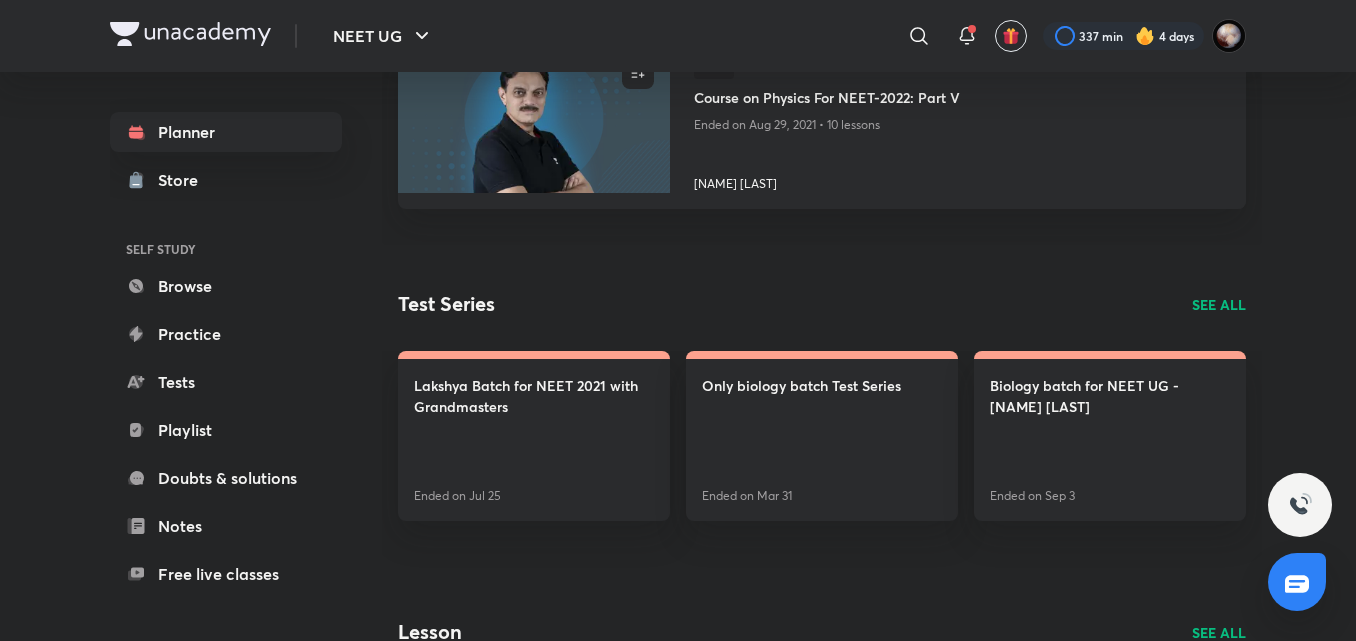 scroll, scrollTop: 0, scrollLeft: 0, axis: both 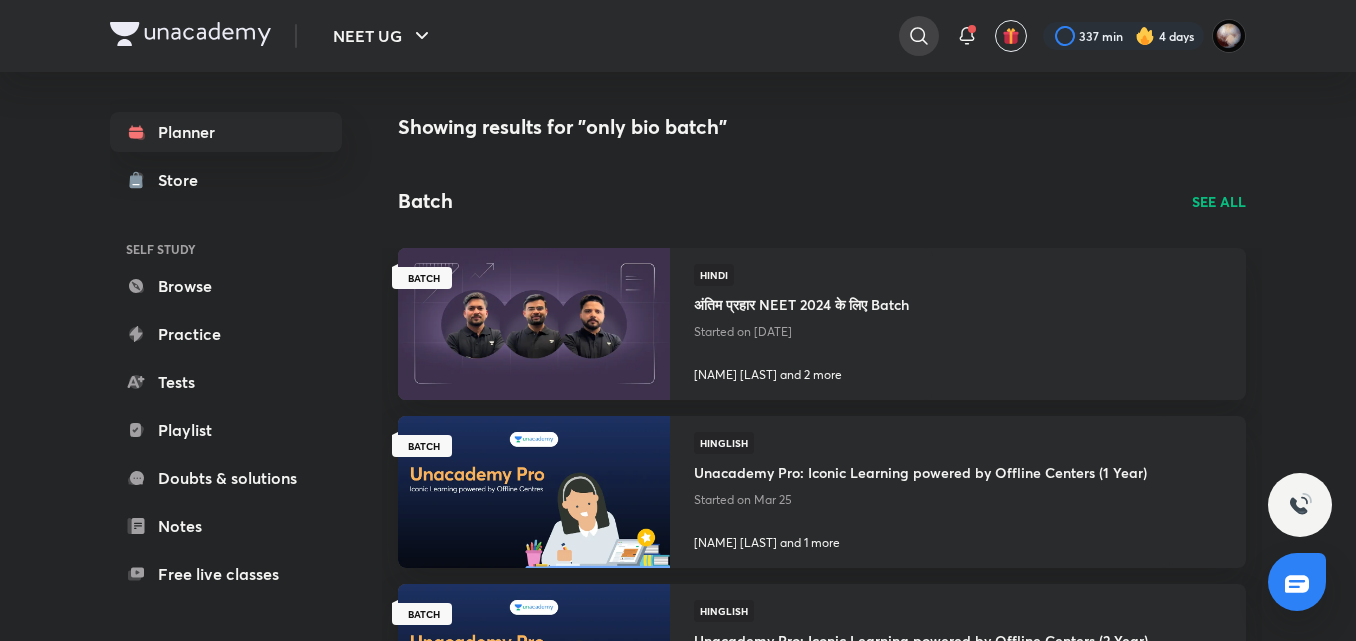 click 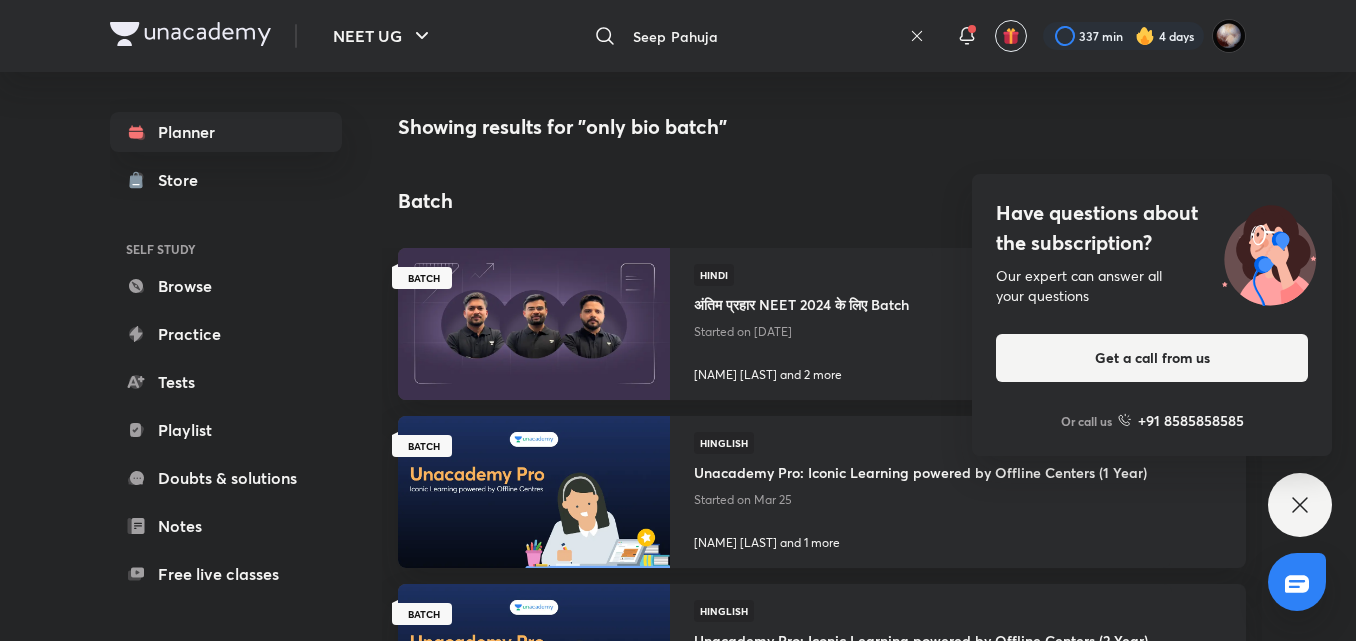 click on "Have questions about the subscription? Our expert can answer all your questions Get a call from us Or call us +91 8585858585" at bounding box center (1300, 505) 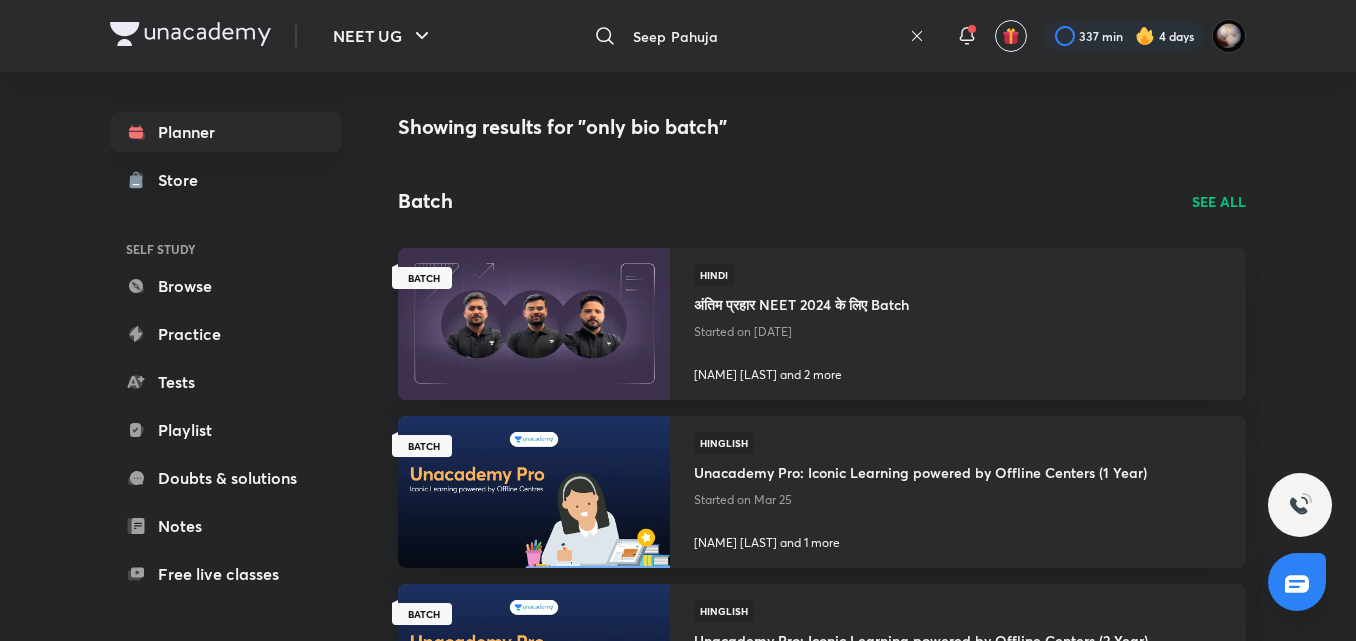 click on "Seep Pahuja" at bounding box center [763, 36] 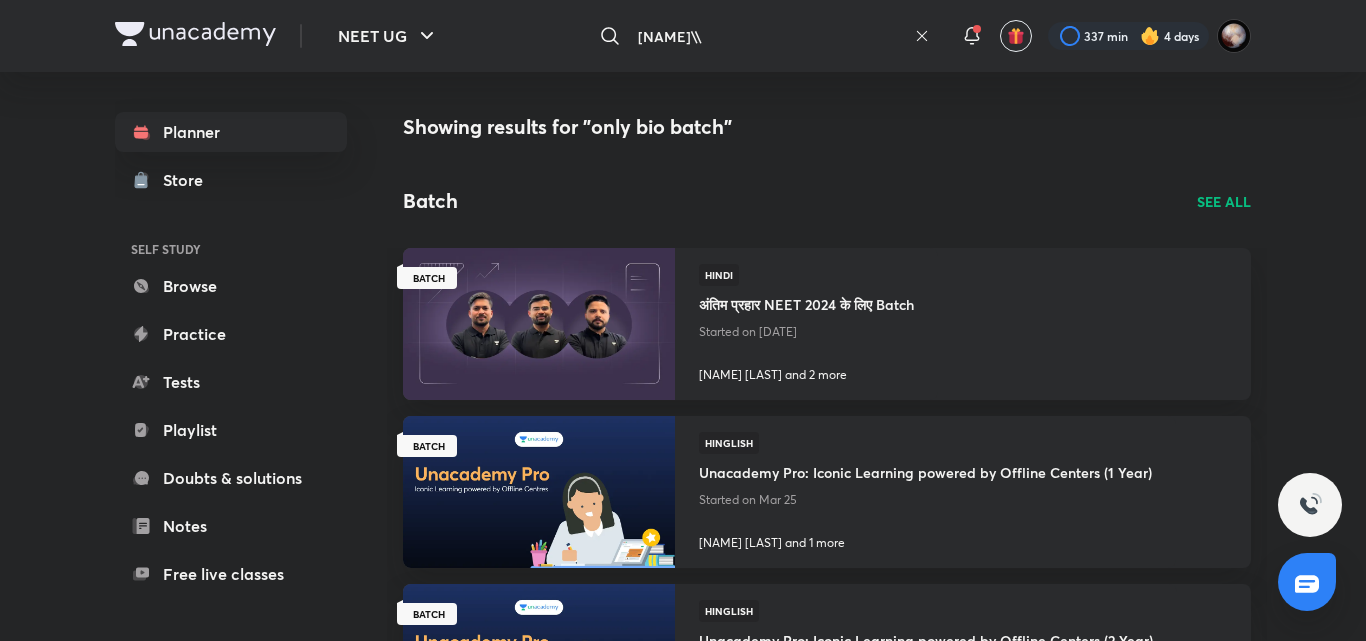 type on "Seep Pahuja" 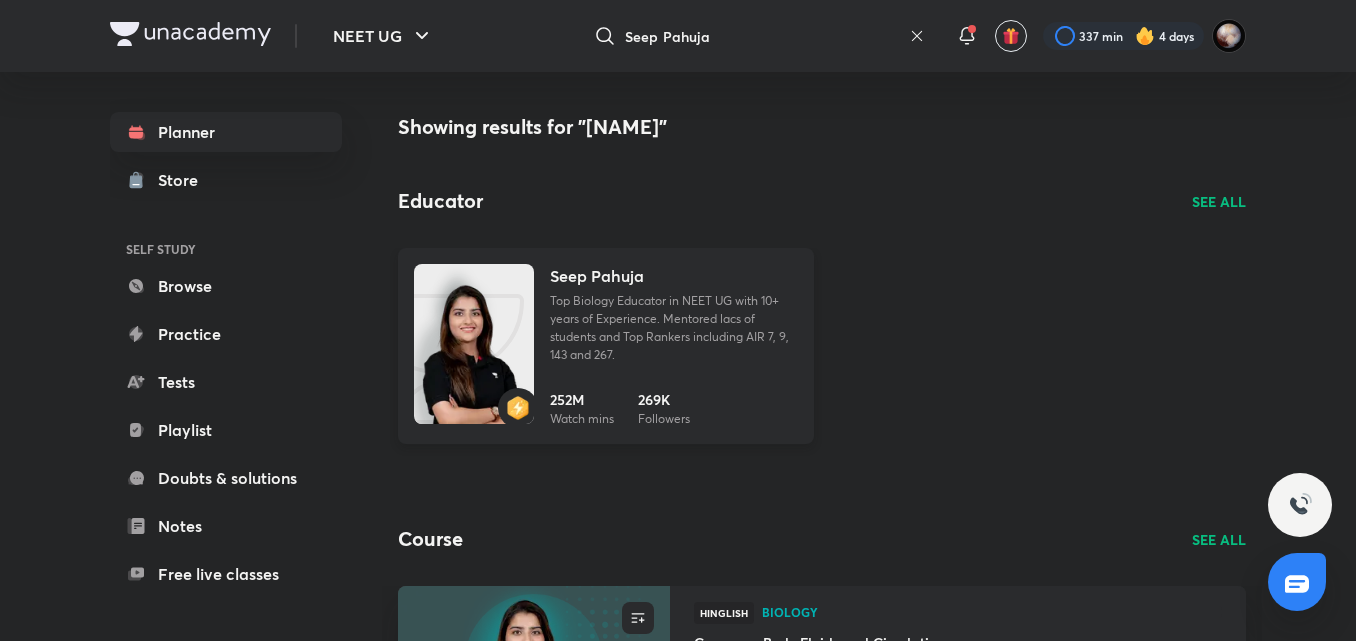 click on "Seep Pahuja Top Biology Educator in NEET UG with 10+ years of Experience. Mentored lacs of students and Top Rankers including AIR 7, 9, 143 and 267." at bounding box center [674, 322] 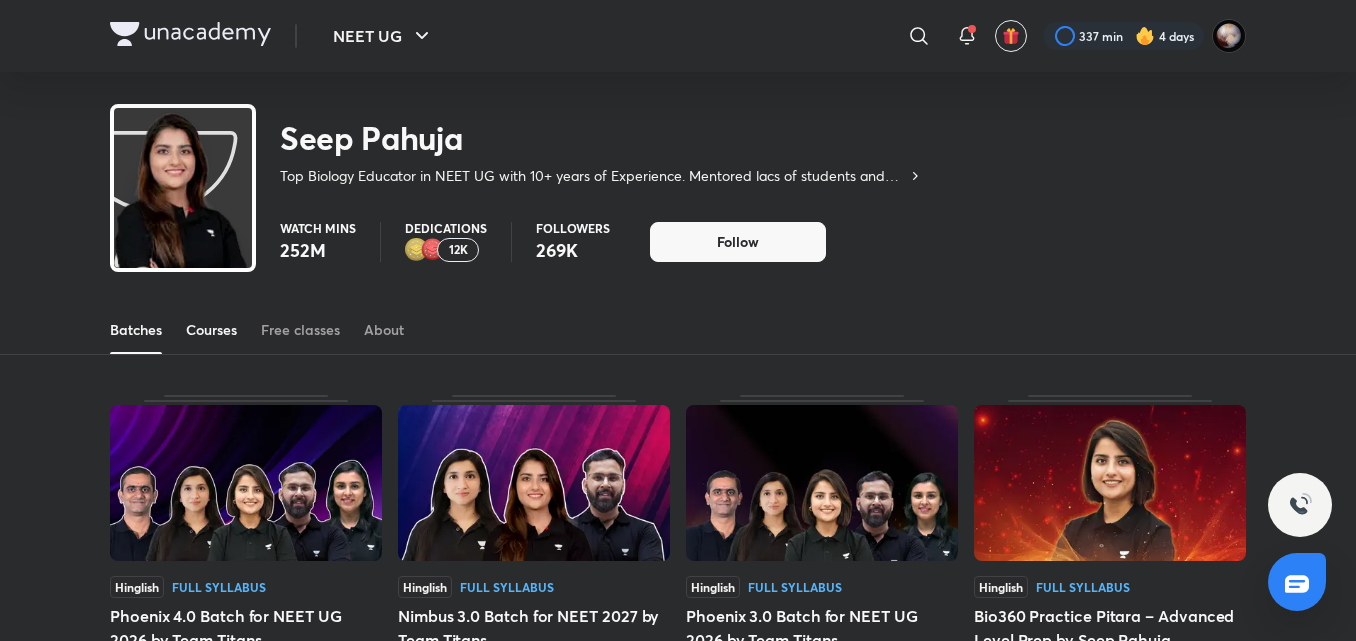 click on "Courses" at bounding box center [211, 330] 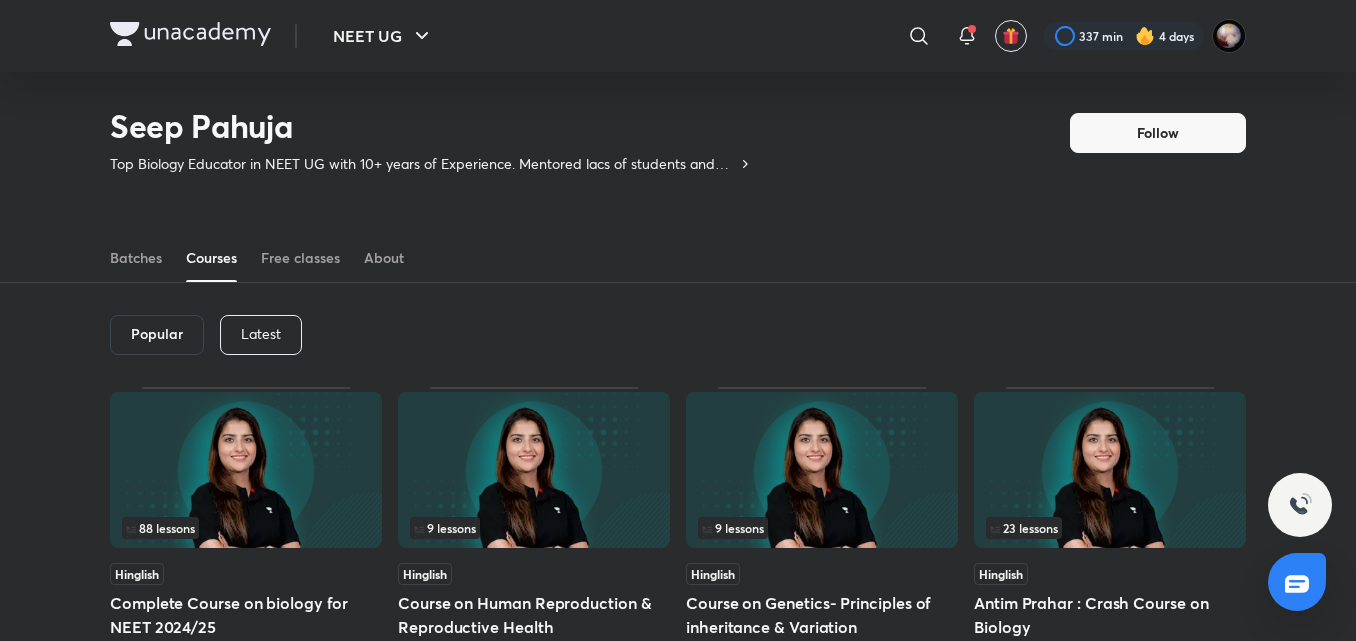 scroll, scrollTop: 11, scrollLeft: 0, axis: vertical 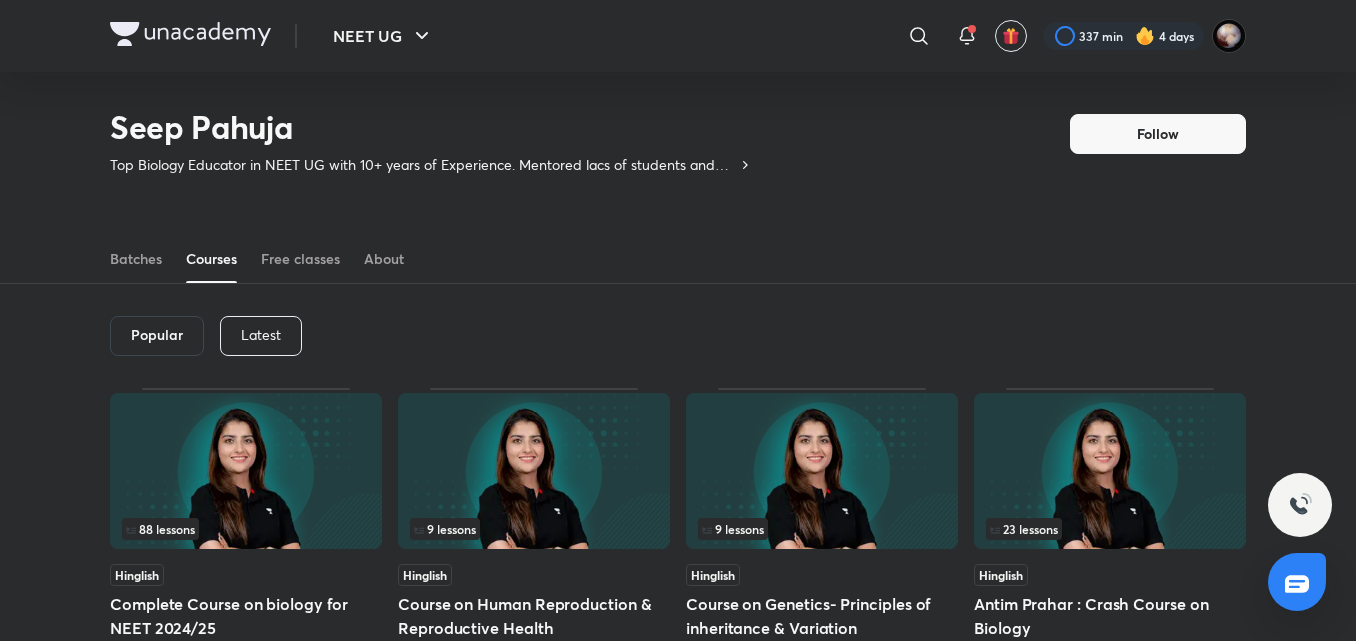 click on "Latest" at bounding box center (261, 335) 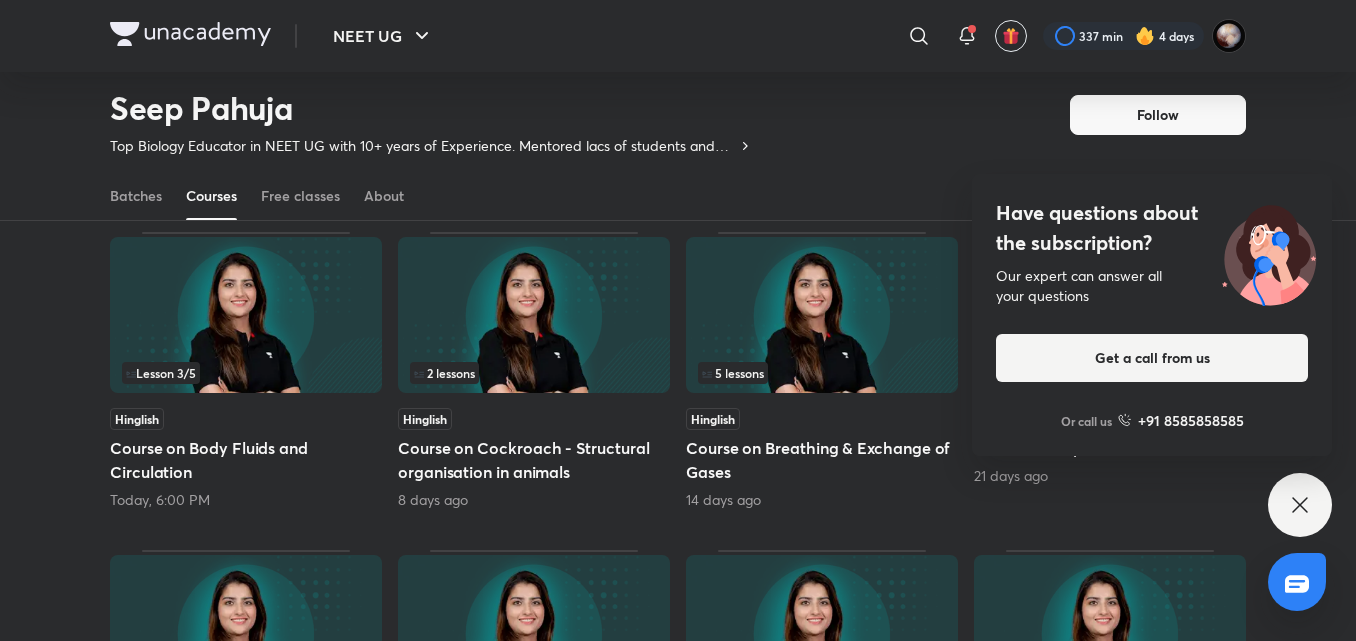 scroll, scrollTop: 166, scrollLeft: 0, axis: vertical 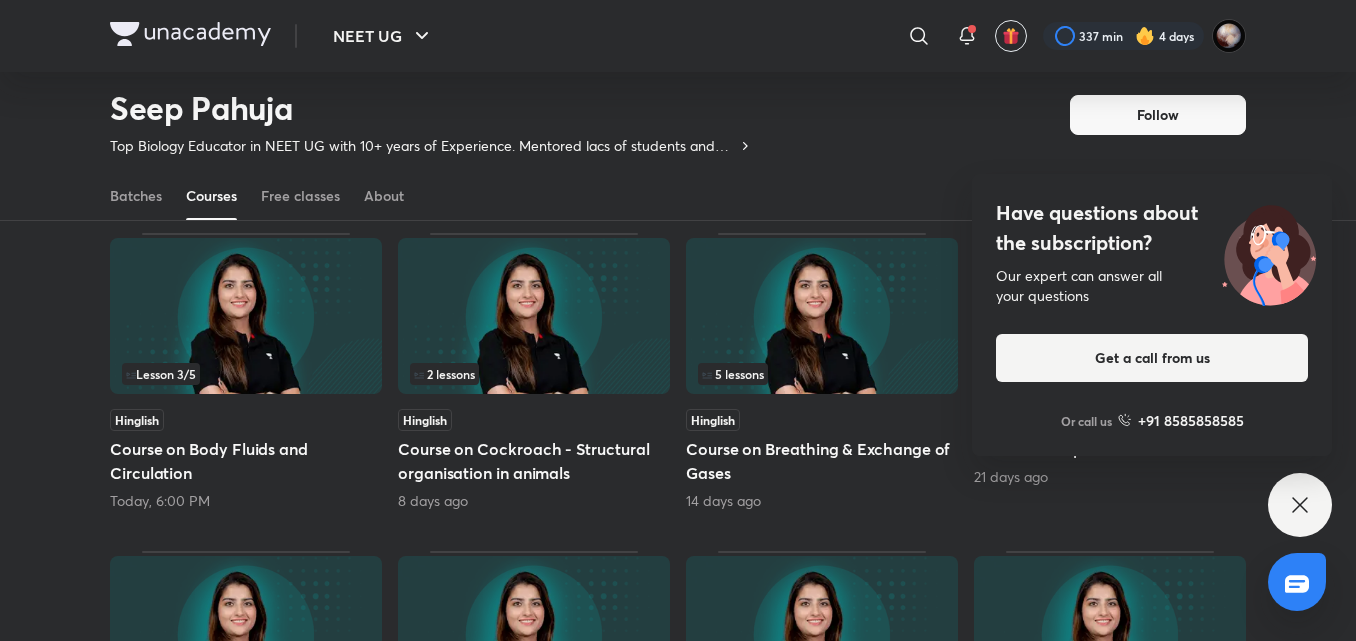 click on "Have questions about the subscription? Our expert can answer all your questions Get a call from us Or call us +91 8585858585" at bounding box center [1300, 505] 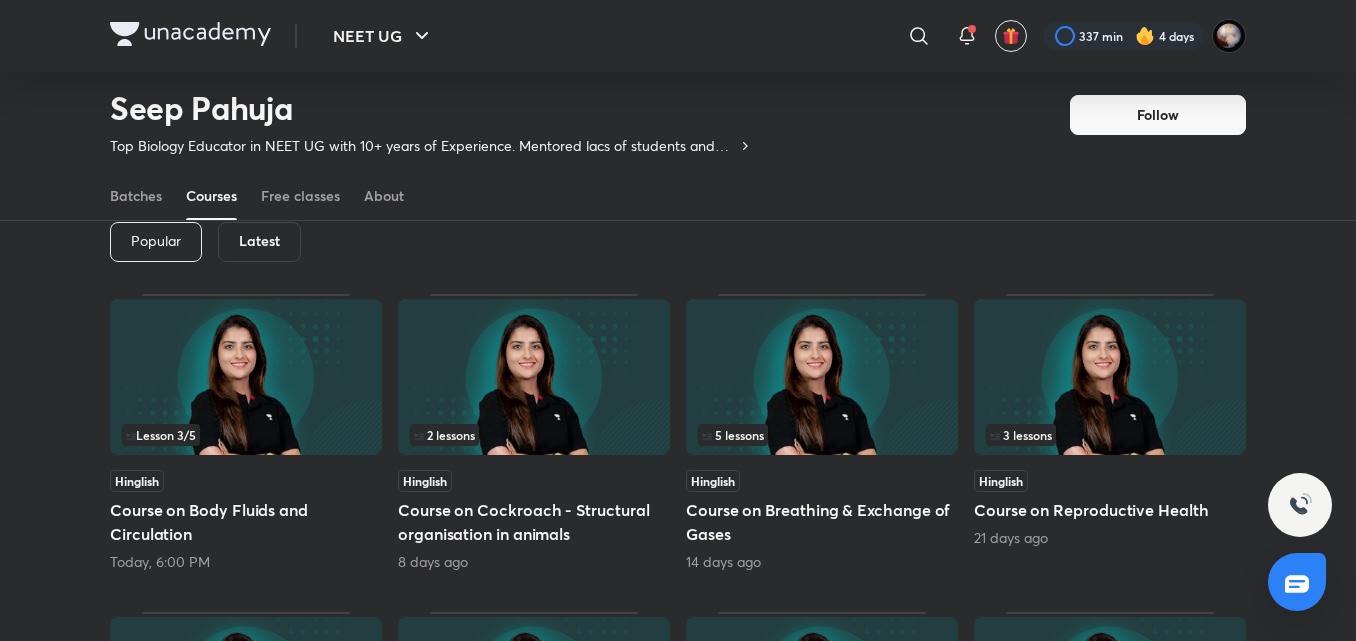 scroll, scrollTop: 100, scrollLeft: 0, axis: vertical 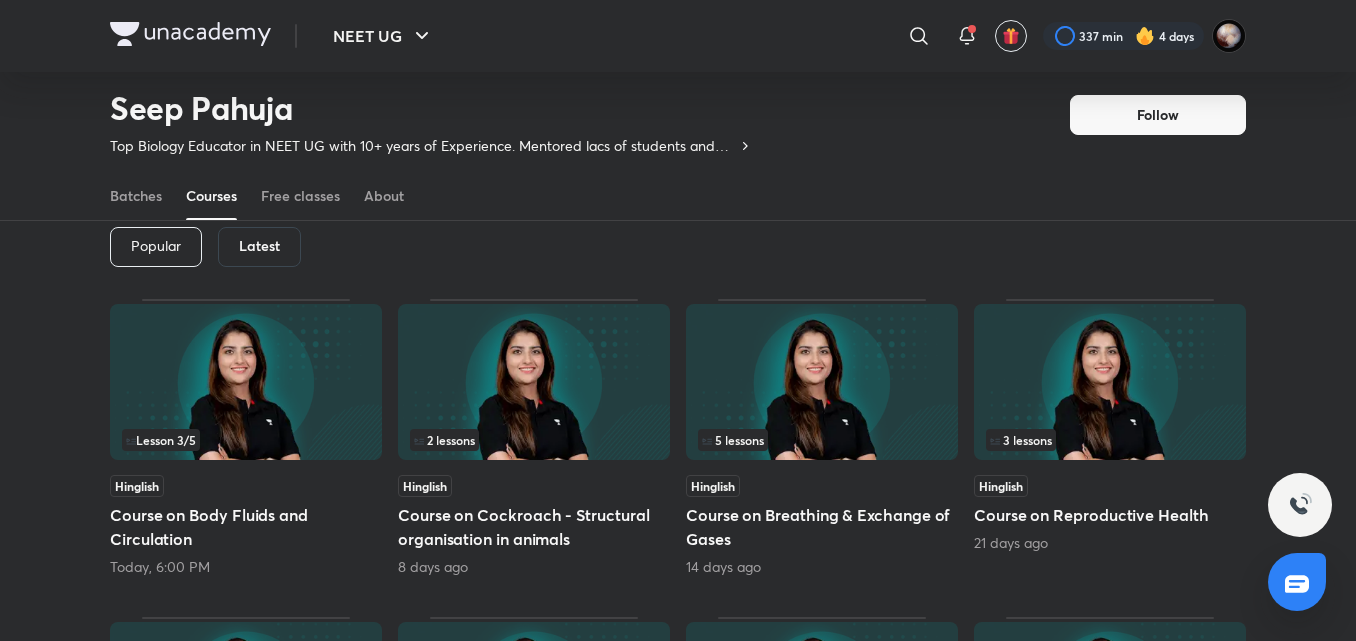 click on "Course on Body Fluids and Circulation" at bounding box center (246, 527) 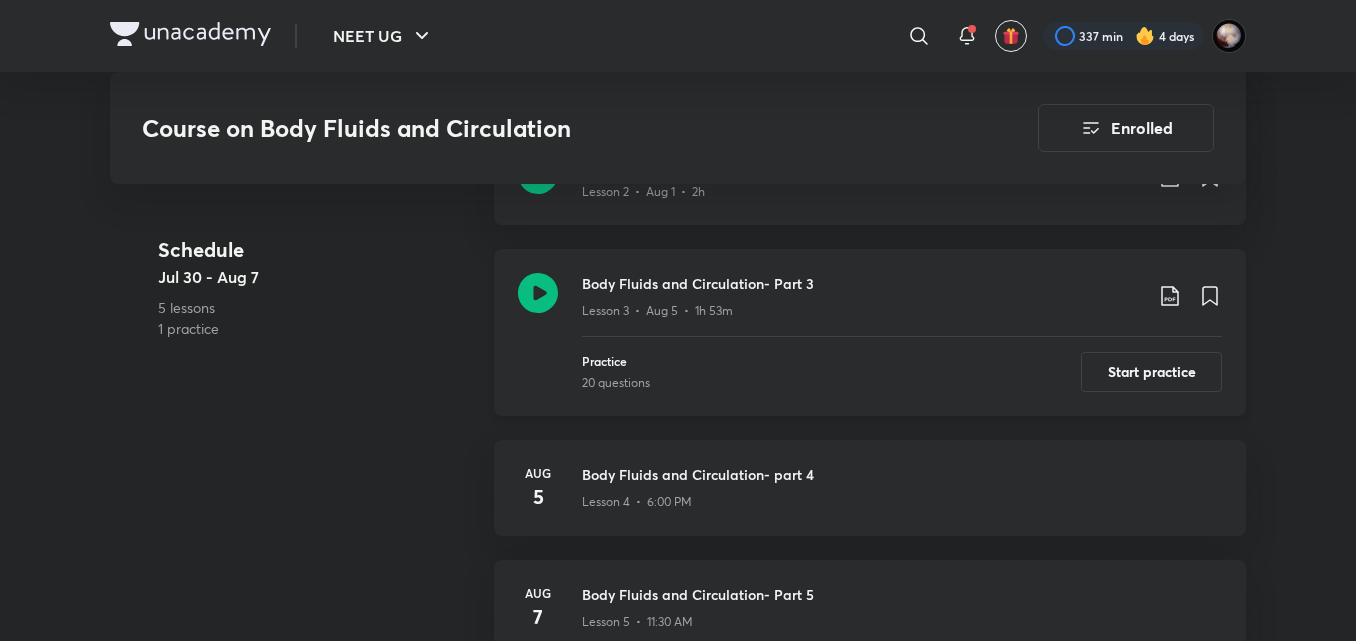 scroll, scrollTop: 1220, scrollLeft: 0, axis: vertical 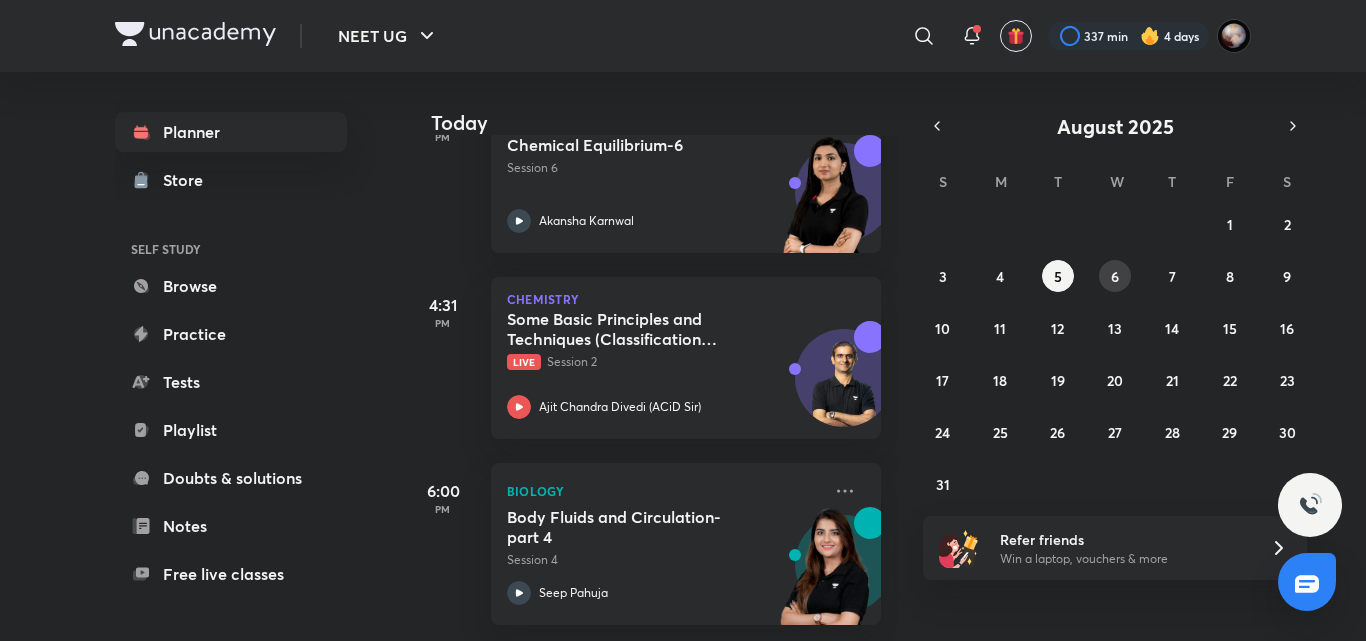 click on "6" at bounding box center [1115, 276] 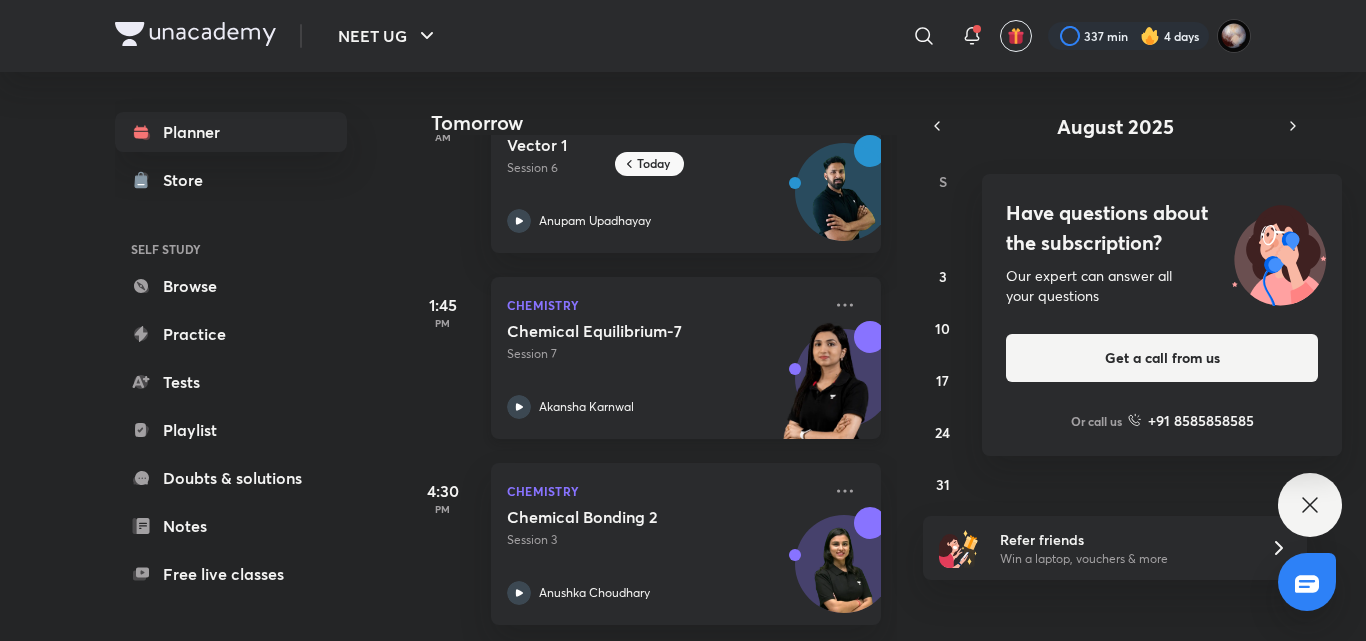 scroll, scrollTop: 0, scrollLeft: 0, axis: both 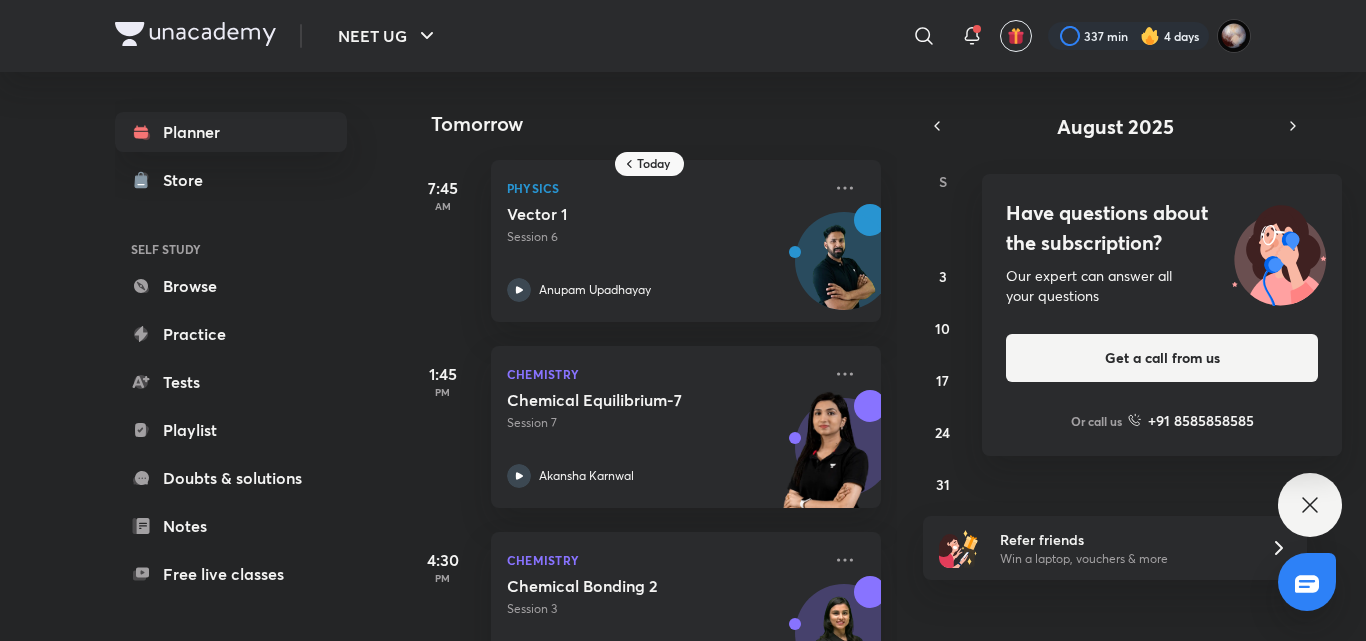 click on "Have questions about the subscription? Our expert can answer all your questions Get a call from us Or call us +91 8585858585" at bounding box center (1310, 505) 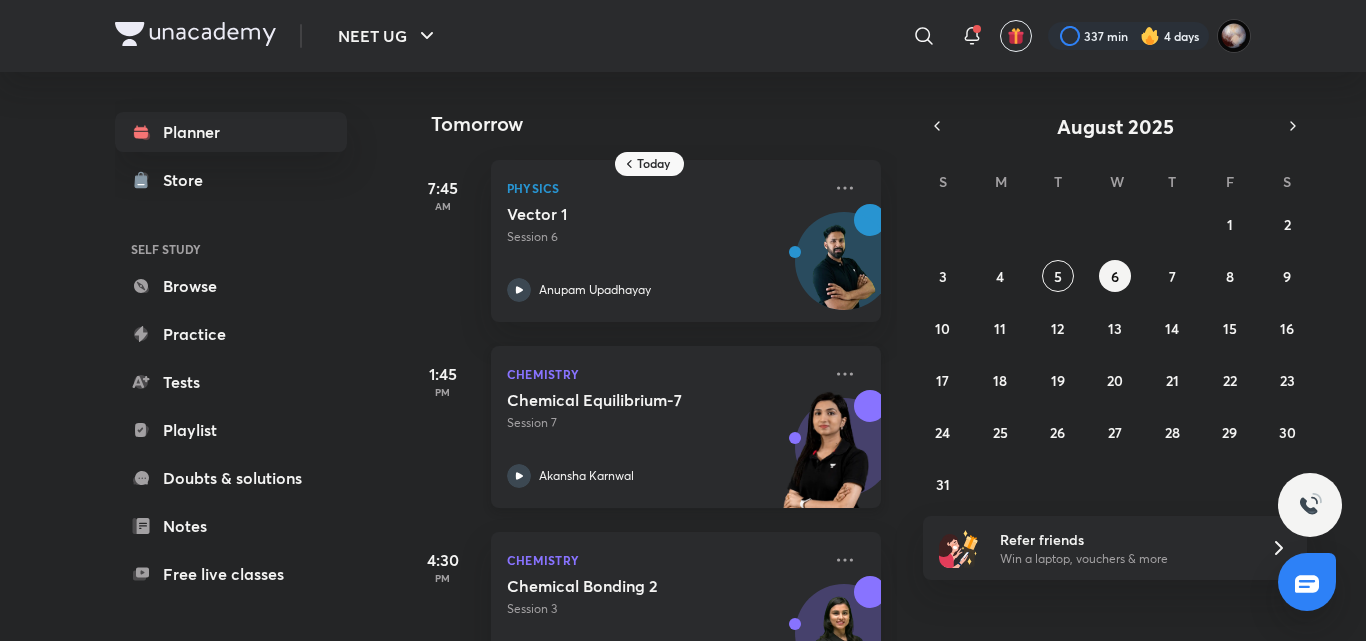 scroll, scrollTop: 84, scrollLeft: 0, axis: vertical 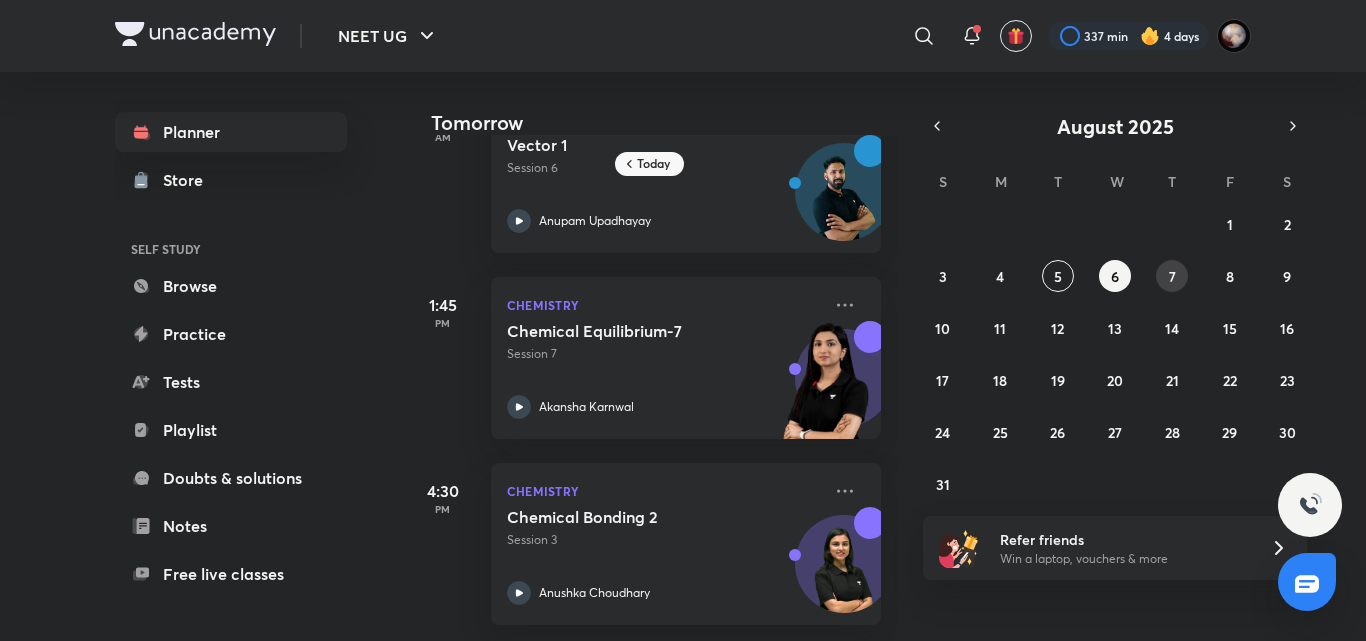 click on "7" at bounding box center (1172, 276) 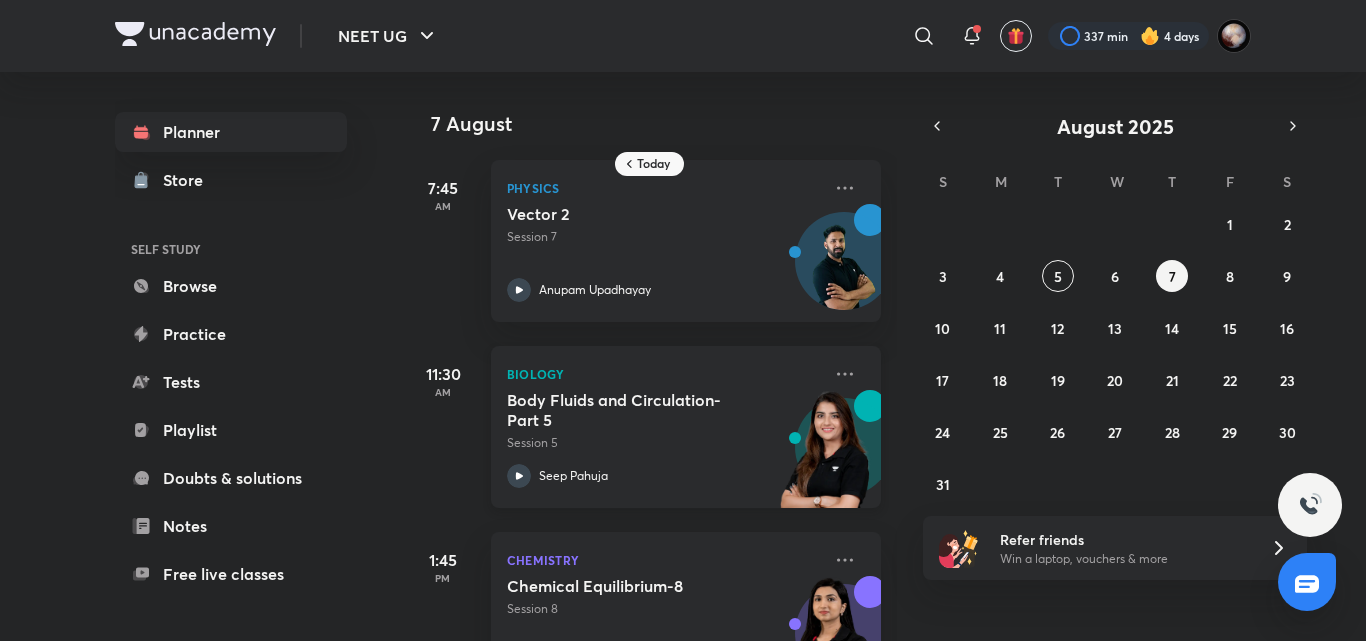 scroll, scrollTop: 270, scrollLeft: 0, axis: vertical 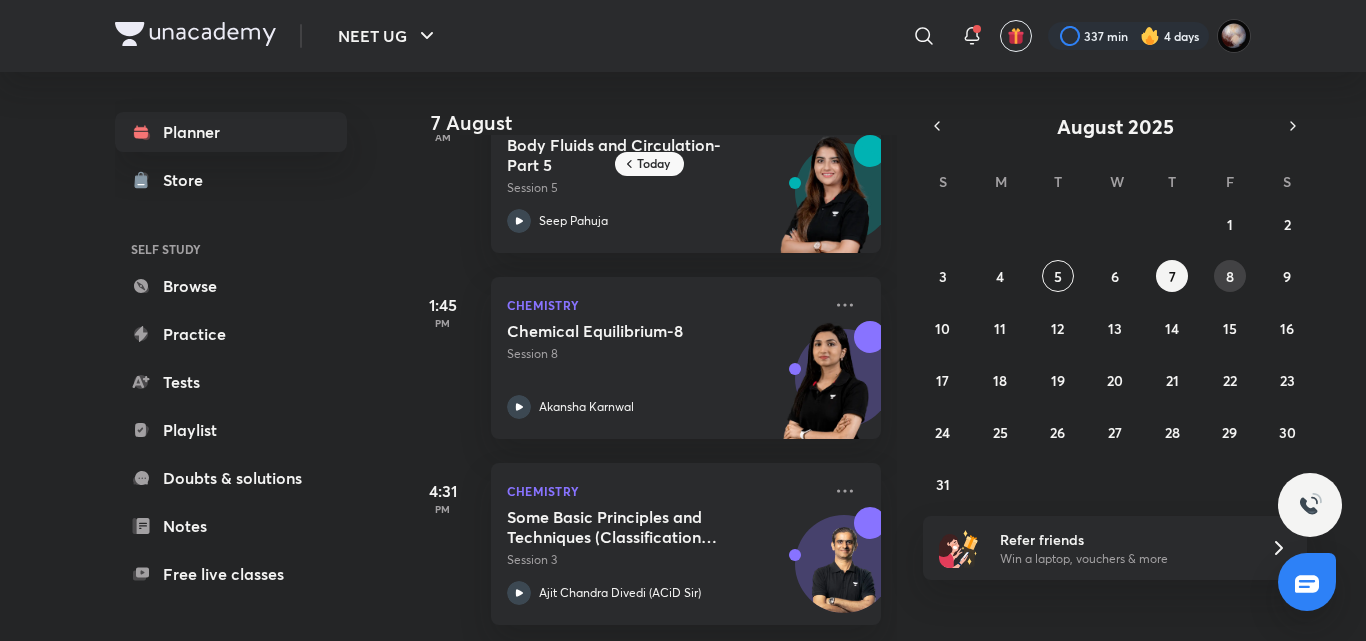click on "8" at bounding box center (1230, 276) 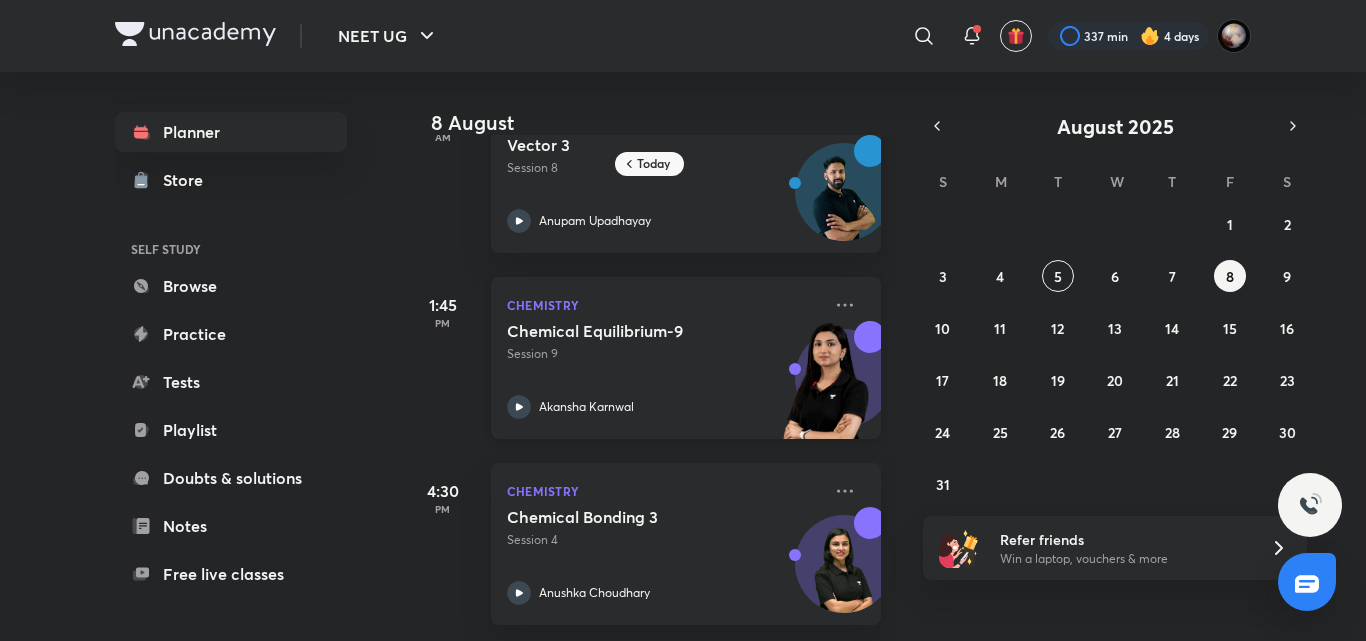 scroll, scrollTop: 0, scrollLeft: 0, axis: both 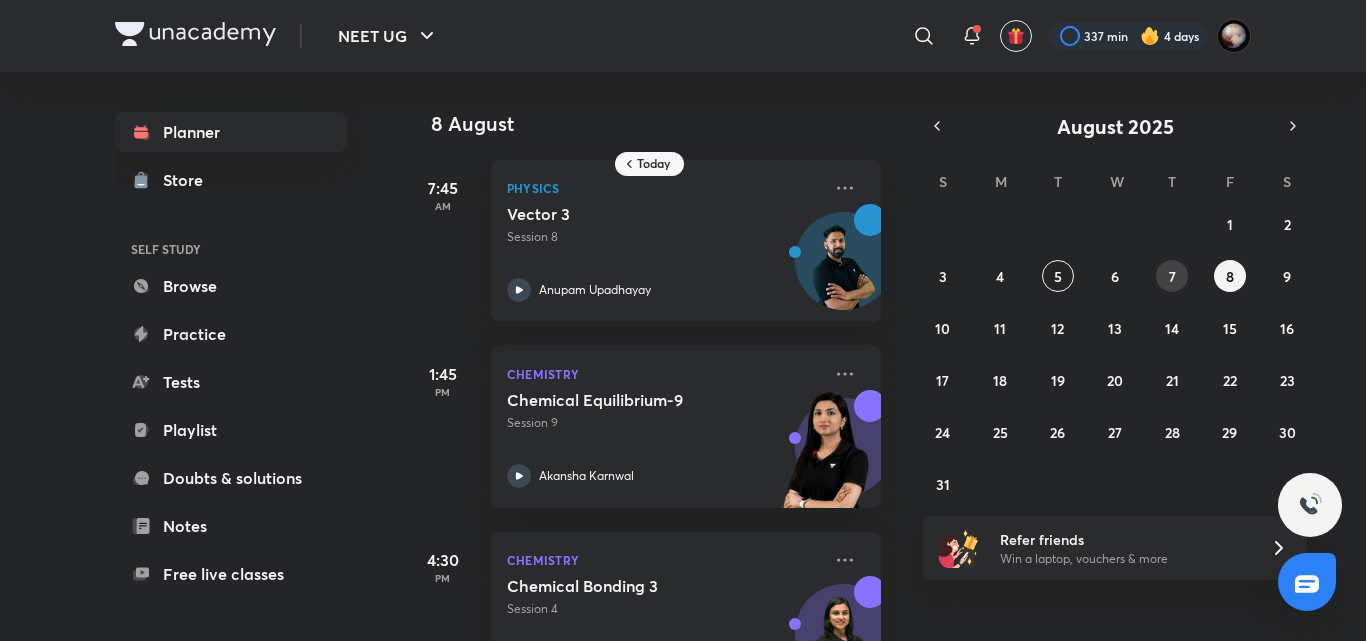 click on "7" at bounding box center [1172, 276] 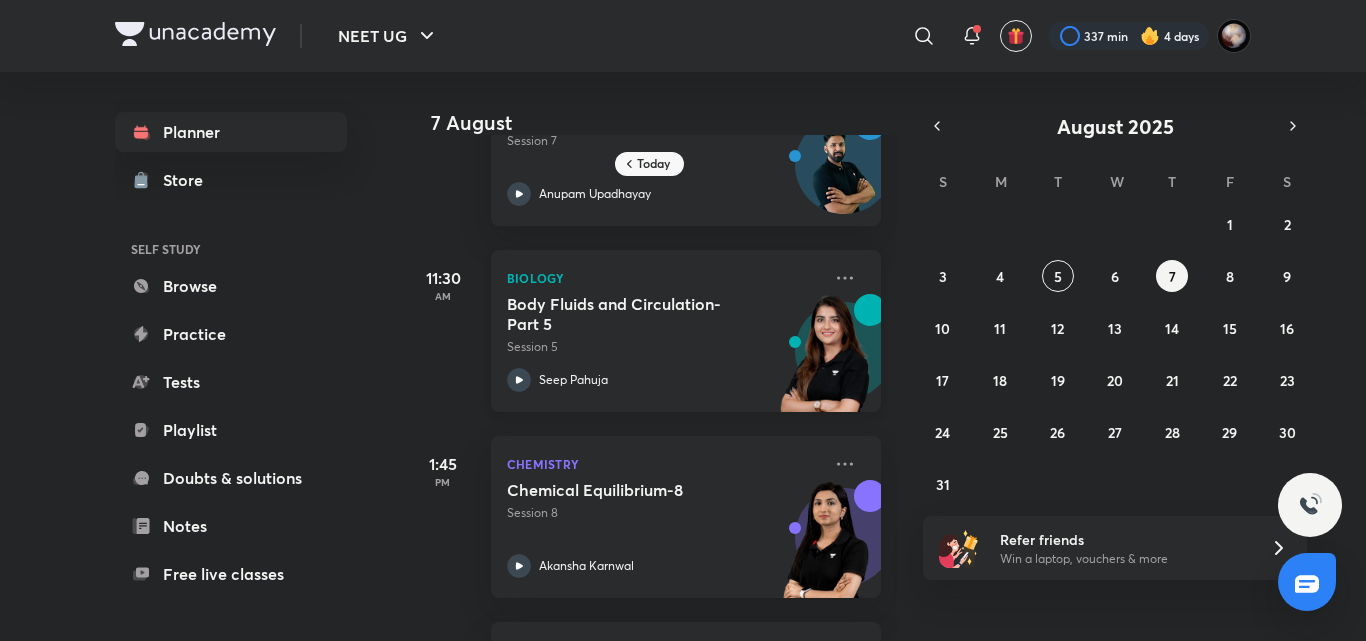 scroll, scrollTop: 0, scrollLeft: 0, axis: both 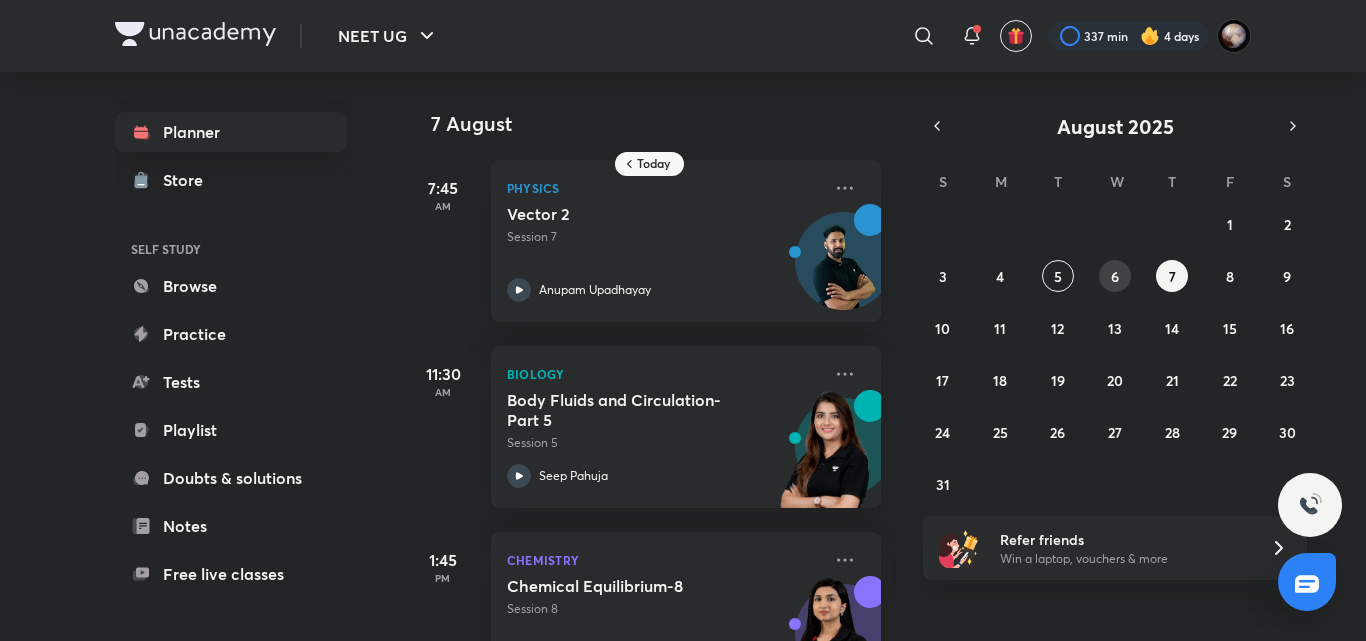 click on "6" at bounding box center (1115, 276) 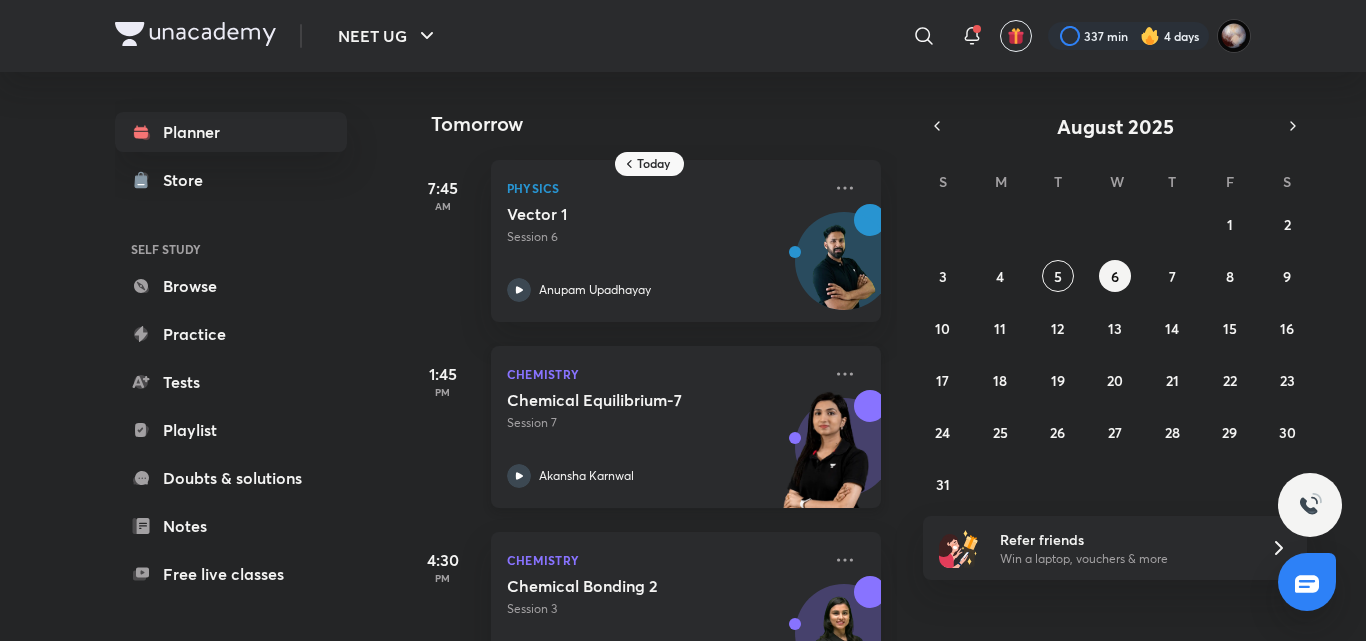 scroll, scrollTop: 84, scrollLeft: 0, axis: vertical 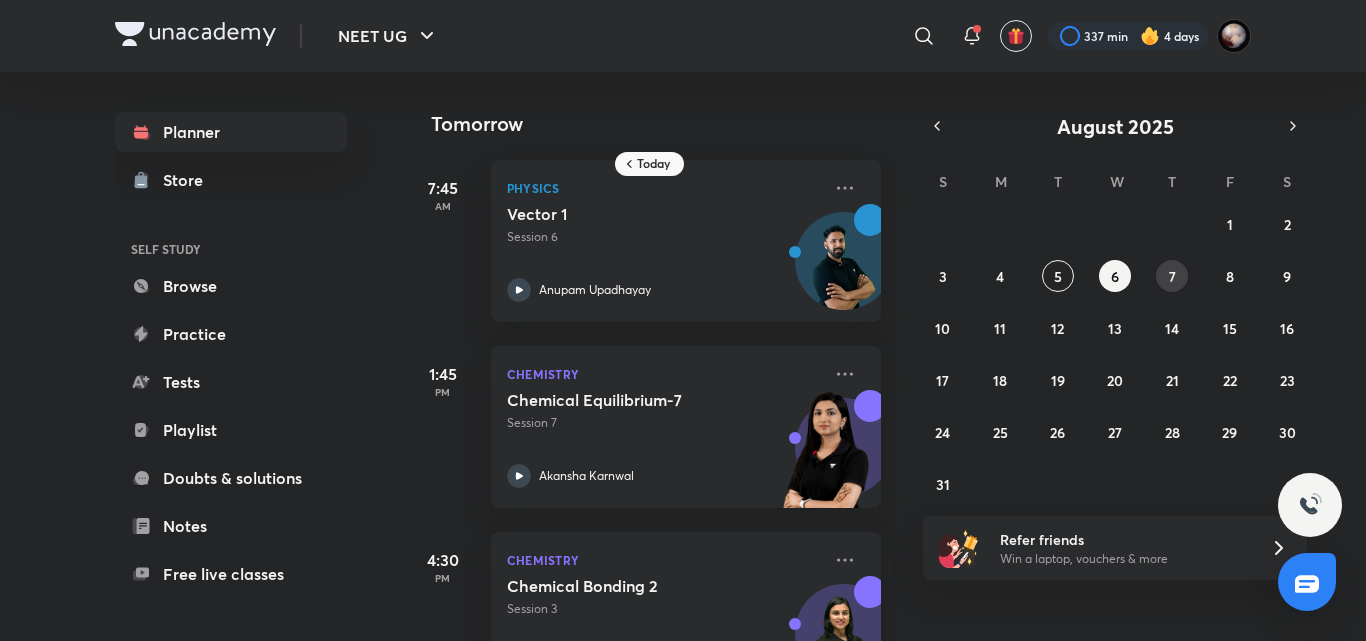 click on "7" at bounding box center (1172, 276) 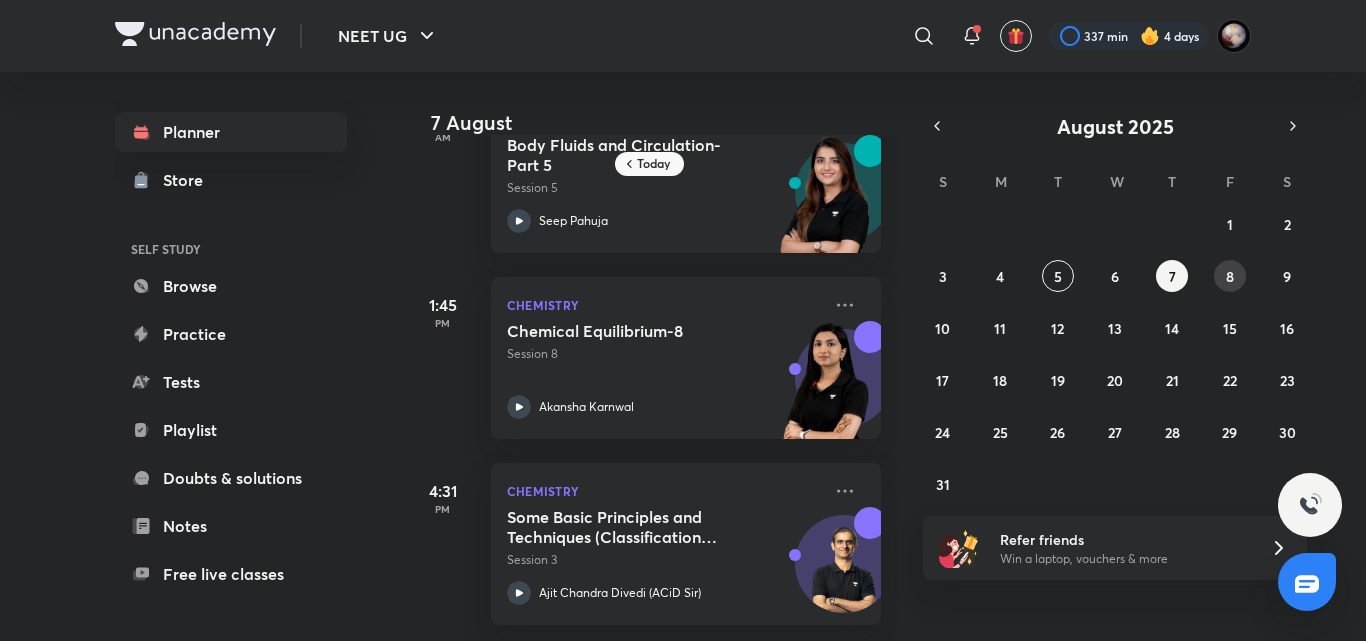 click on "8" at bounding box center [1230, 276] 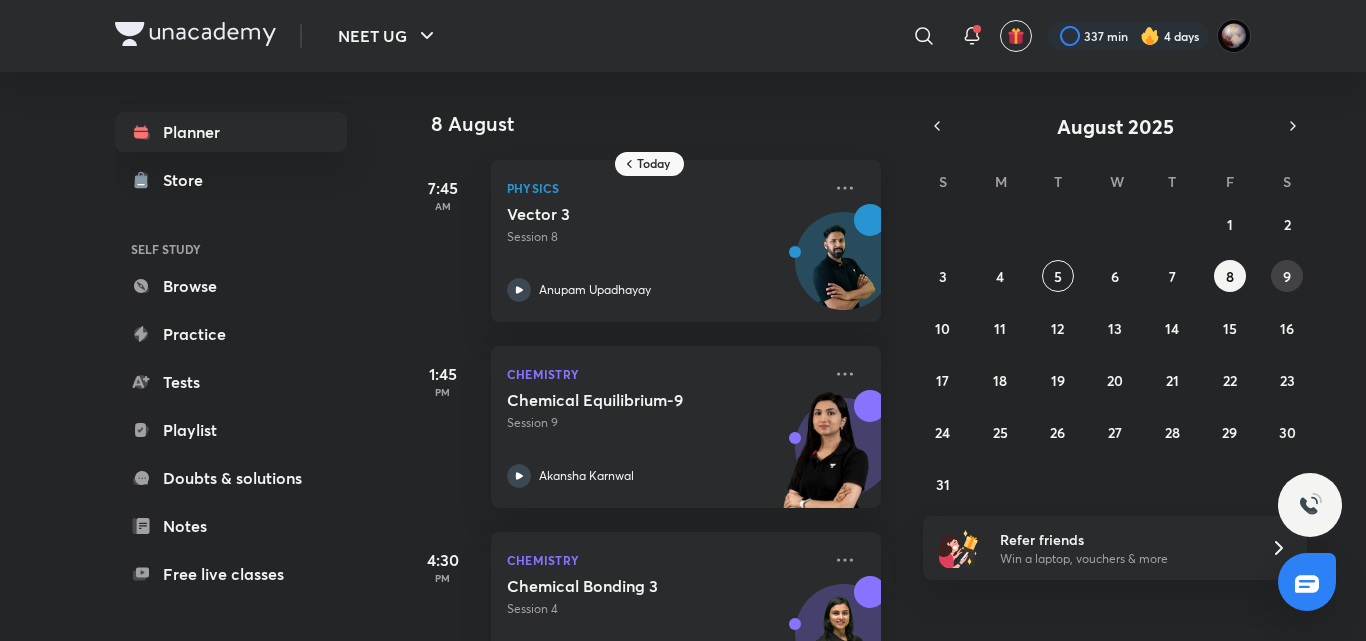 click on "9" at bounding box center [1287, 276] 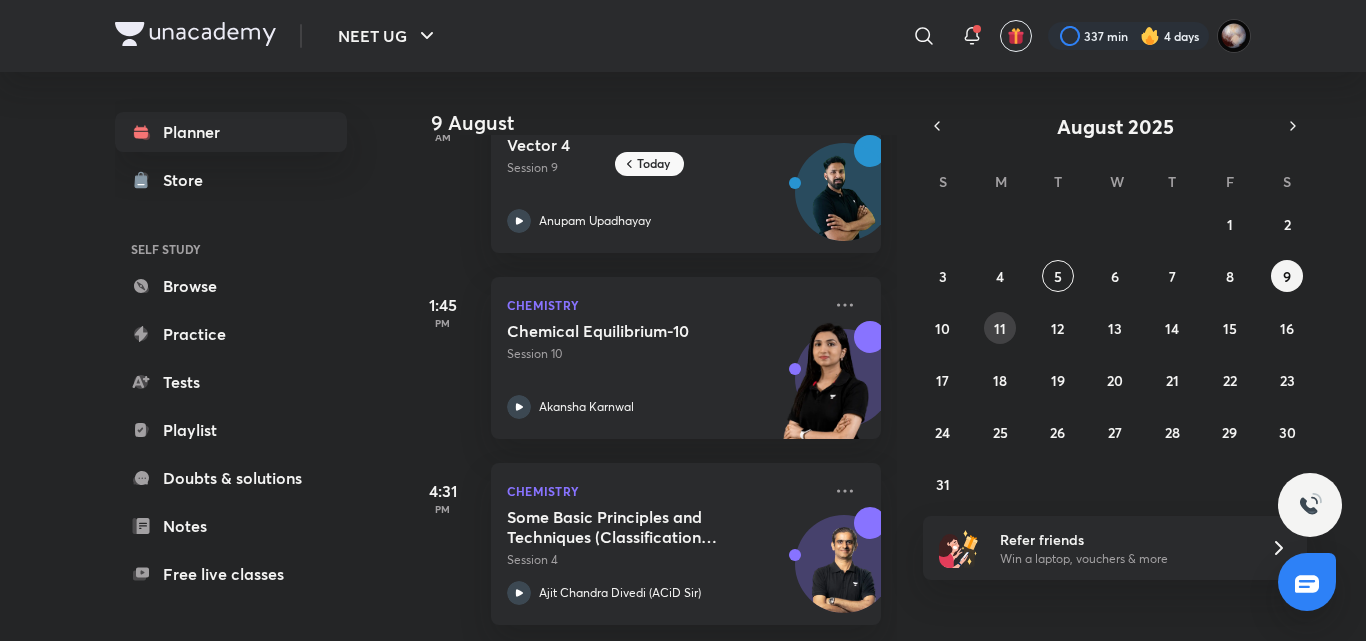 click on "11" at bounding box center [1000, 328] 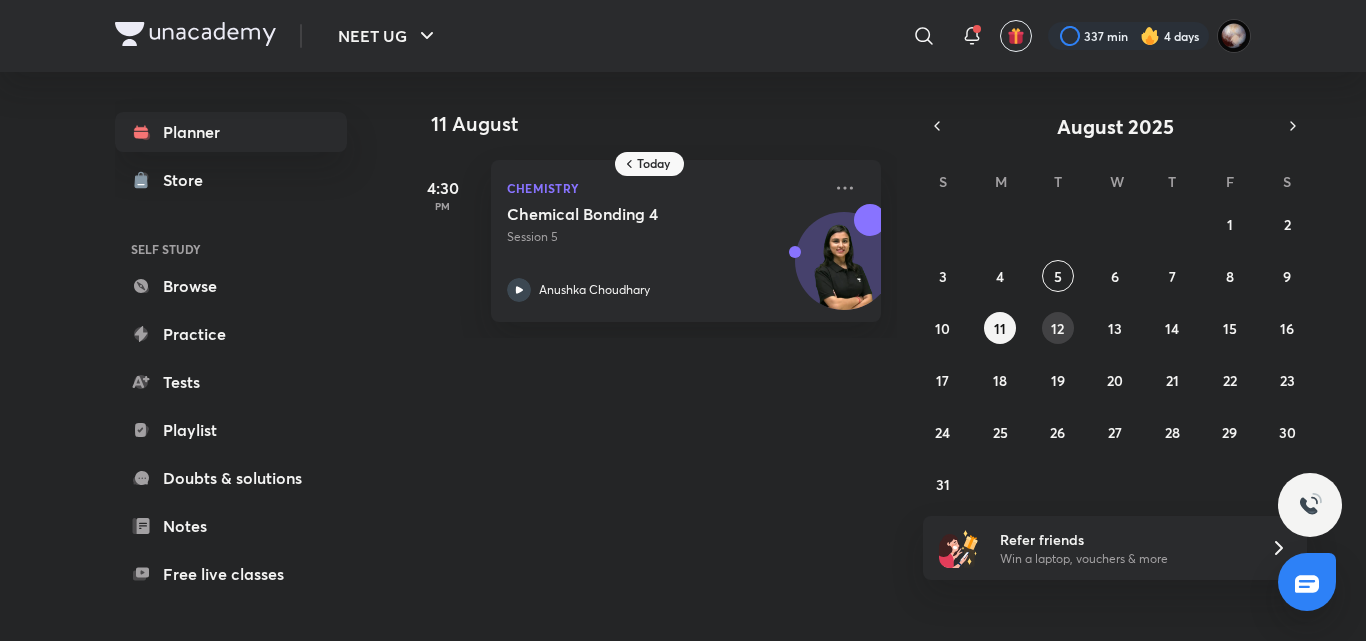 click on "12" at bounding box center (1057, 328) 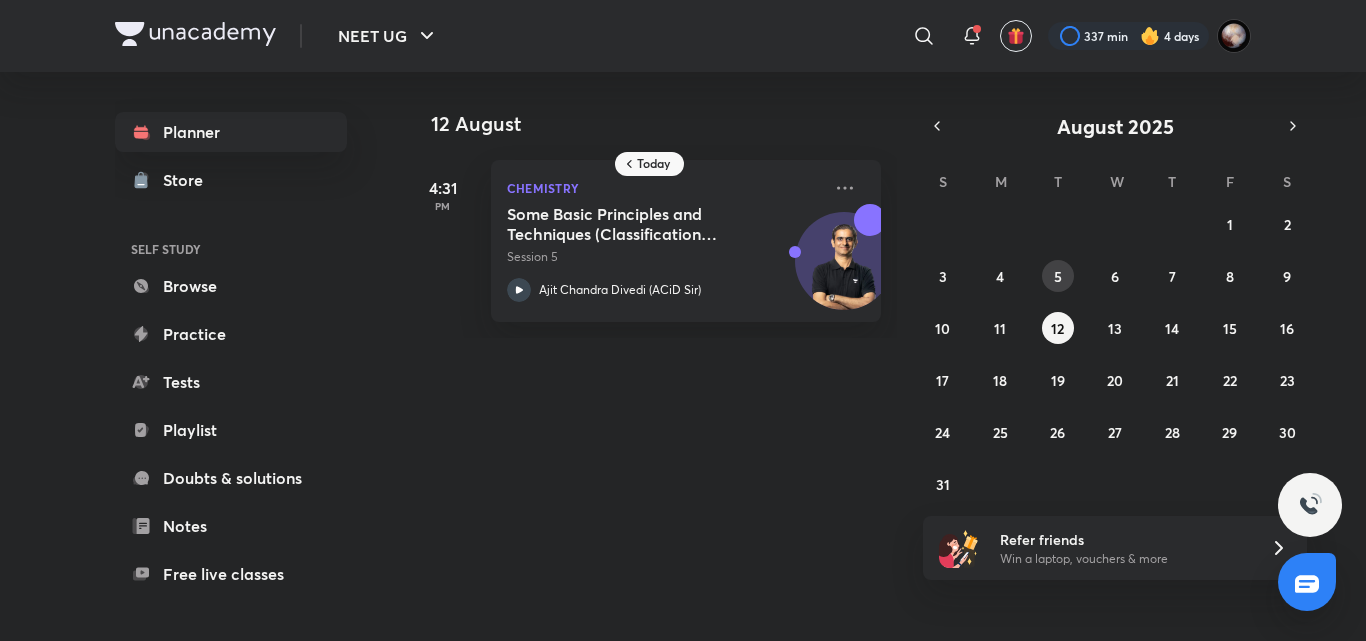 click on "5" at bounding box center (1058, 276) 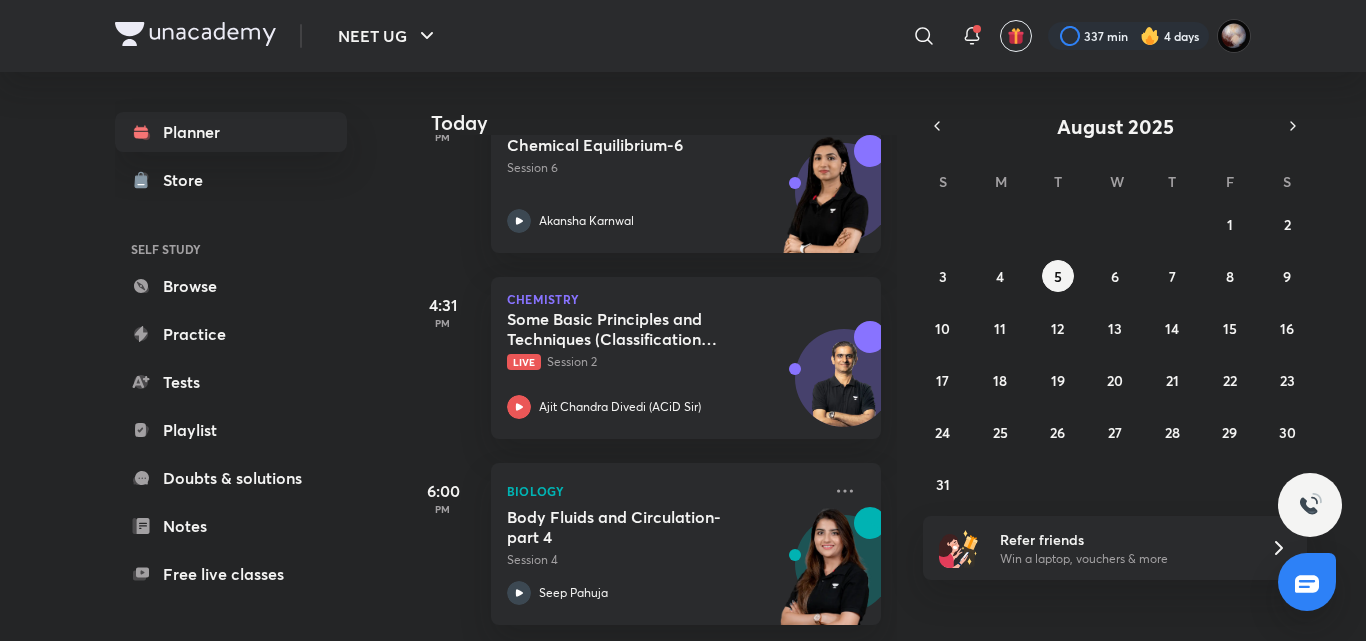 scroll, scrollTop: 608, scrollLeft: 0, axis: vertical 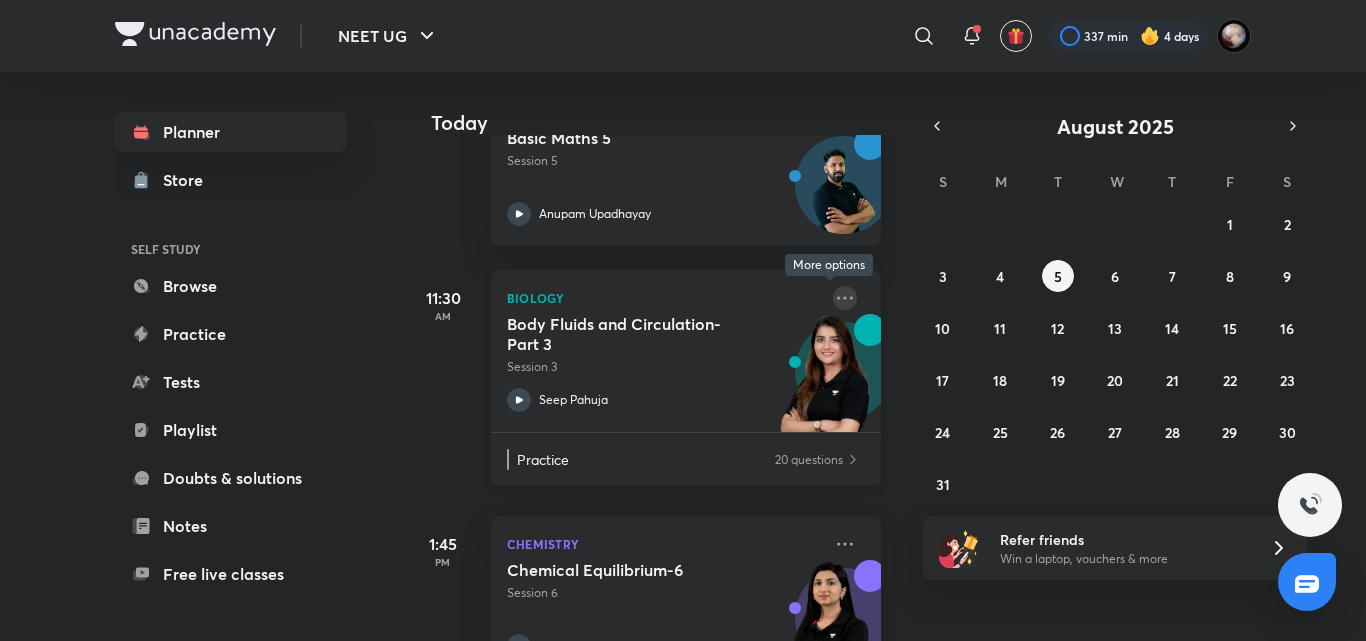 click 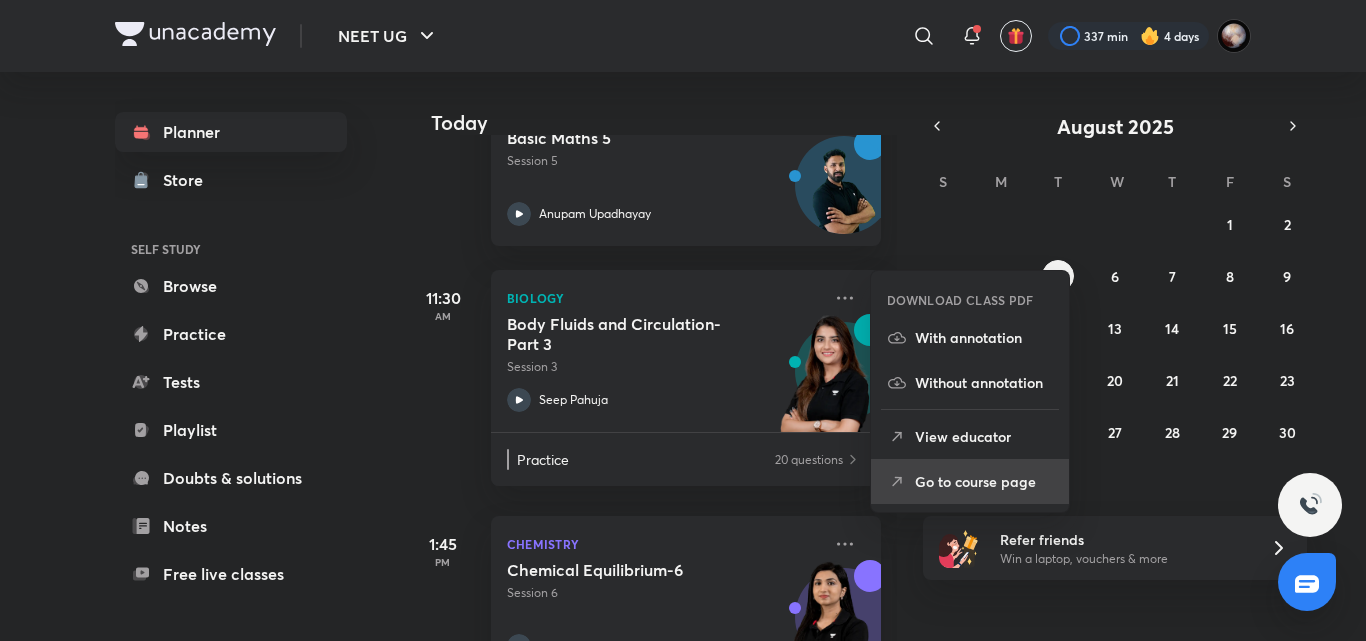 click on "Go to course page" at bounding box center (984, 481) 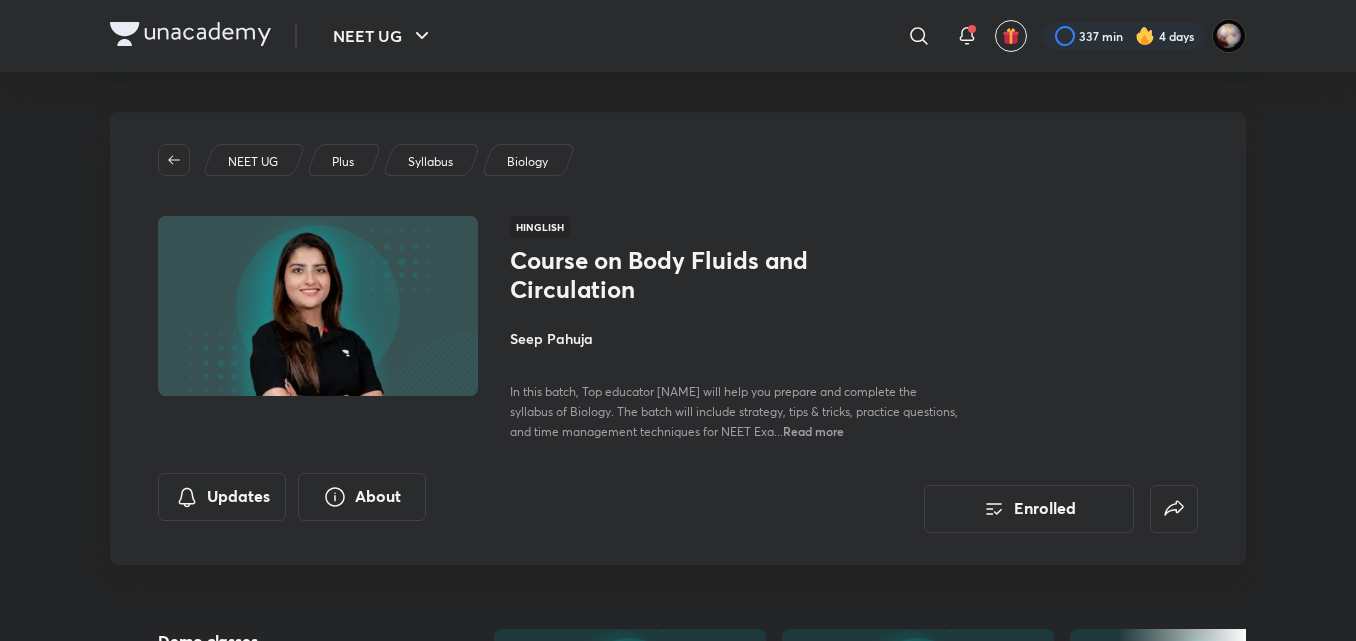click on "Hinglish Course on Body Fluids and Circulation [NAME] In this batch, Top educator [NAME] will help you prepare and complete the syllabus of Biology. The batch will include strategy, tips & tricks, practice questions, and time management techniques for NEET Exa... Read more" at bounding box center [678, 328] 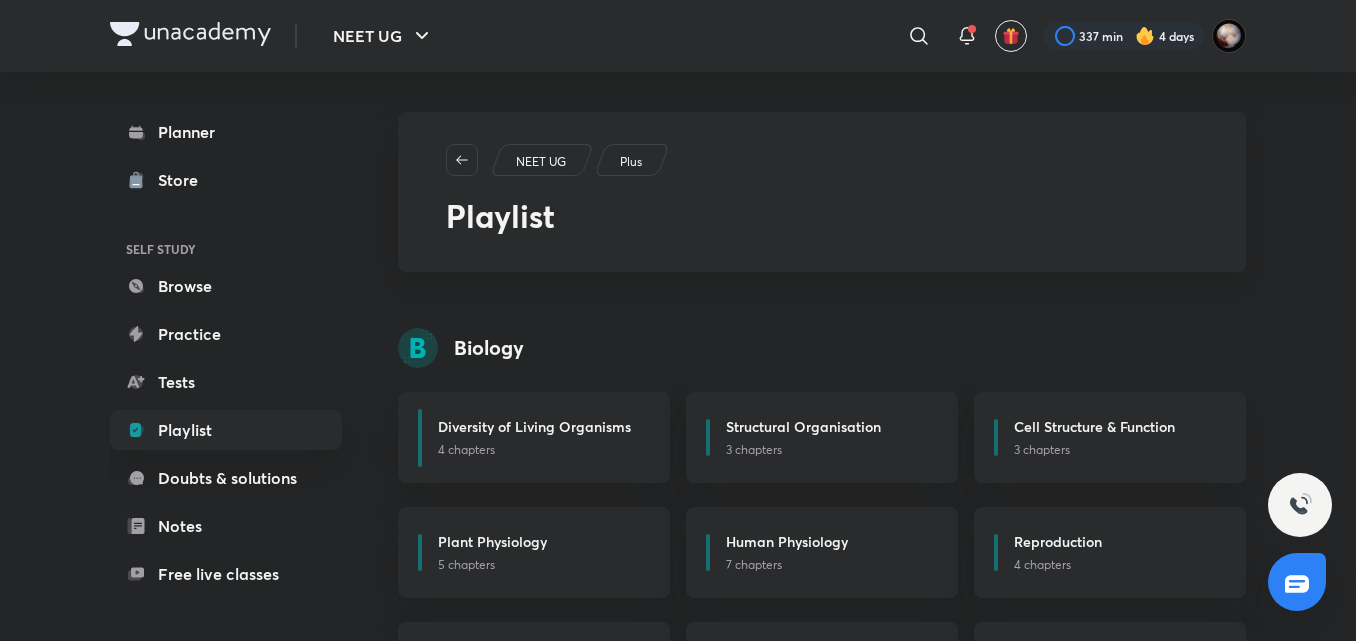 scroll, scrollTop: 256, scrollLeft: 0, axis: vertical 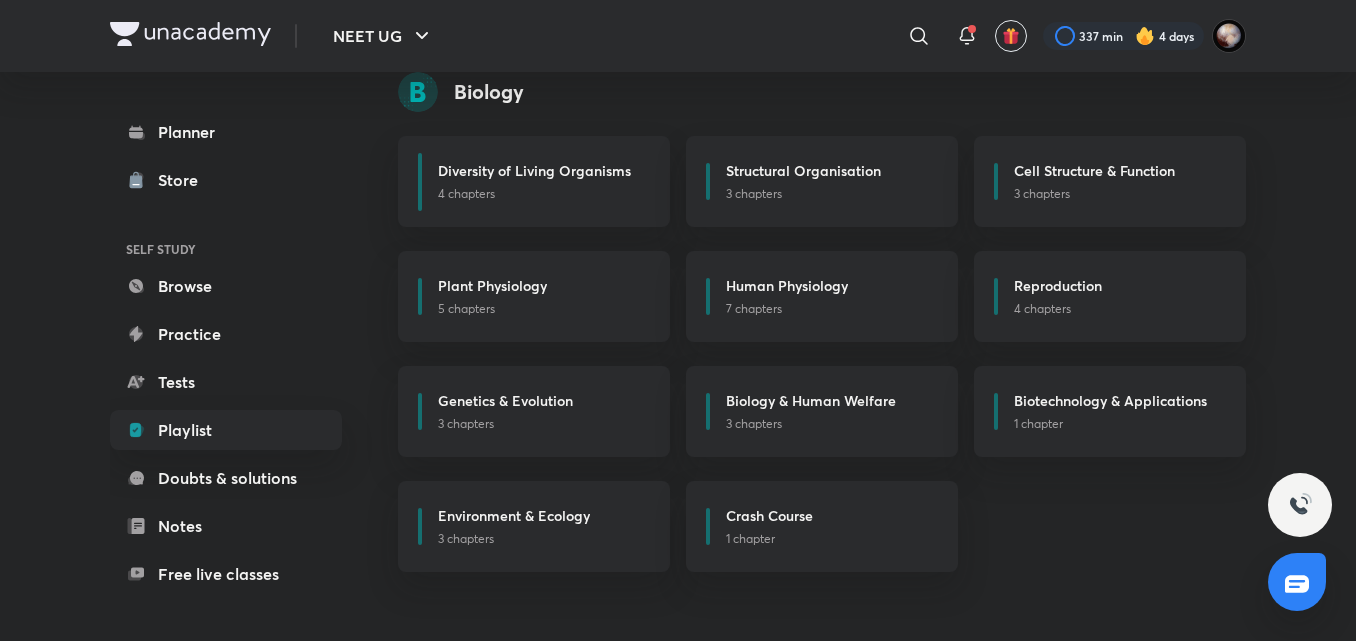 click on "NEET UG ​ 337 min 4 days" at bounding box center (678, 36) 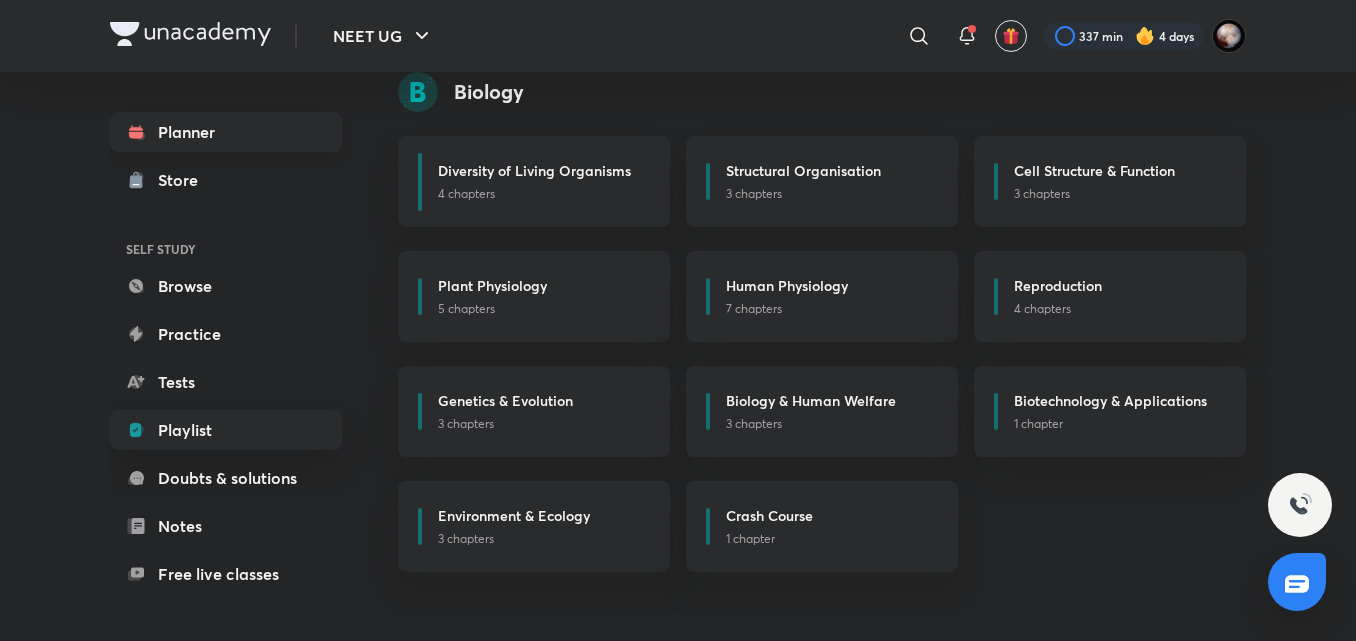 click on "Planner" at bounding box center (226, 132) 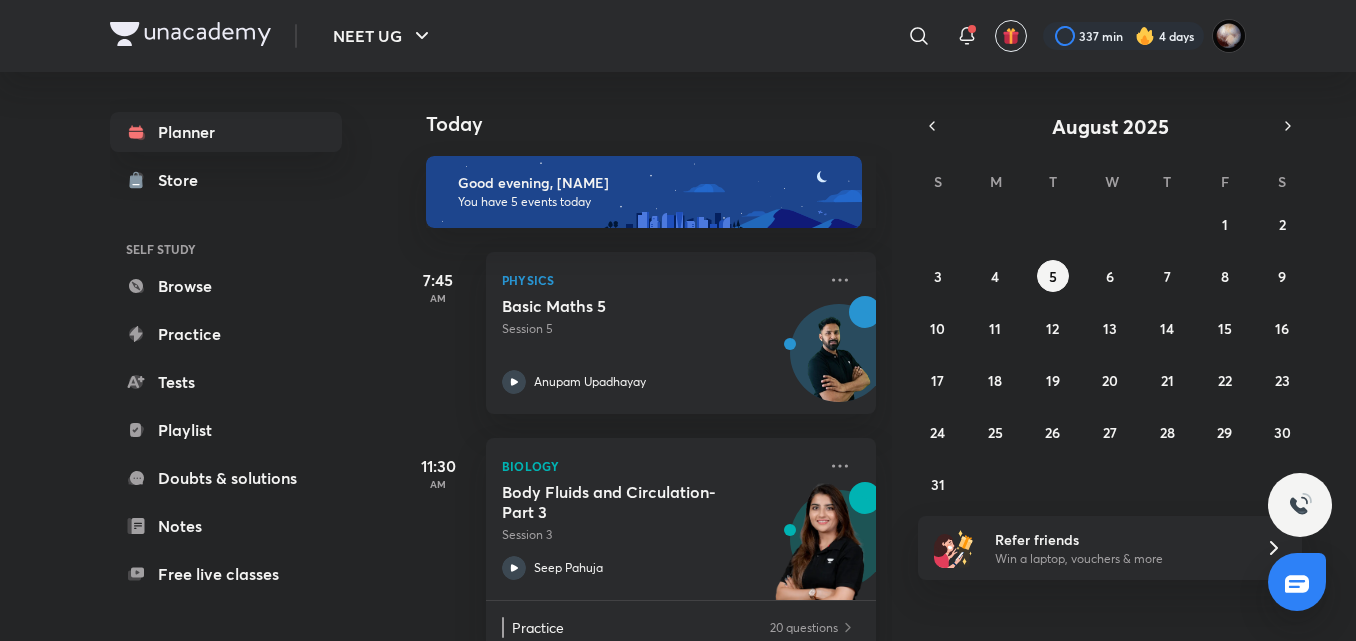 scroll, scrollTop: 0, scrollLeft: 0, axis: both 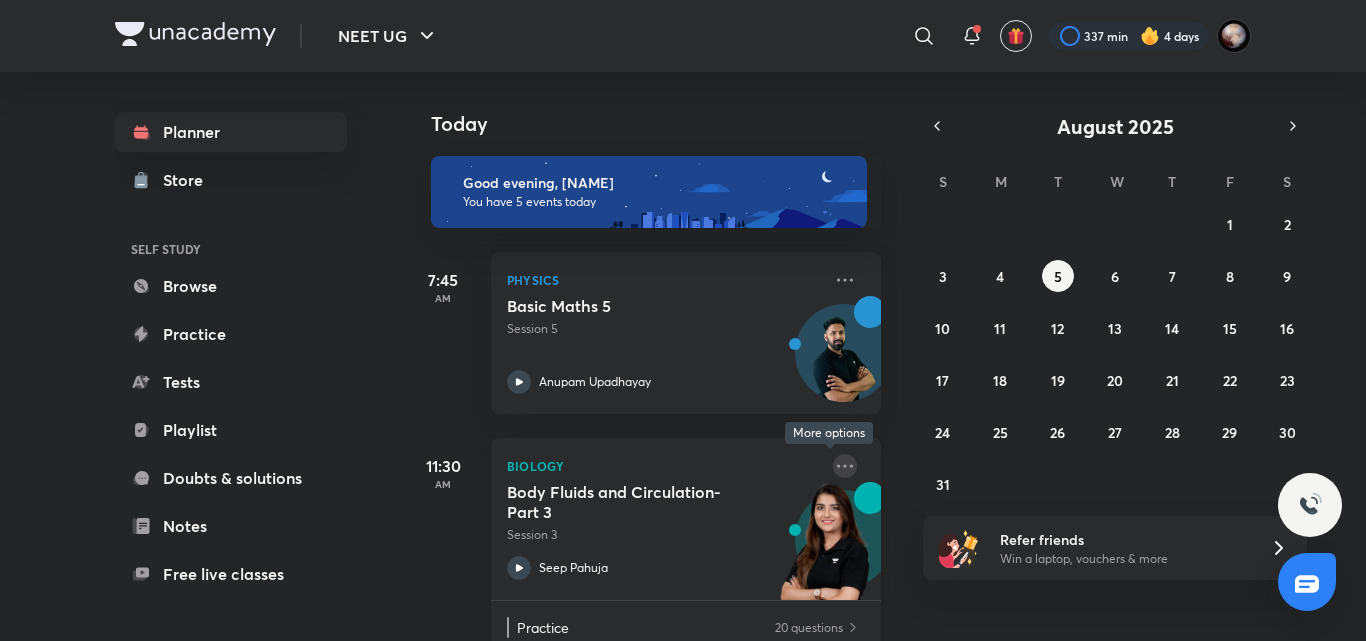 click 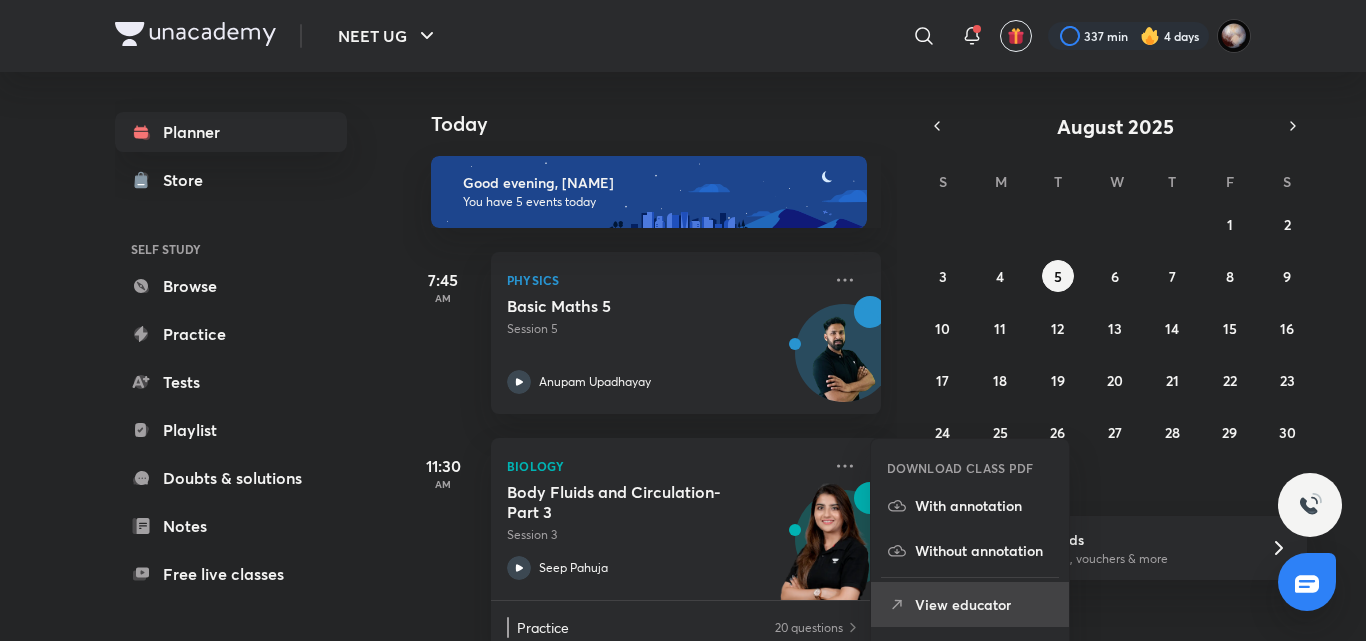 click on "View educator" at bounding box center (984, 604) 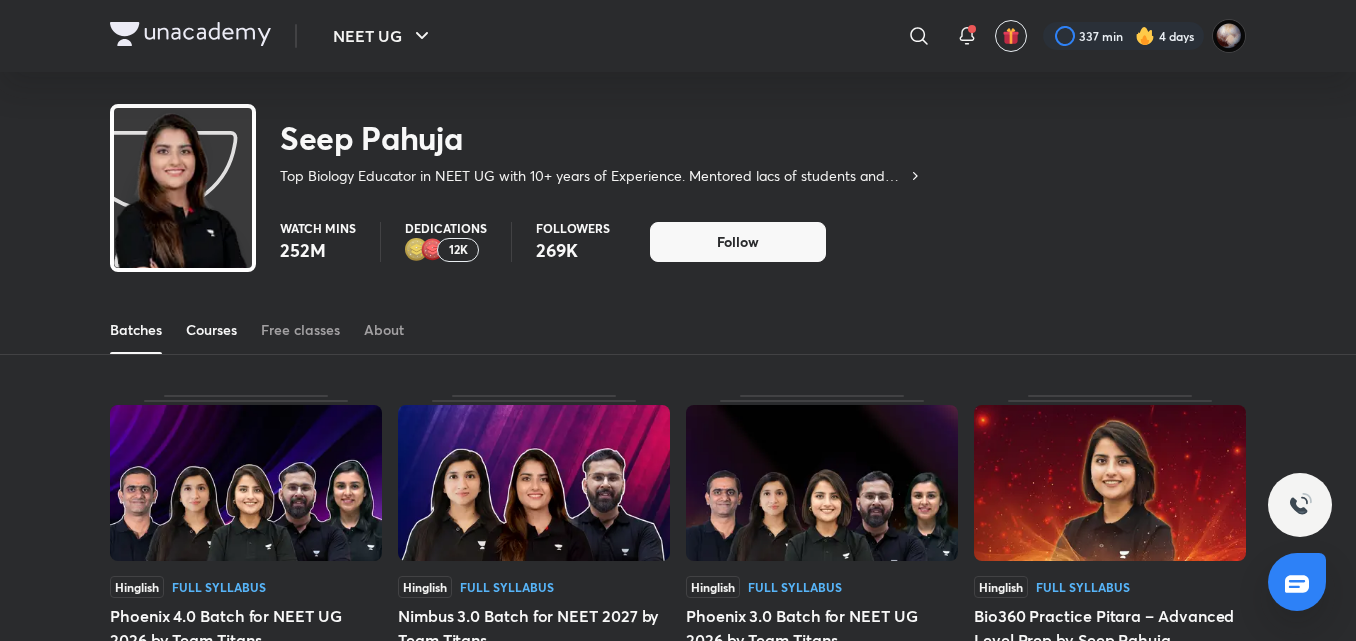 click on "Courses" at bounding box center (211, 330) 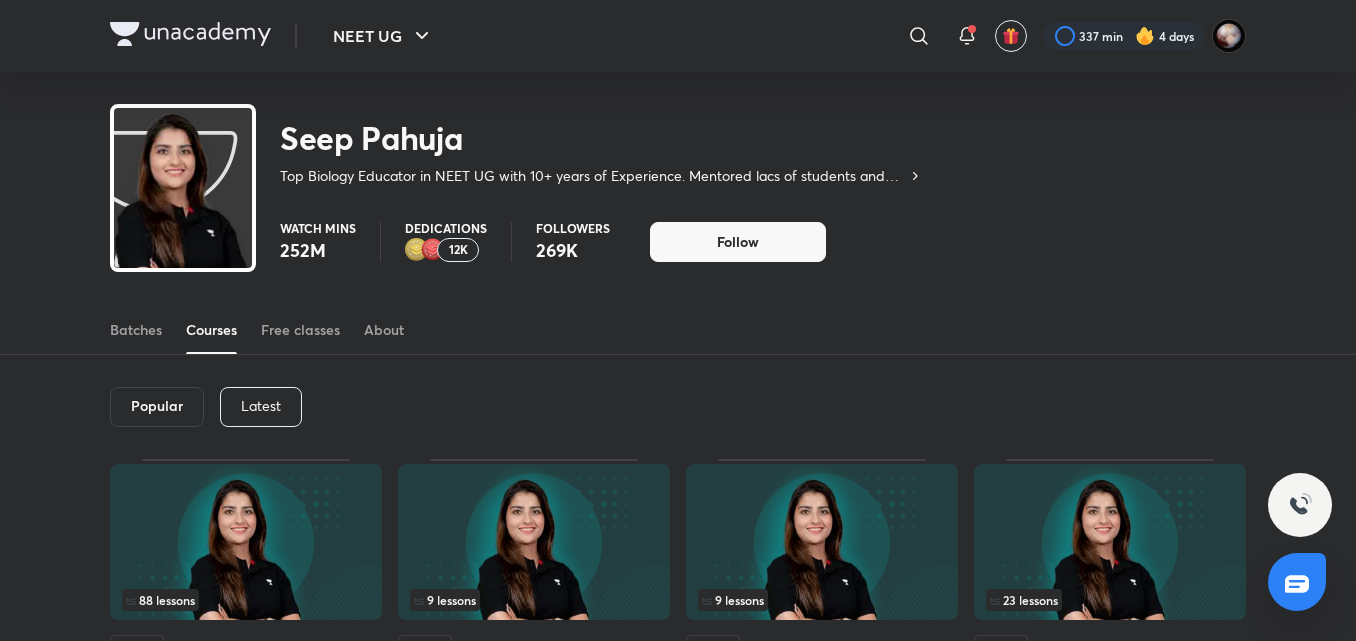 click on "Latest" at bounding box center (261, 406) 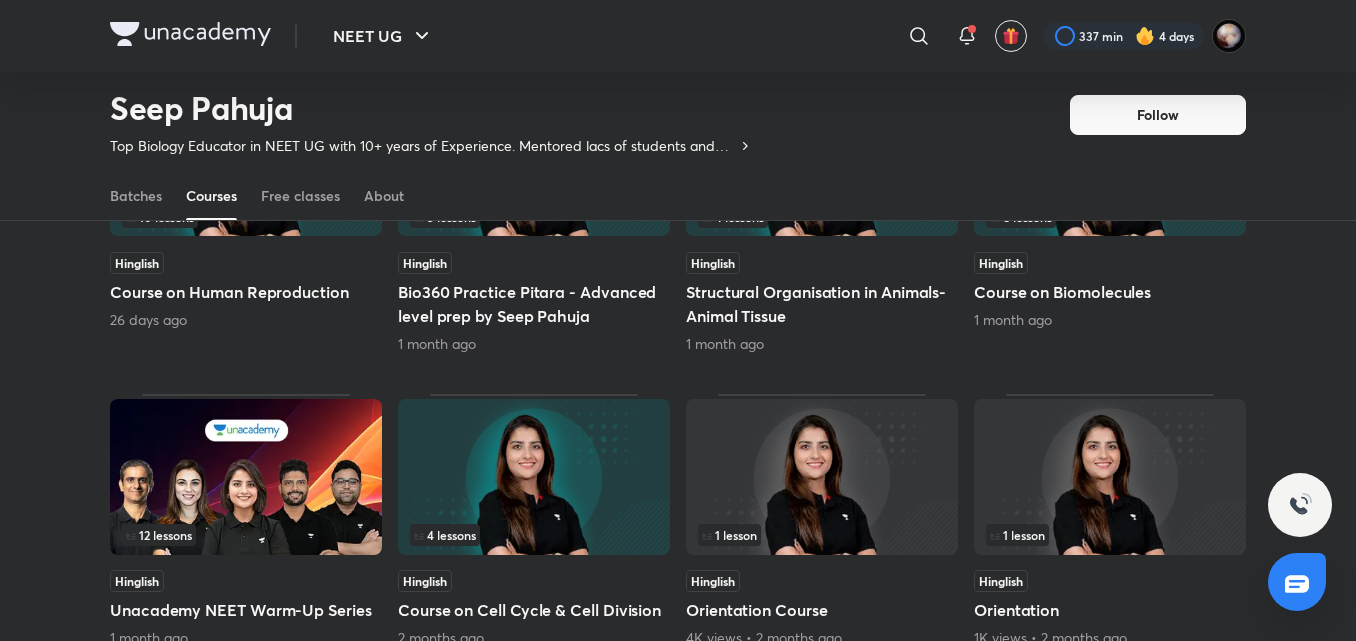 scroll, scrollTop: 651, scrollLeft: 0, axis: vertical 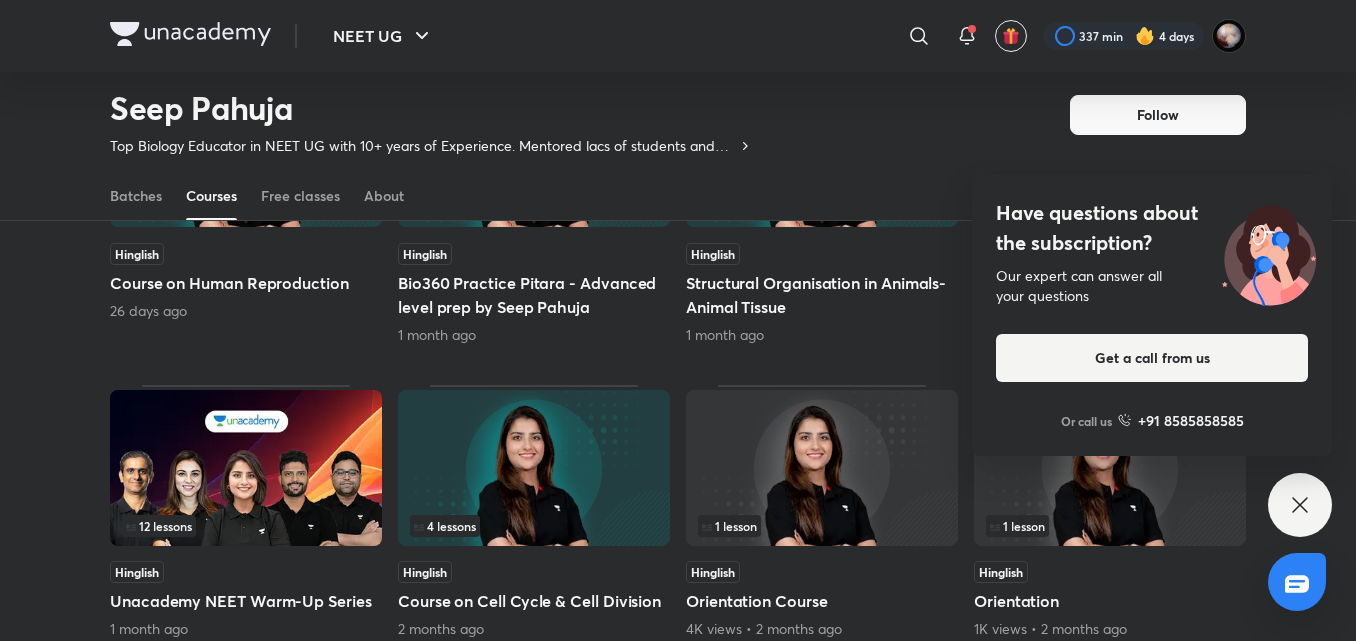 click on "Have questions about the subscription? Our expert can answer all your questions Get a call from us Or call us +91 8585858585" at bounding box center [1300, 505] 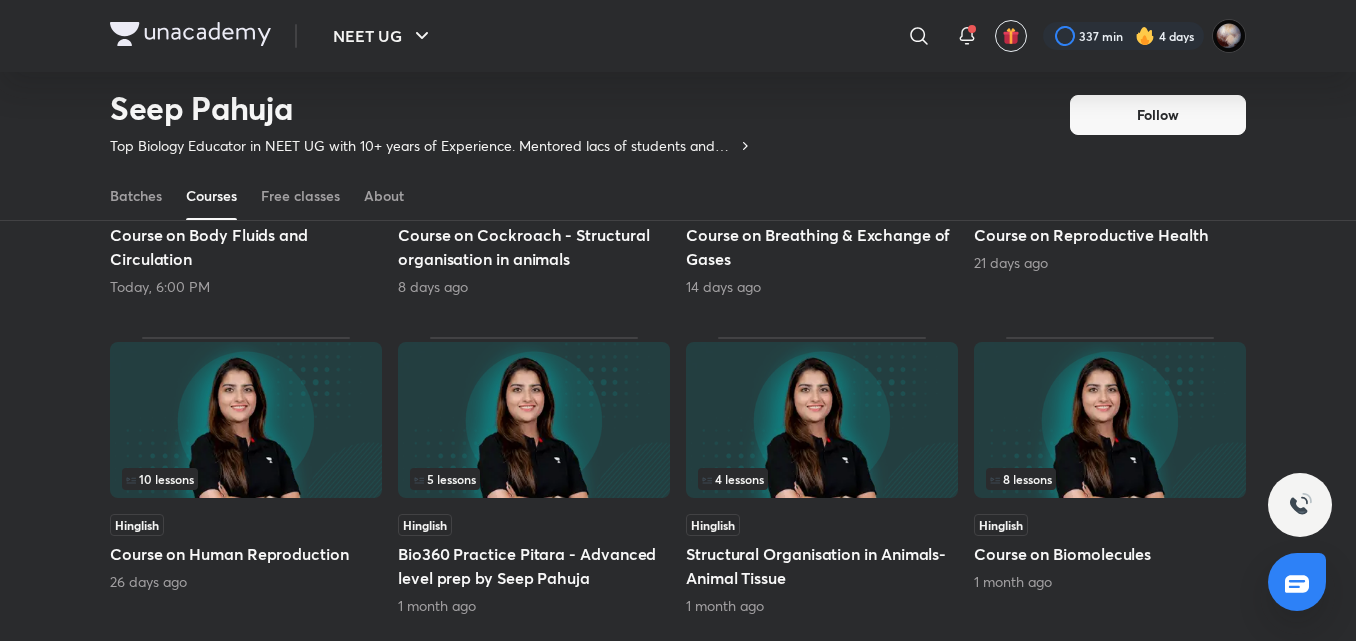 scroll, scrollTop: 381, scrollLeft: 0, axis: vertical 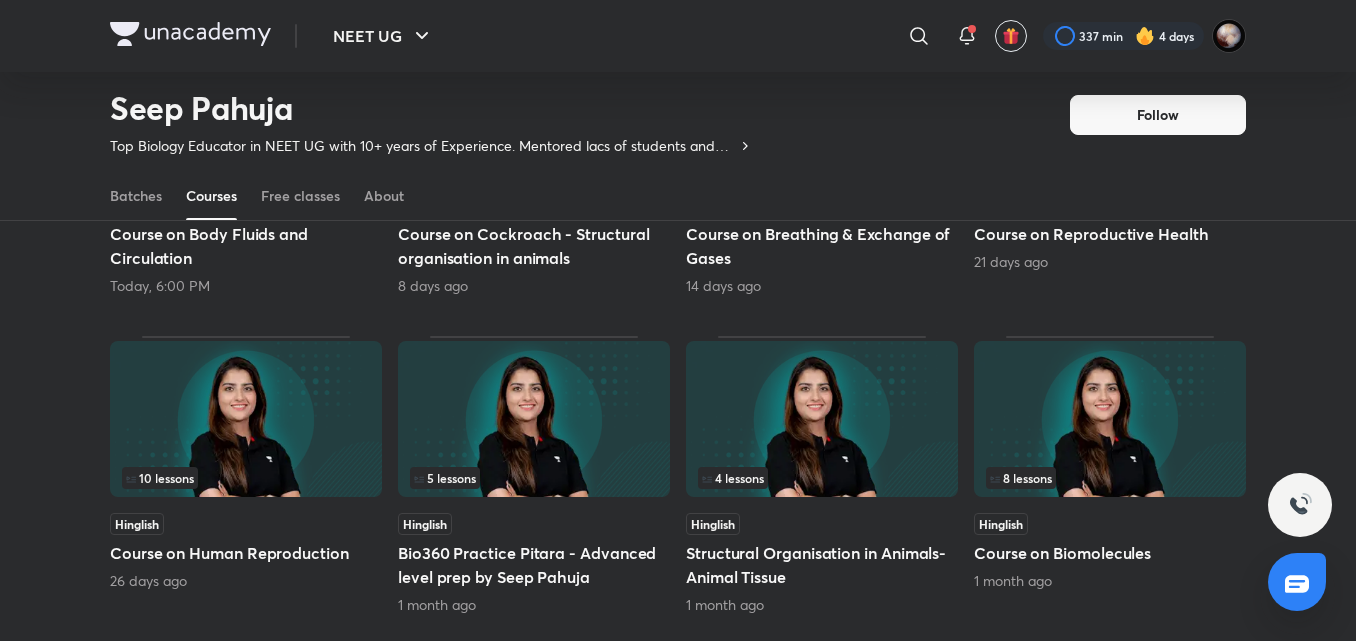click on "Hinglish" at bounding box center (1001, 524) 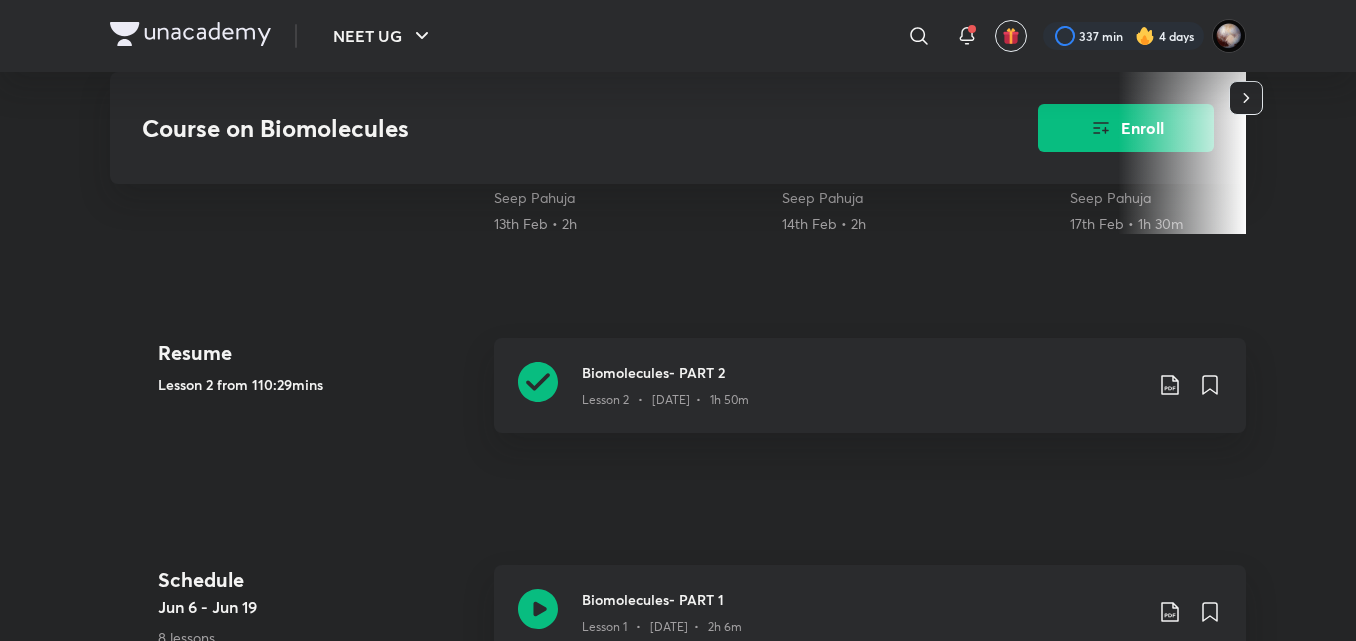 scroll, scrollTop: 657, scrollLeft: 0, axis: vertical 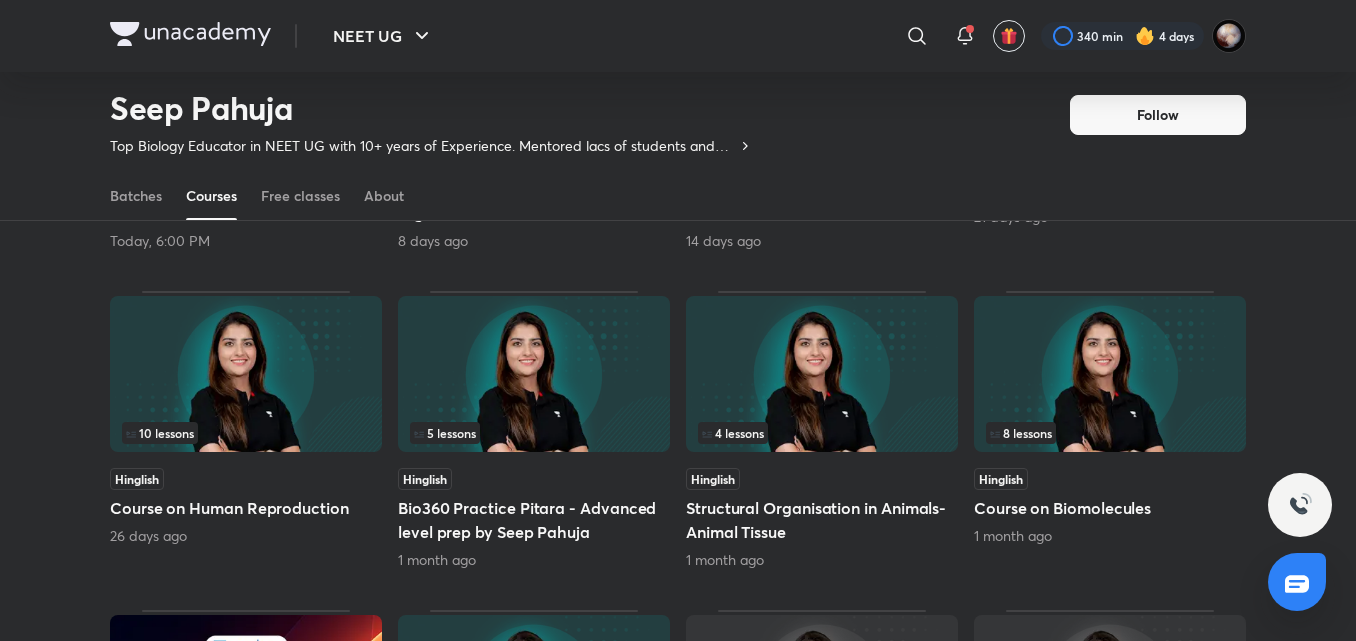 click on "Structural Organisation in Animals- Animal Tissue" at bounding box center (822, 520) 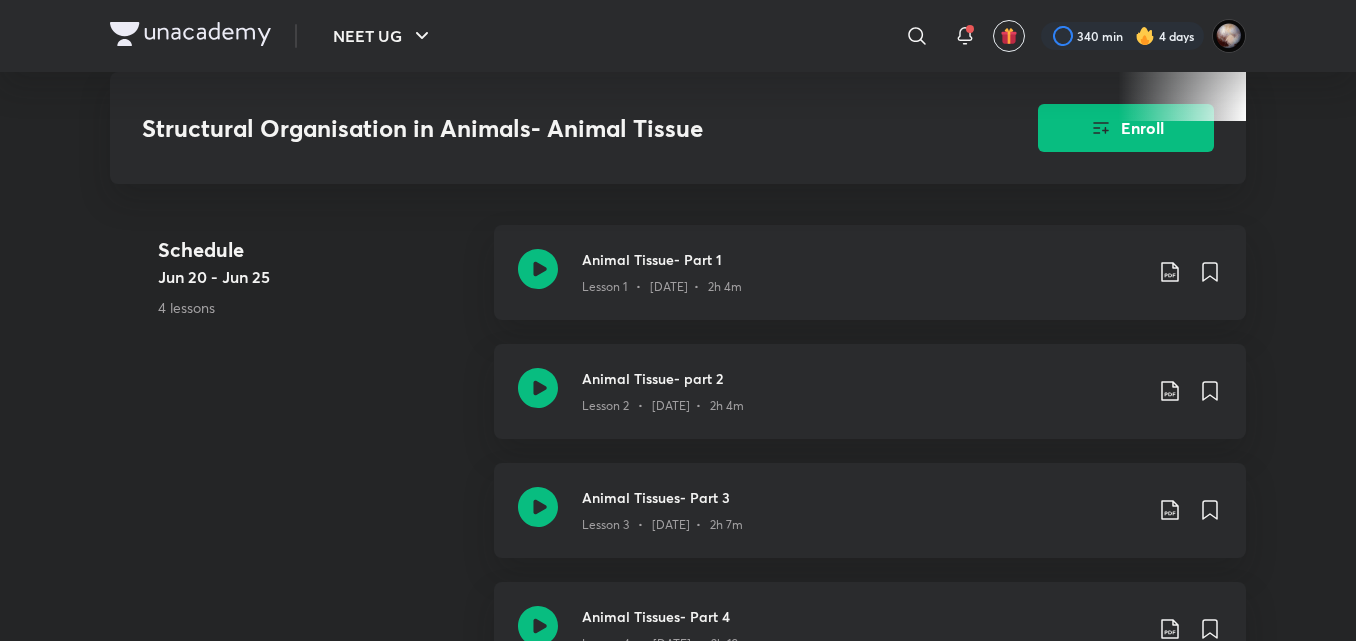 scroll, scrollTop: 753, scrollLeft: 0, axis: vertical 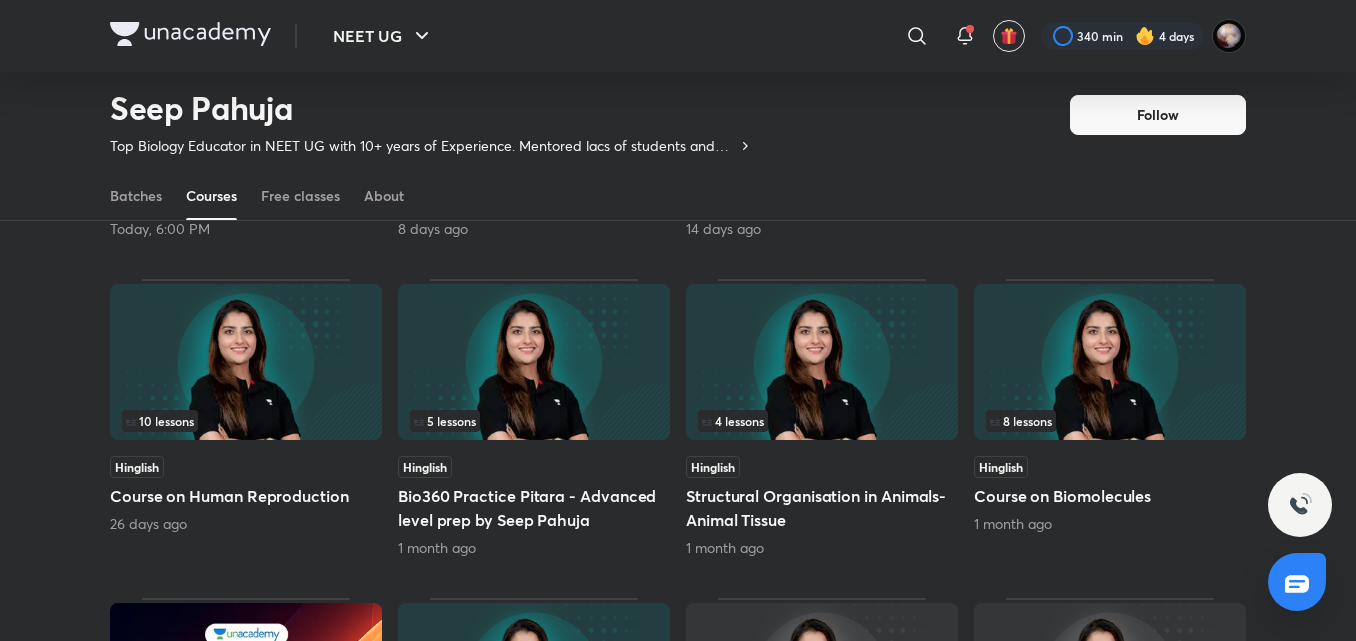 click on "Bio360 Practice Pitara - Advanced level prep by Seep Pahuja" at bounding box center [534, 508] 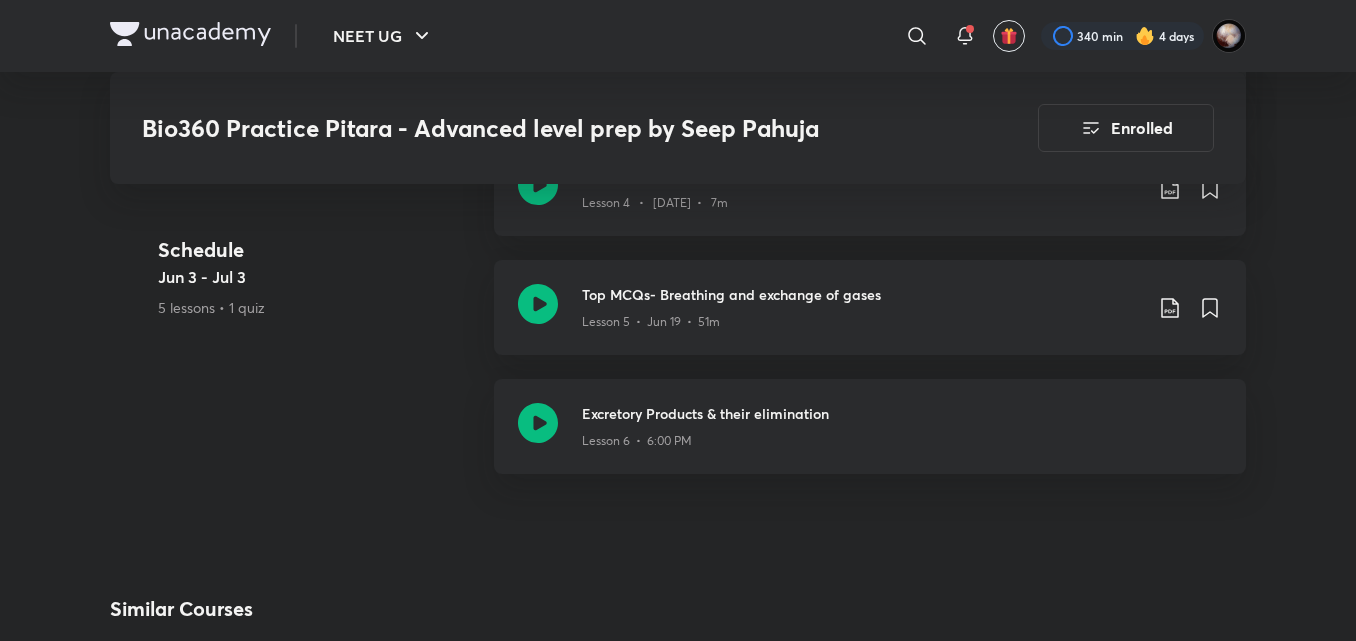 scroll, scrollTop: 1605, scrollLeft: 0, axis: vertical 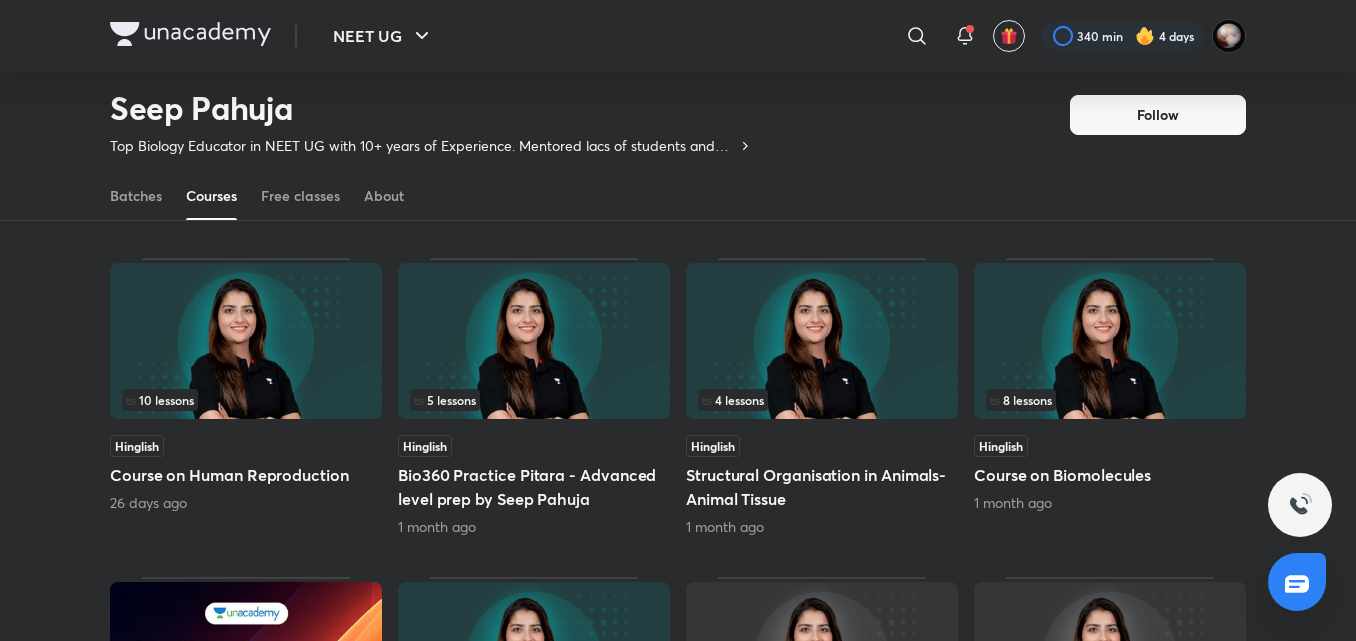click on "Course on Human Reproduction" at bounding box center [246, 475] 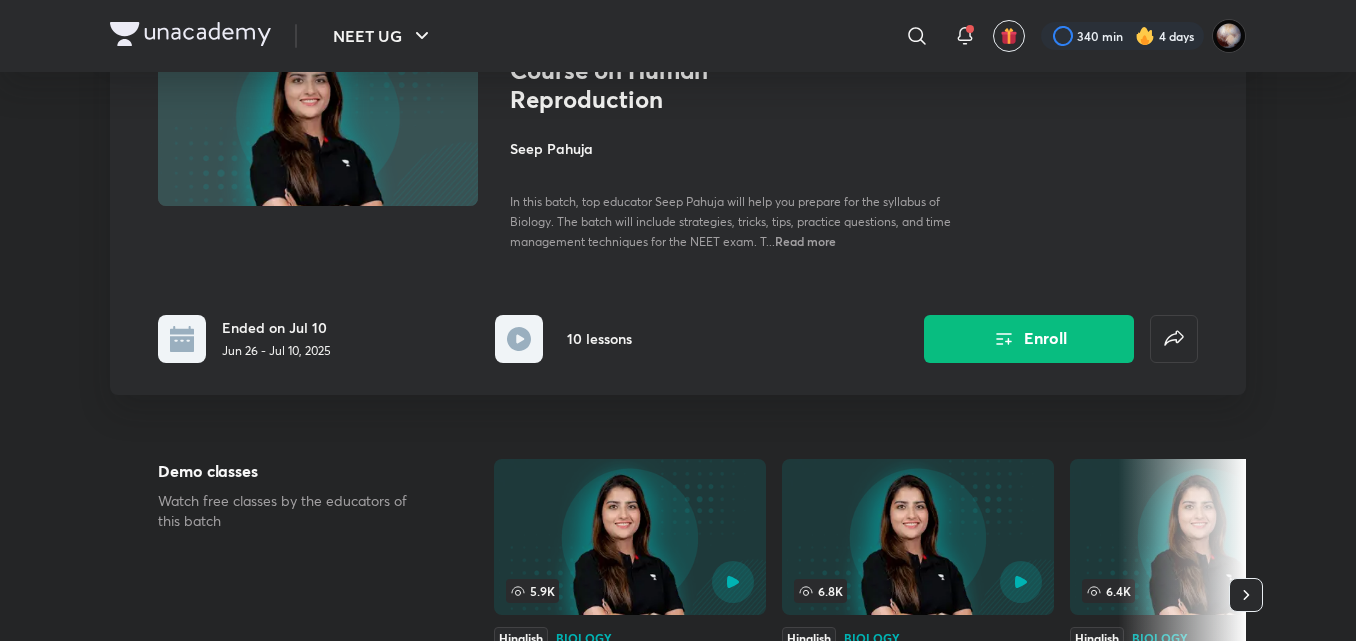 scroll, scrollTop: 165, scrollLeft: 0, axis: vertical 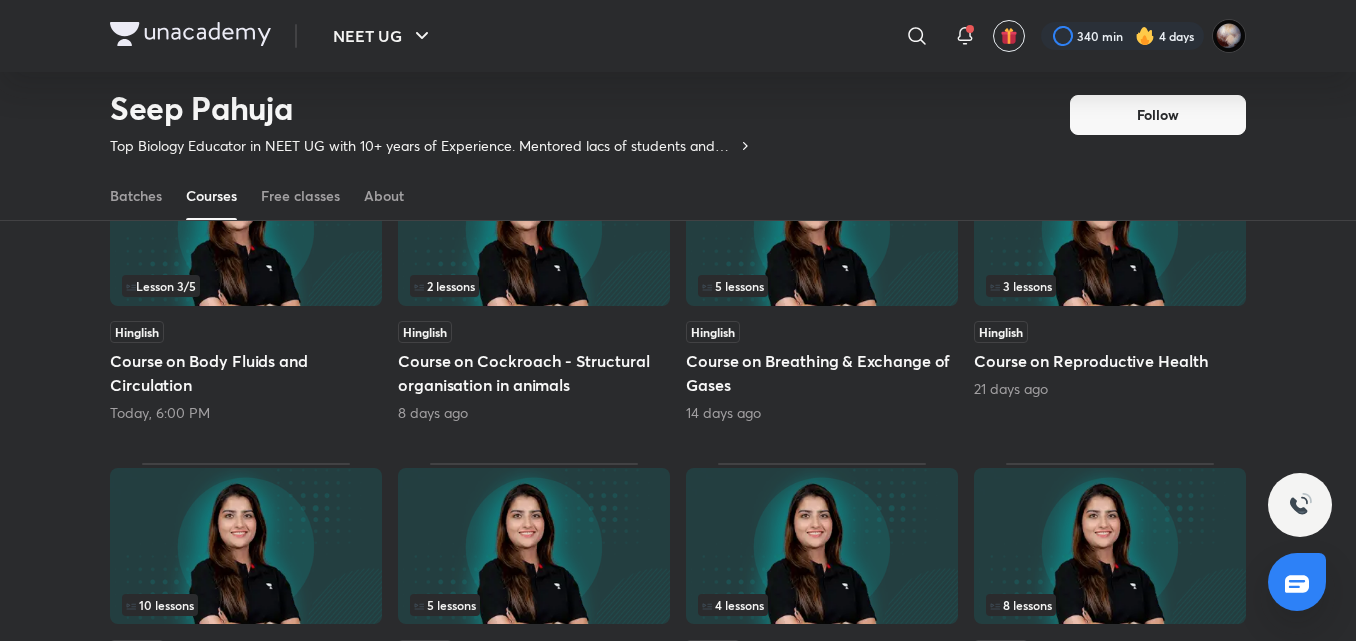 click on "Course on Reproductive Health" at bounding box center [1110, 361] 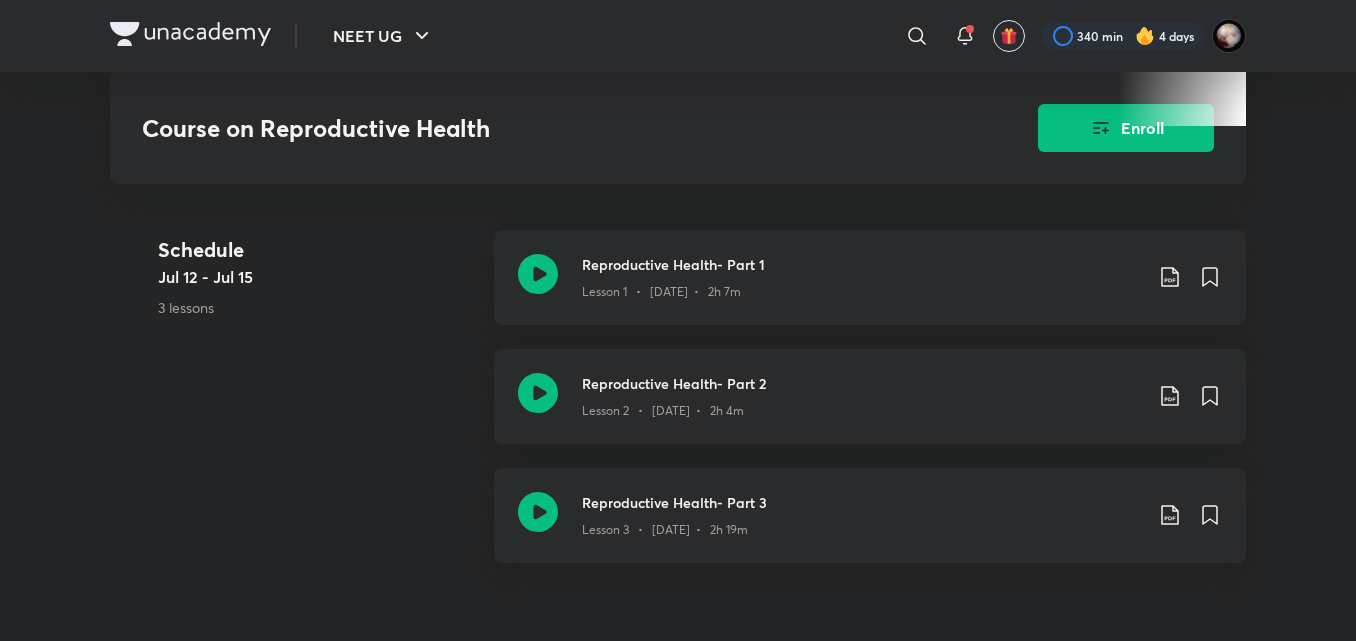 scroll, scrollTop: 795, scrollLeft: 0, axis: vertical 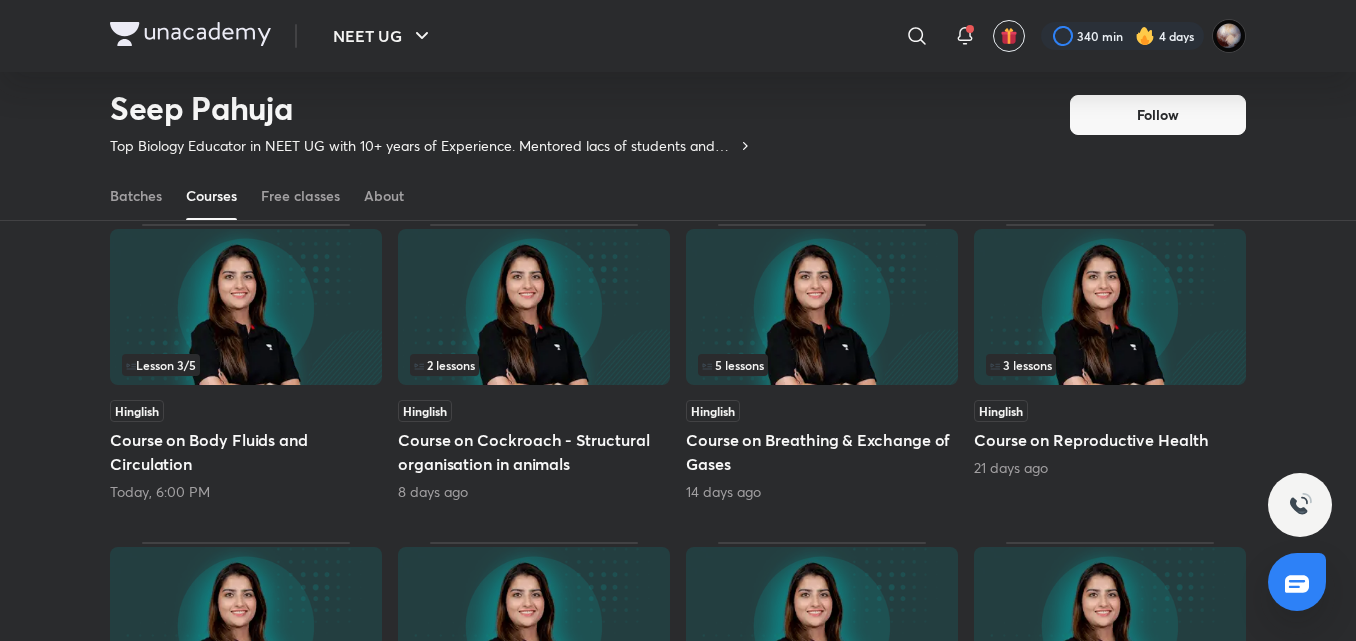 click on "Course on Breathing & Exchange of Gases" at bounding box center (822, 452) 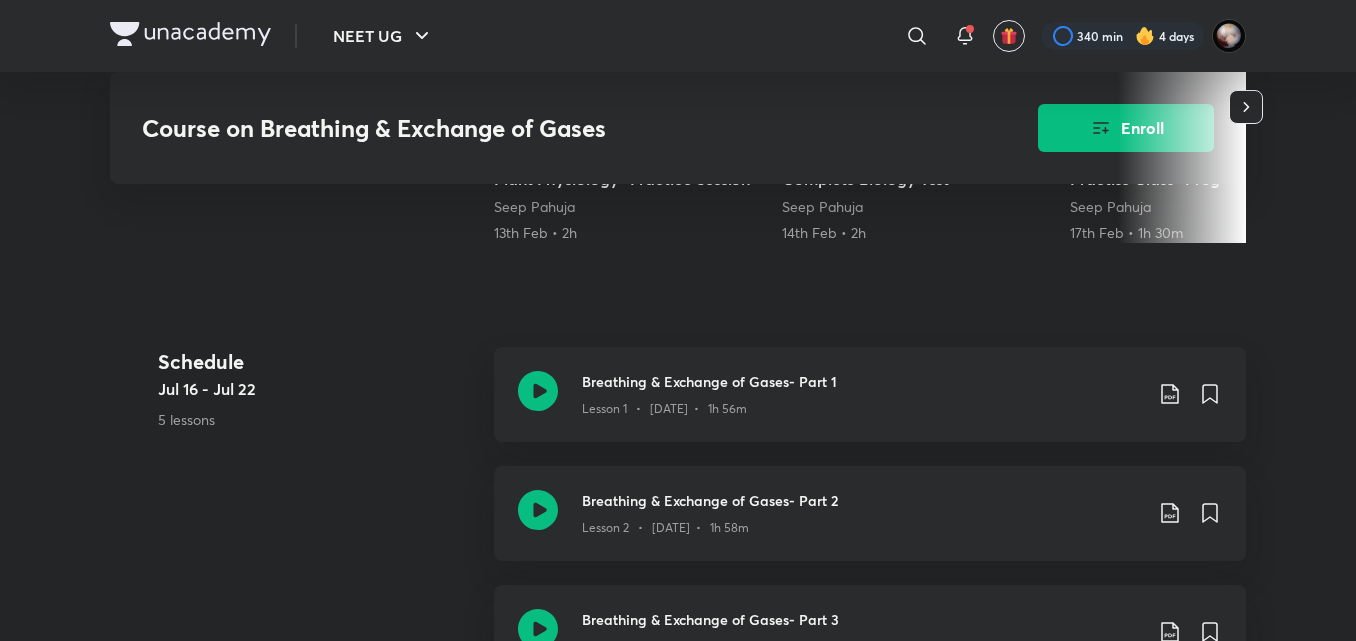 scroll, scrollTop: 680, scrollLeft: 0, axis: vertical 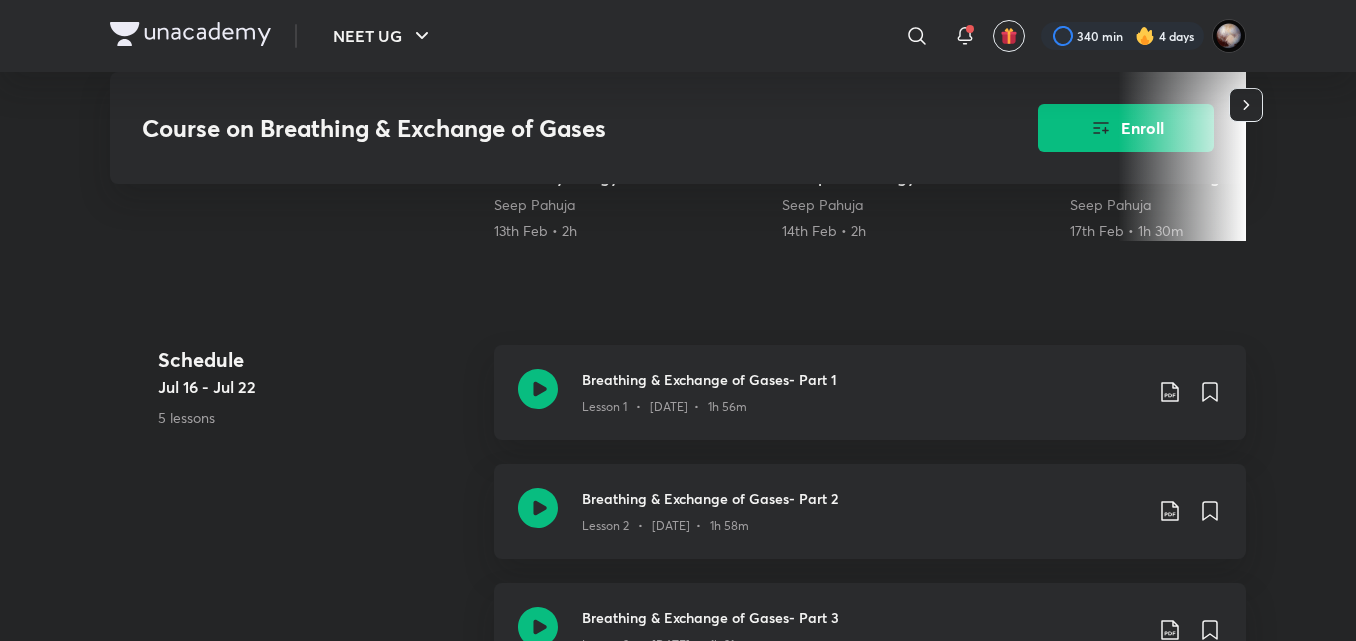 click on "Schedule Jul 16 - Jul 22 5 lessons Breathing & Exchange of Gases- Part 1 Lesson 1  •  Jul 16  •  1h 56m  Breathing & Exchange of Gases- Part 2 Lesson 2  •  Jul 17  •  1h 58m  Breathing & Exchange of Gases- Part 3 Lesson 3  •  Jul 18  •  1h 21m  Breathing & Exchange of Gases- Part 4 Lesson 4  •  Jul 21  •  1h 39m  Breathing & Exchange of Gases- Part 5 Lesson 5  •  Jul 22  •  2h 11m" at bounding box center (678, 642) 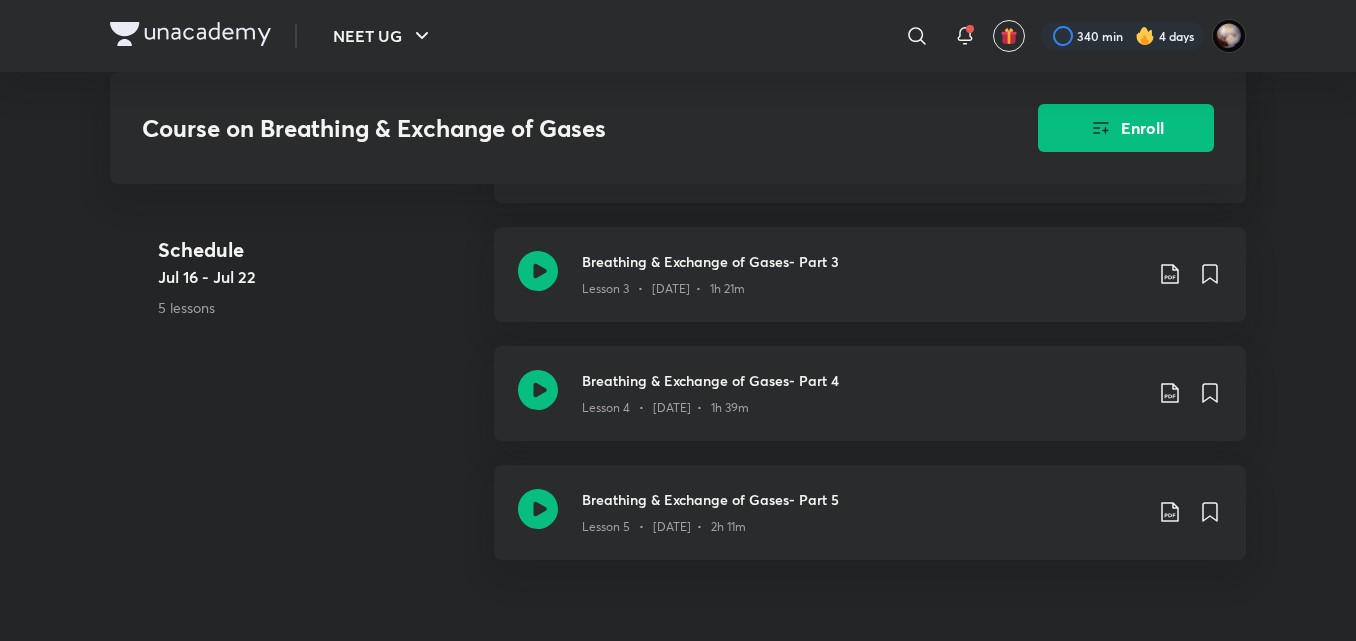 scroll, scrollTop: 1037, scrollLeft: 0, axis: vertical 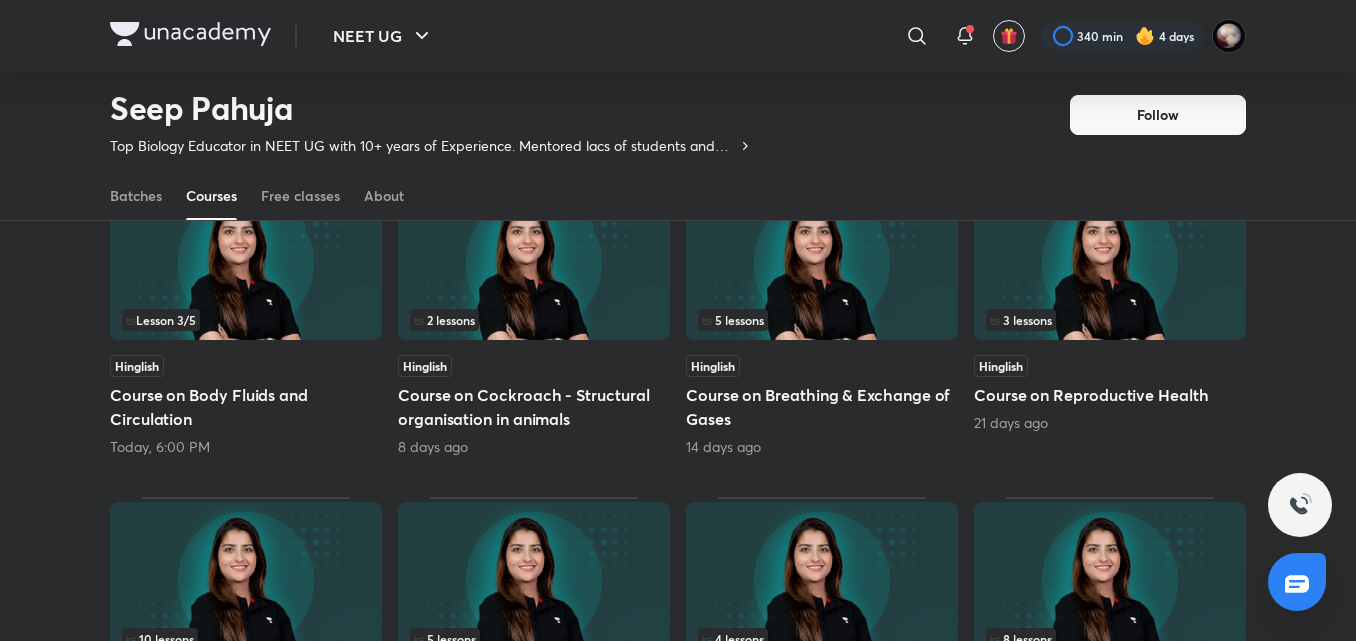 click on "Course on Cockroach - Structural organisation in animals" at bounding box center [534, 407] 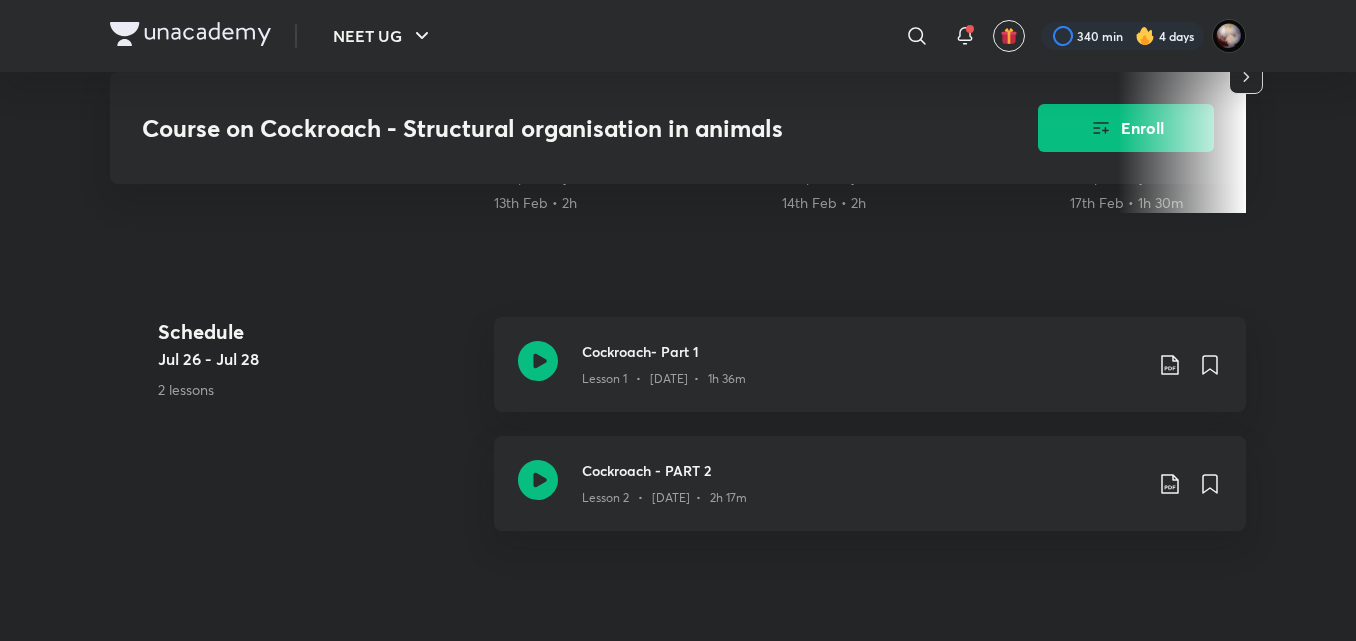 scroll, scrollTop: 749, scrollLeft: 0, axis: vertical 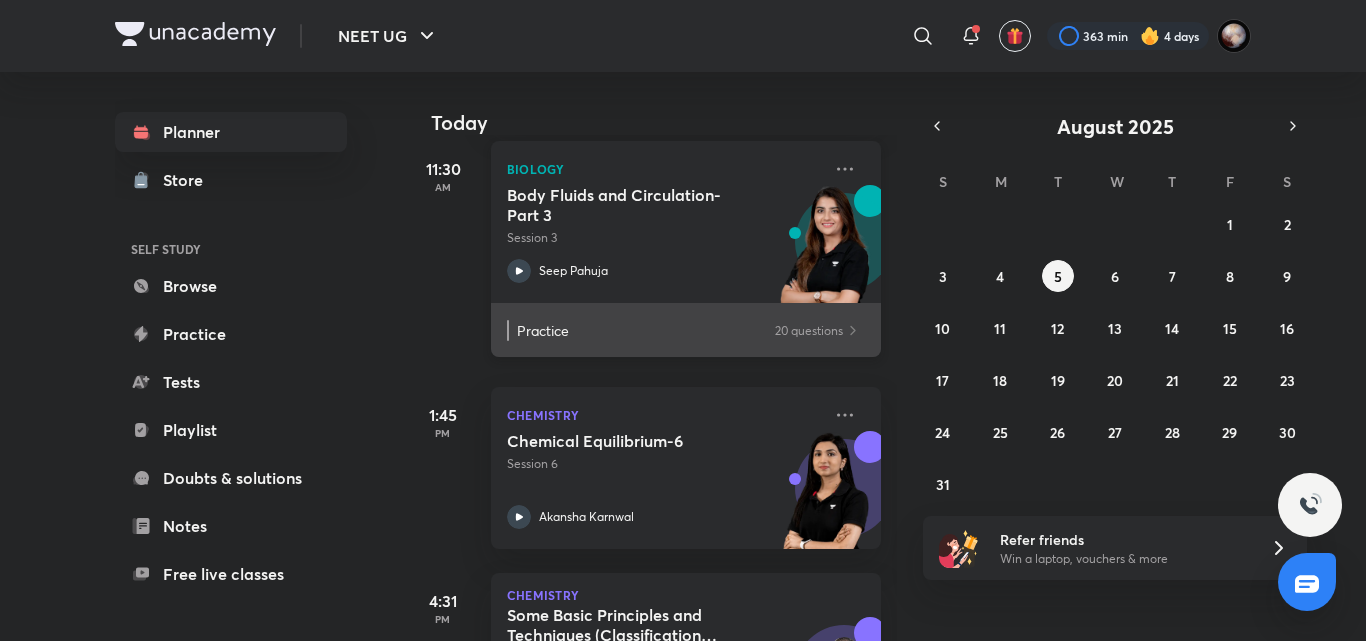 click on "Practice" at bounding box center (645, 330) 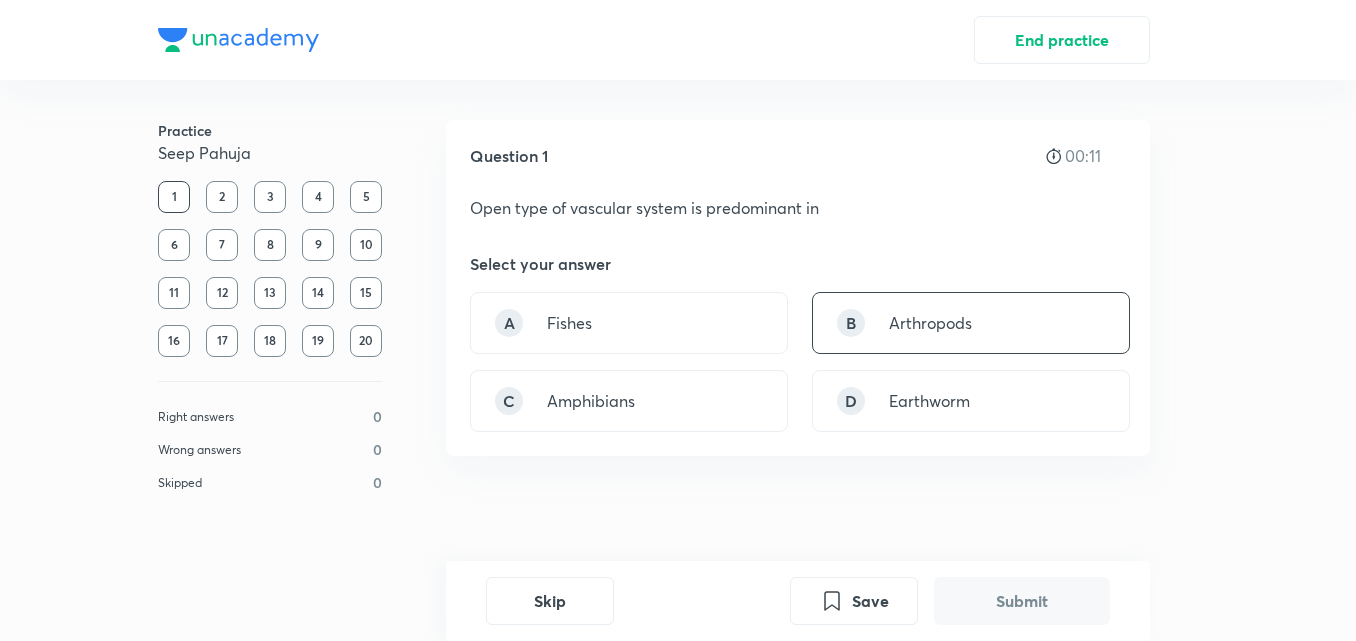 click on "B Arthropods" at bounding box center (971, 323) 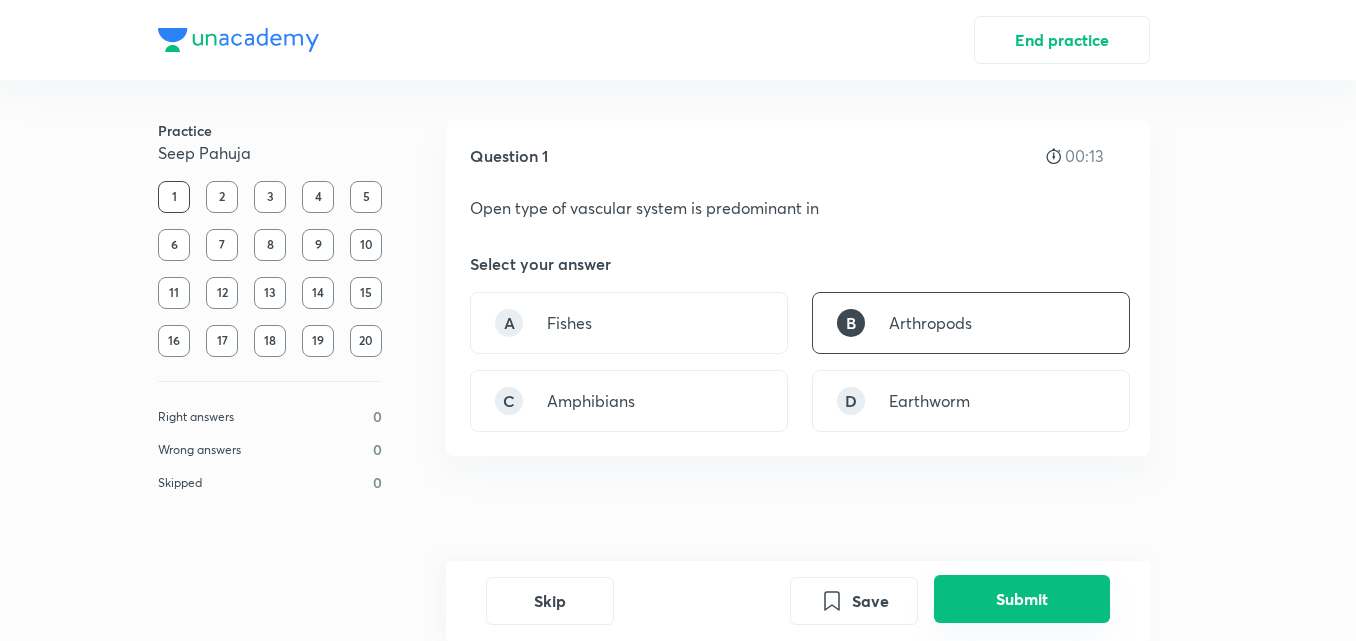 click on "Submit" at bounding box center (1022, 599) 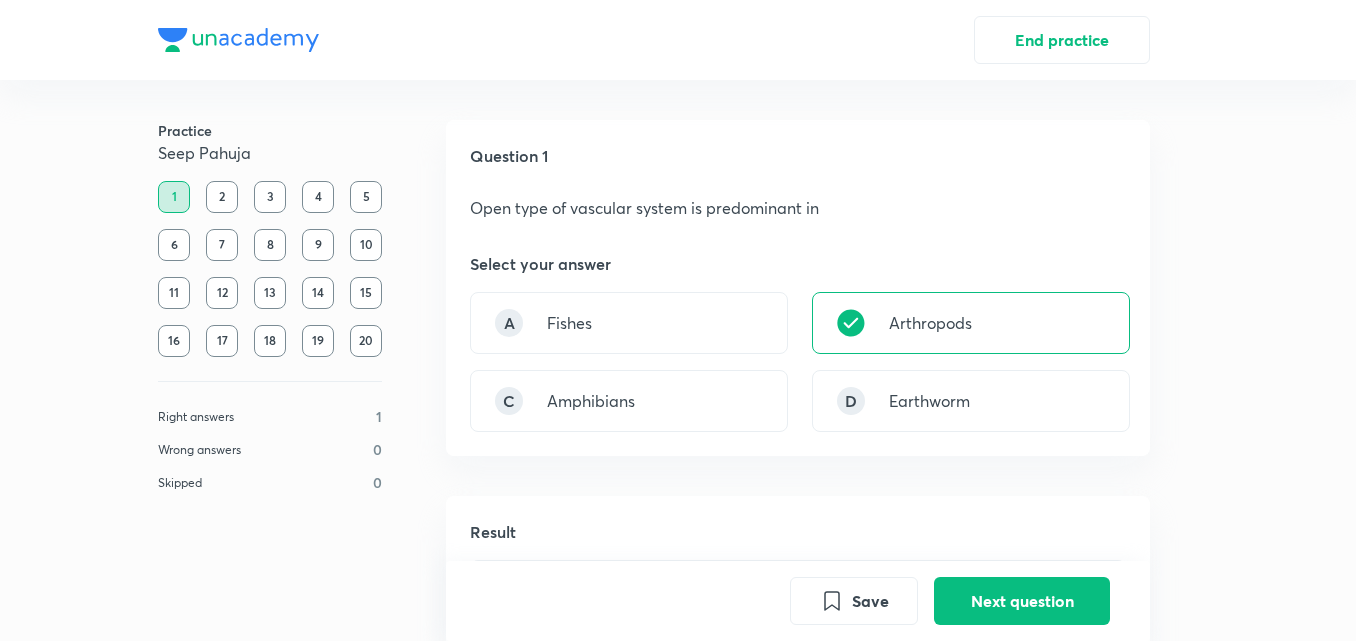 scroll, scrollTop: 448, scrollLeft: 0, axis: vertical 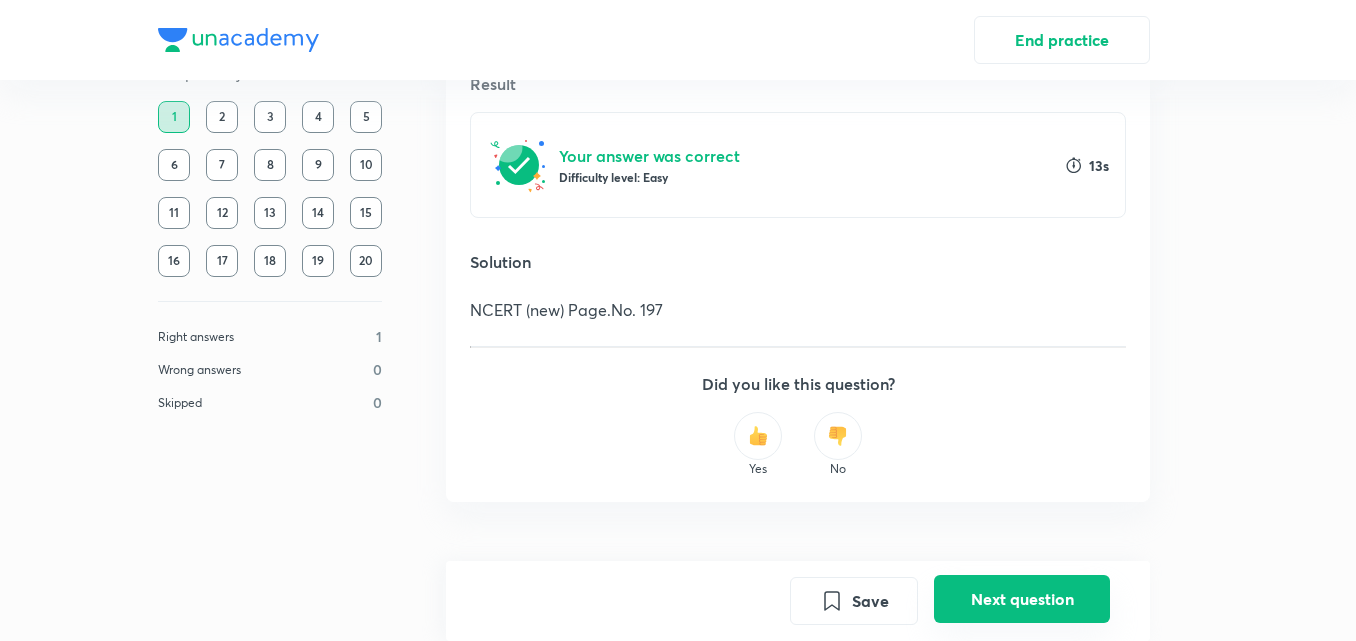 click on "Next question" at bounding box center (1022, 599) 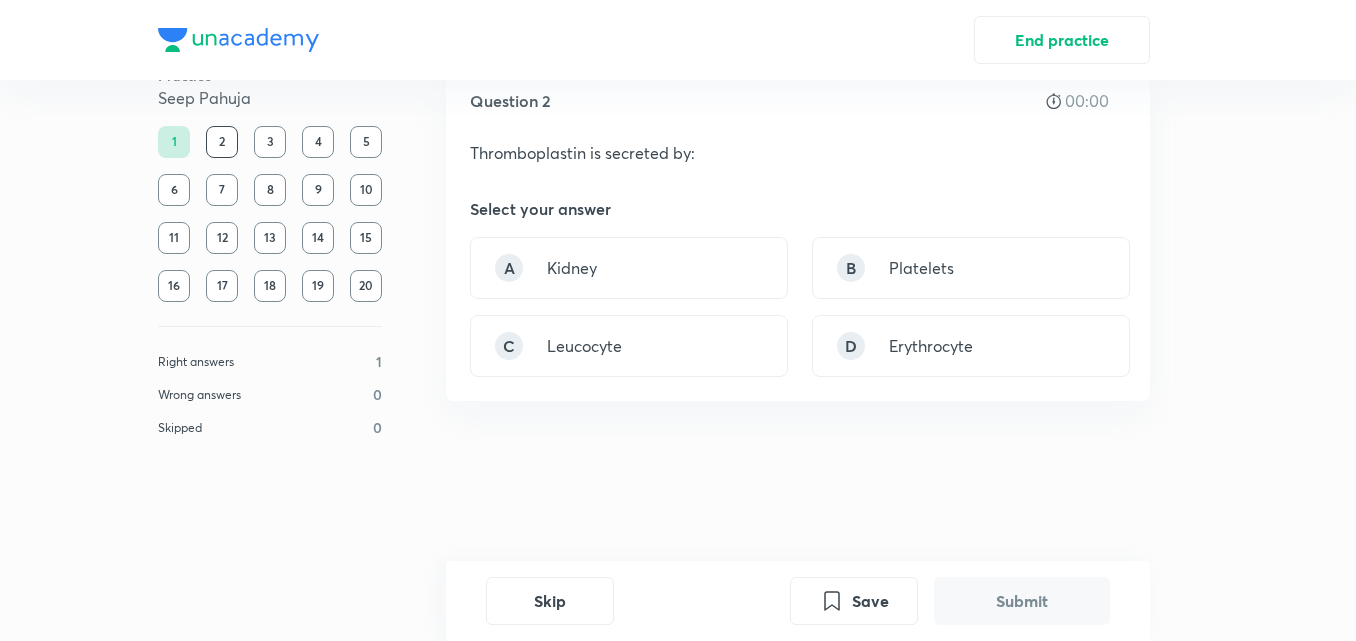scroll, scrollTop: 0, scrollLeft: 0, axis: both 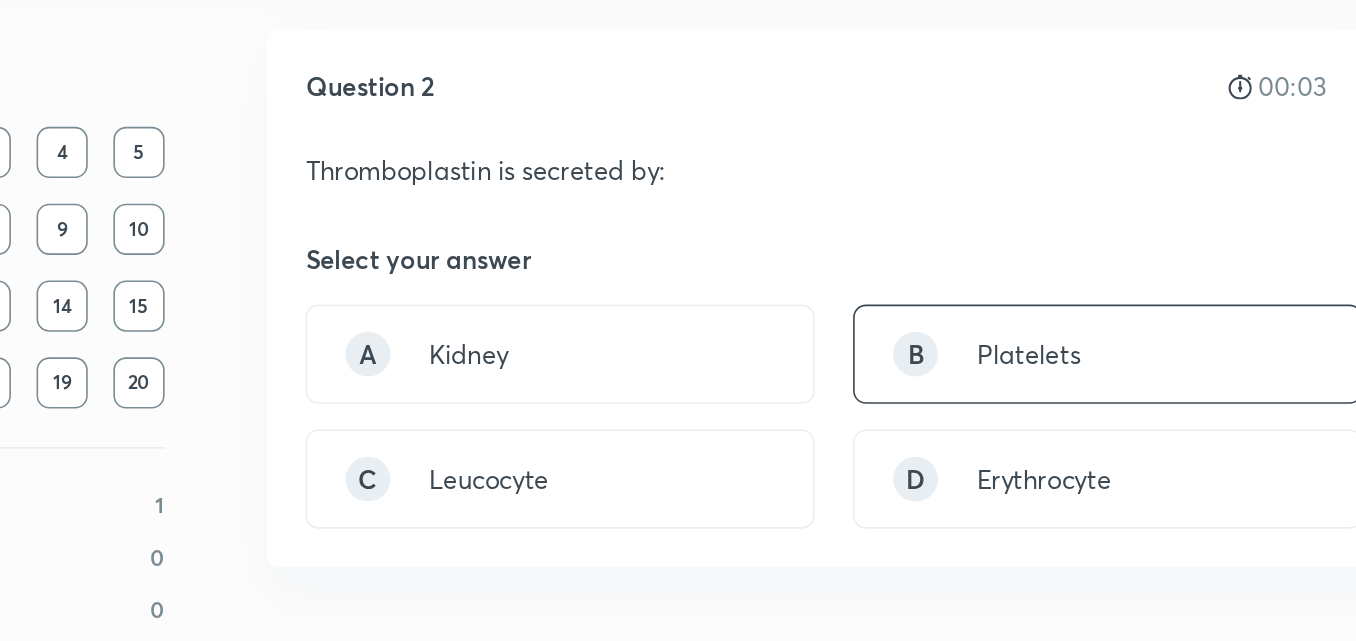 click on "B Platelets" at bounding box center [971, 323] 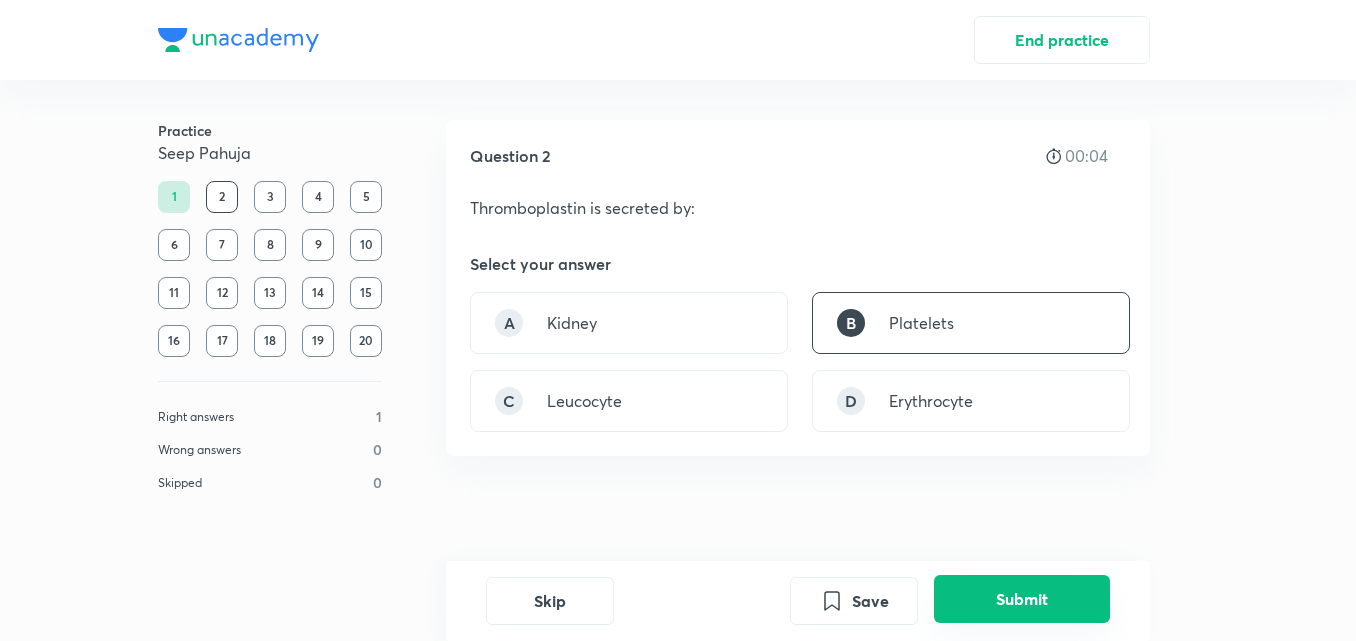 click on "Submit" at bounding box center (1022, 599) 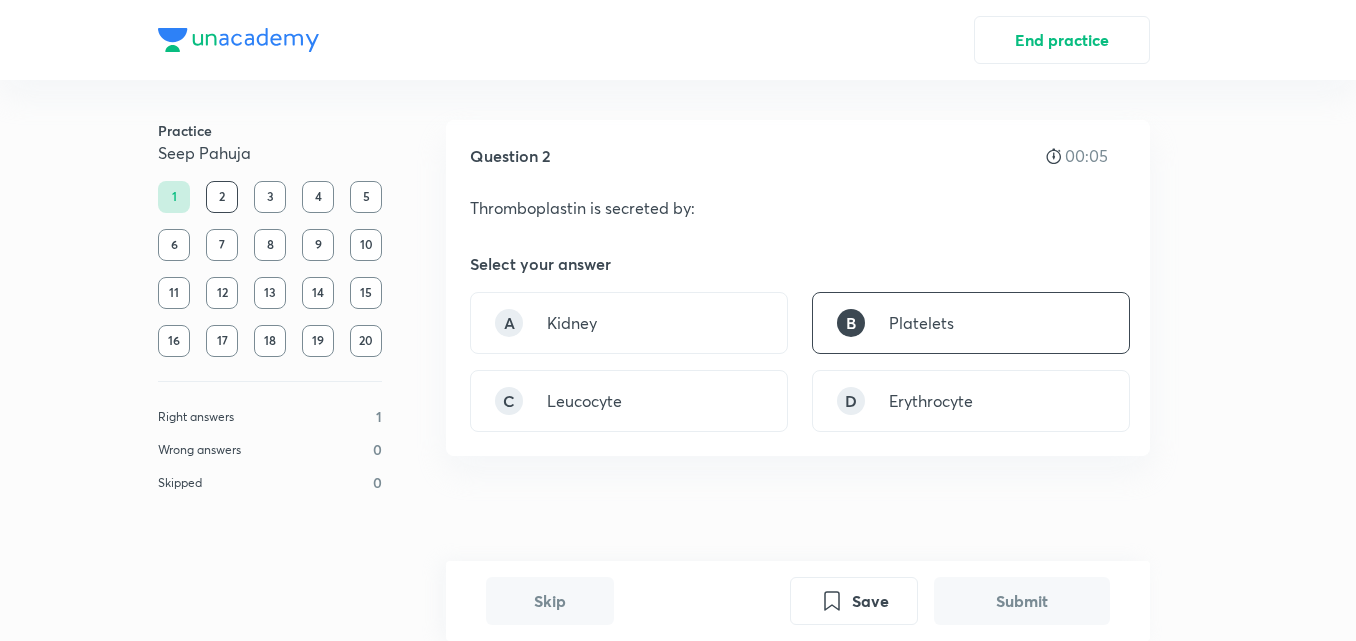 scroll, scrollTop: 493, scrollLeft: 0, axis: vertical 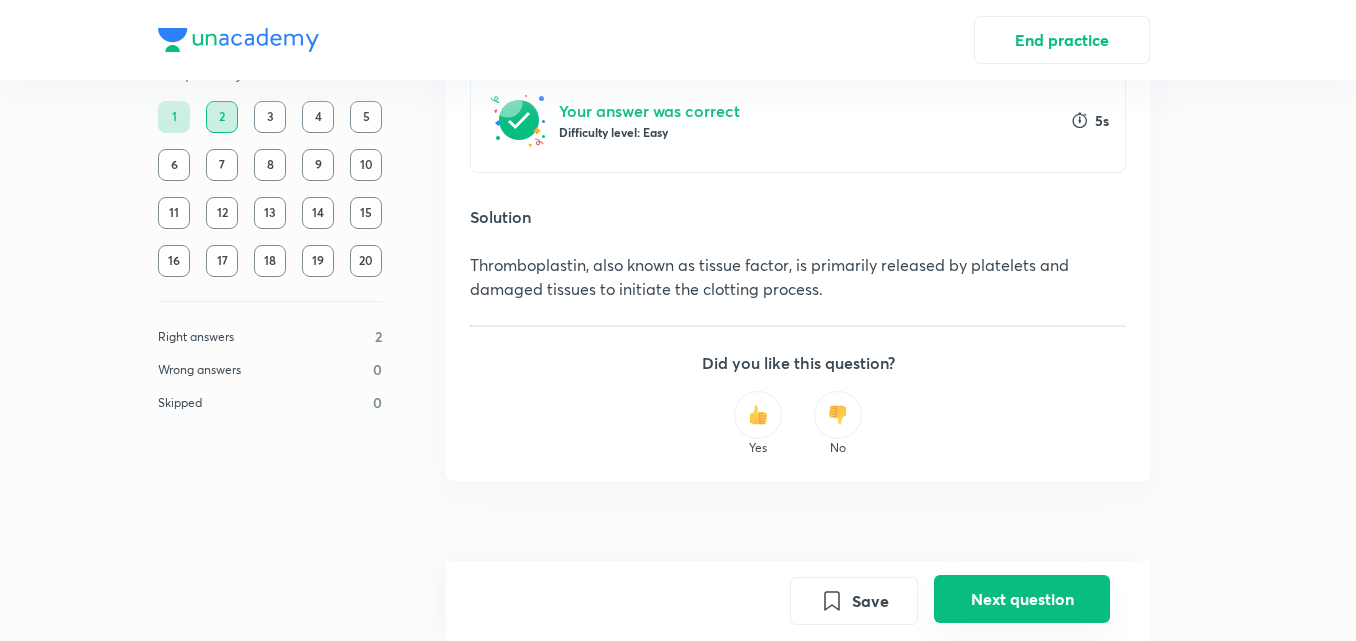 click on "Next question" at bounding box center [1022, 599] 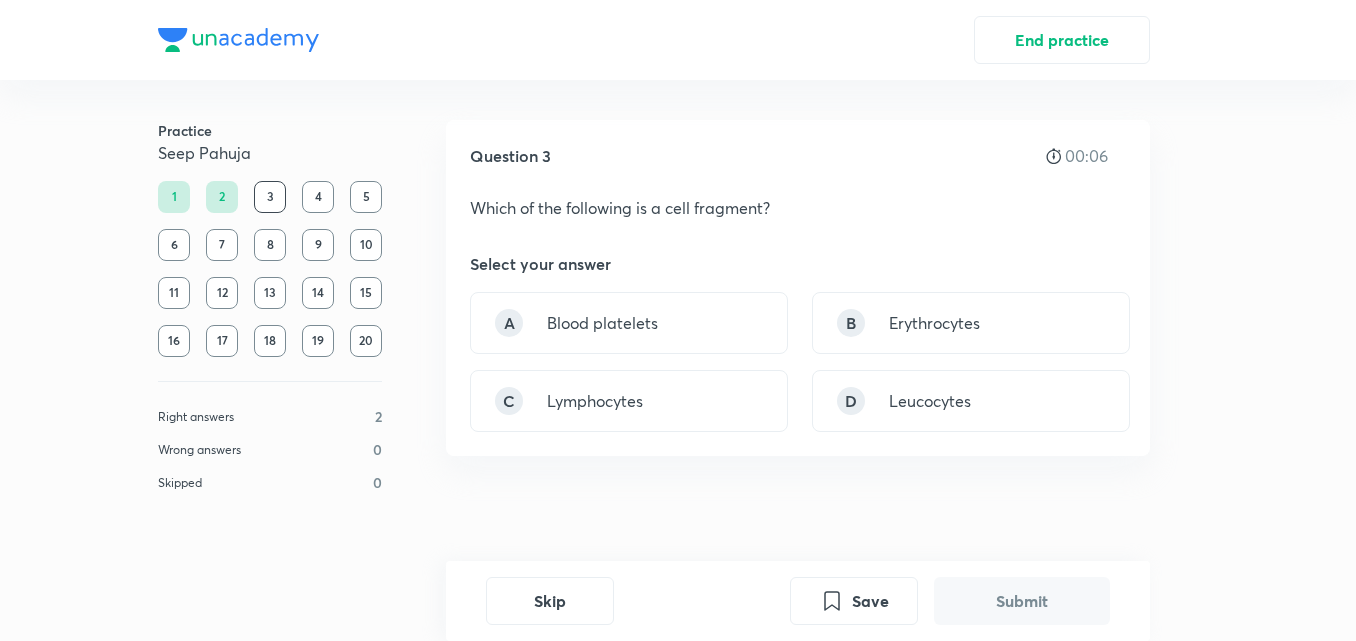click on "Question 3 00:06 Which of the following is a cell fragment? Select your answer A Blood platelets B Erythrocytes C Lymphocytes D Leucocytes" at bounding box center (798, 288) 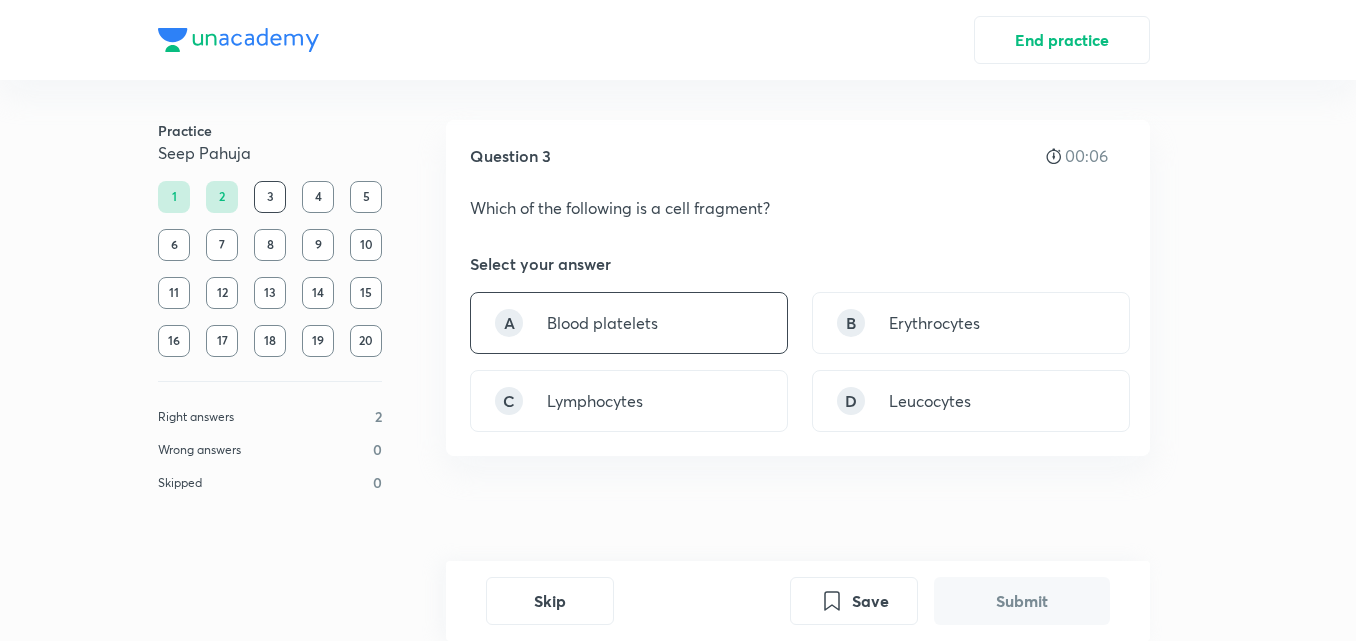 click on "A Blood platelets" at bounding box center [629, 323] 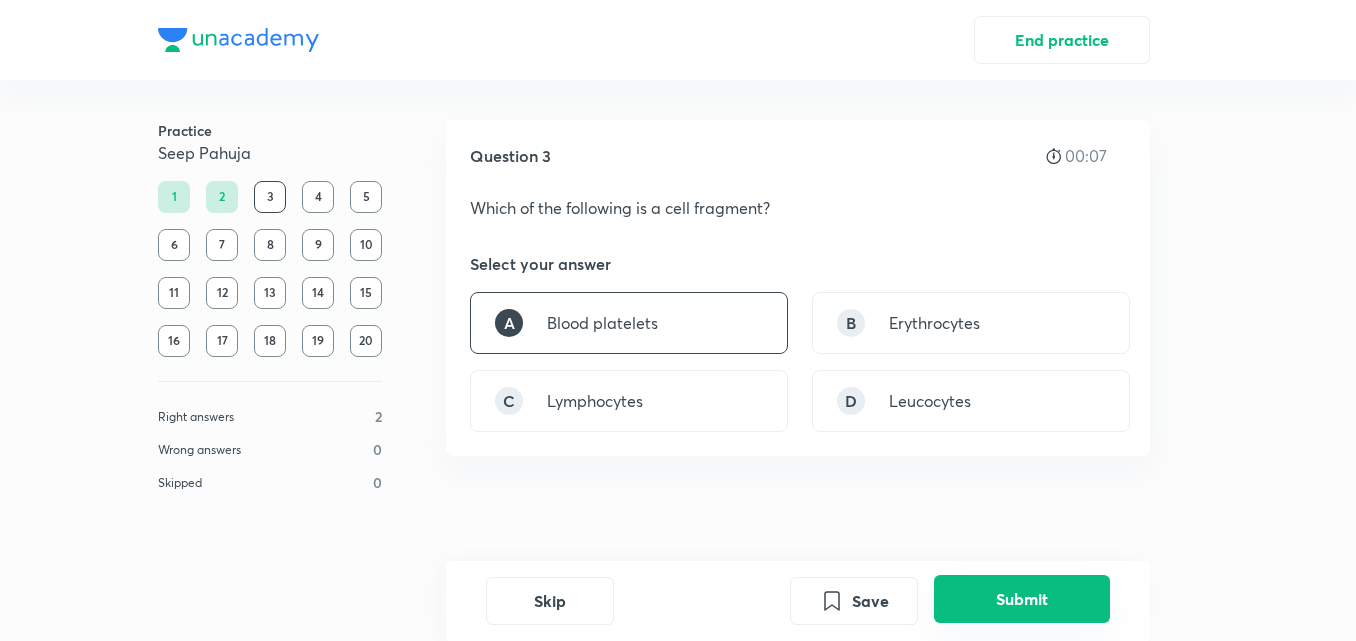 click on "Submit" at bounding box center [1022, 599] 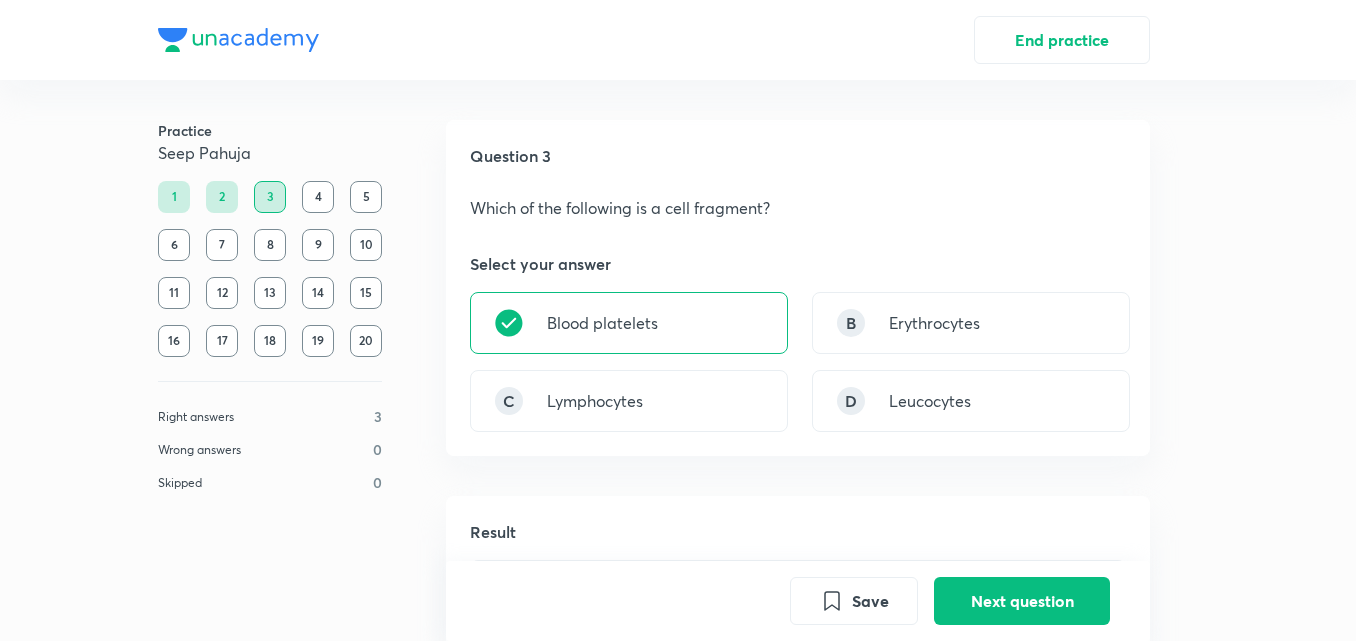 scroll, scrollTop: 448, scrollLeft: 0, axis: vertical 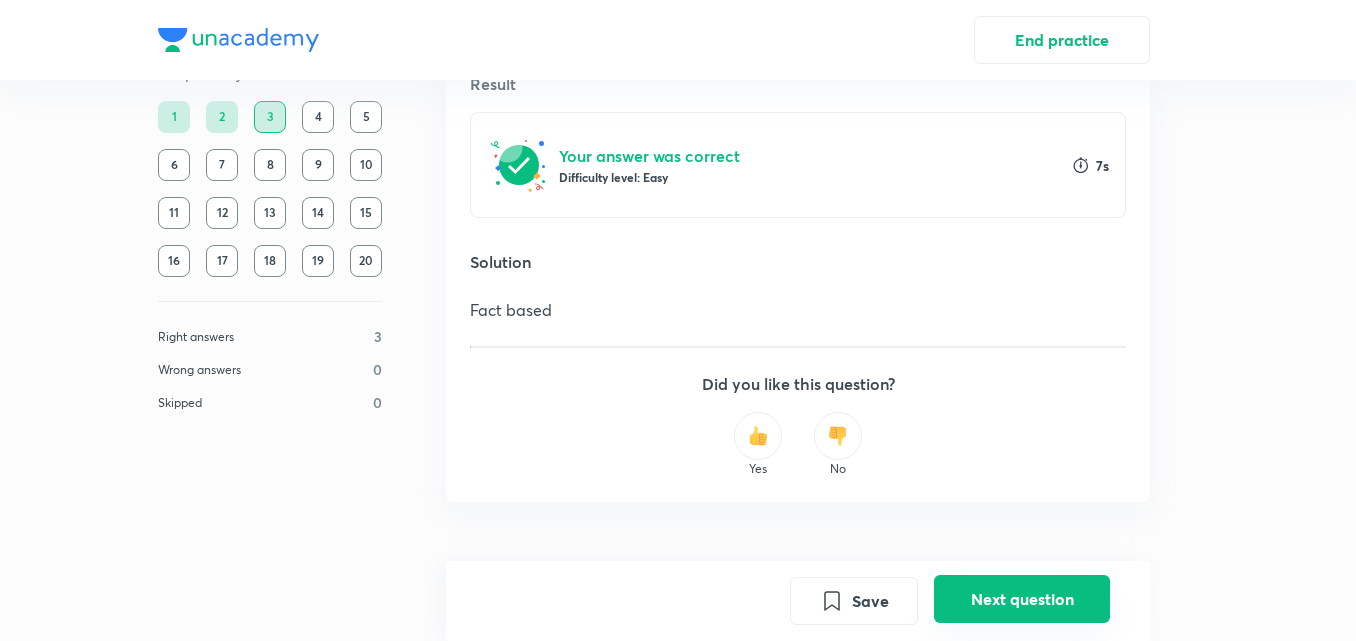click on "Next question" at bounding box center (1022, 599) 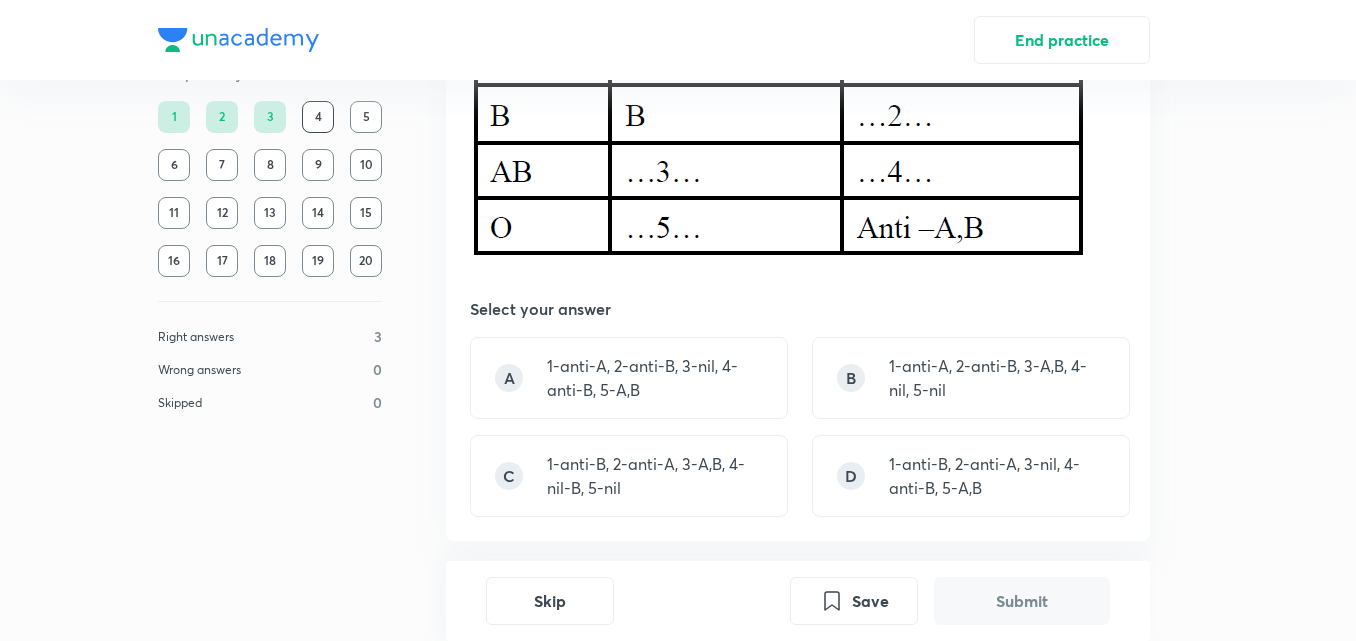 scroll, scrollTop: 291, scrollLeft: 0, axis: vertical 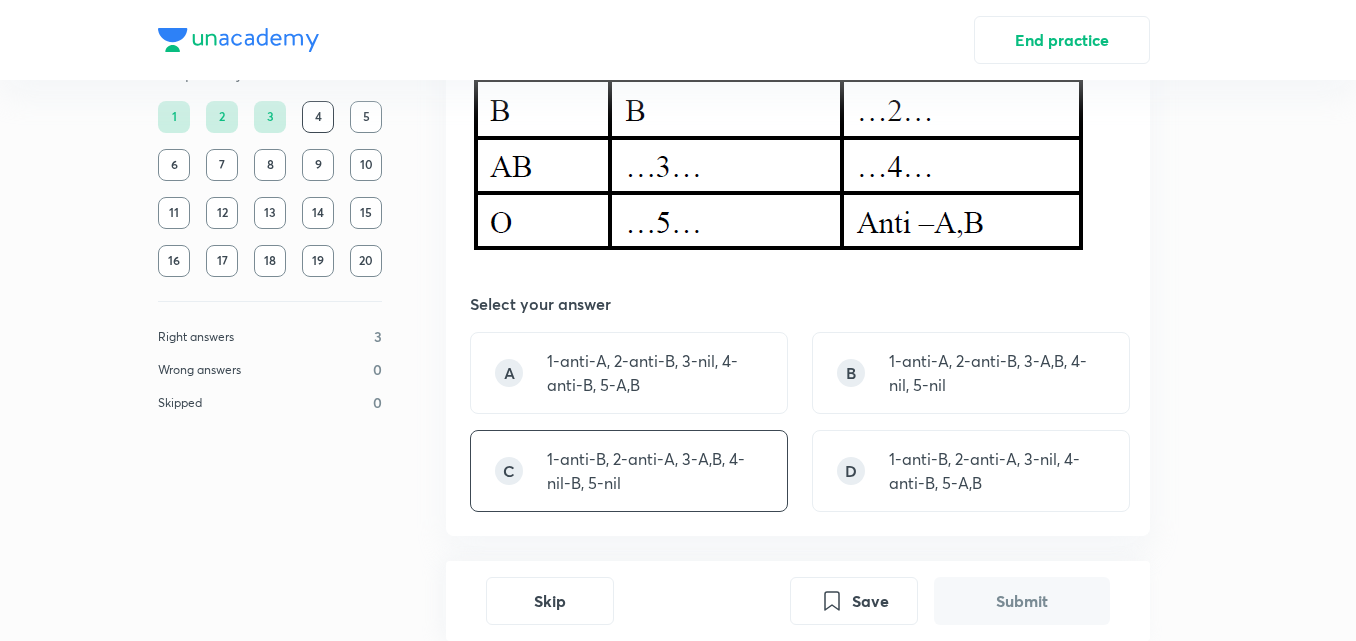 click on "1-anti-B, 2-anti-A, 3-A,B, 4-nil-B, 5-nil" at bounding box center (655, 471) 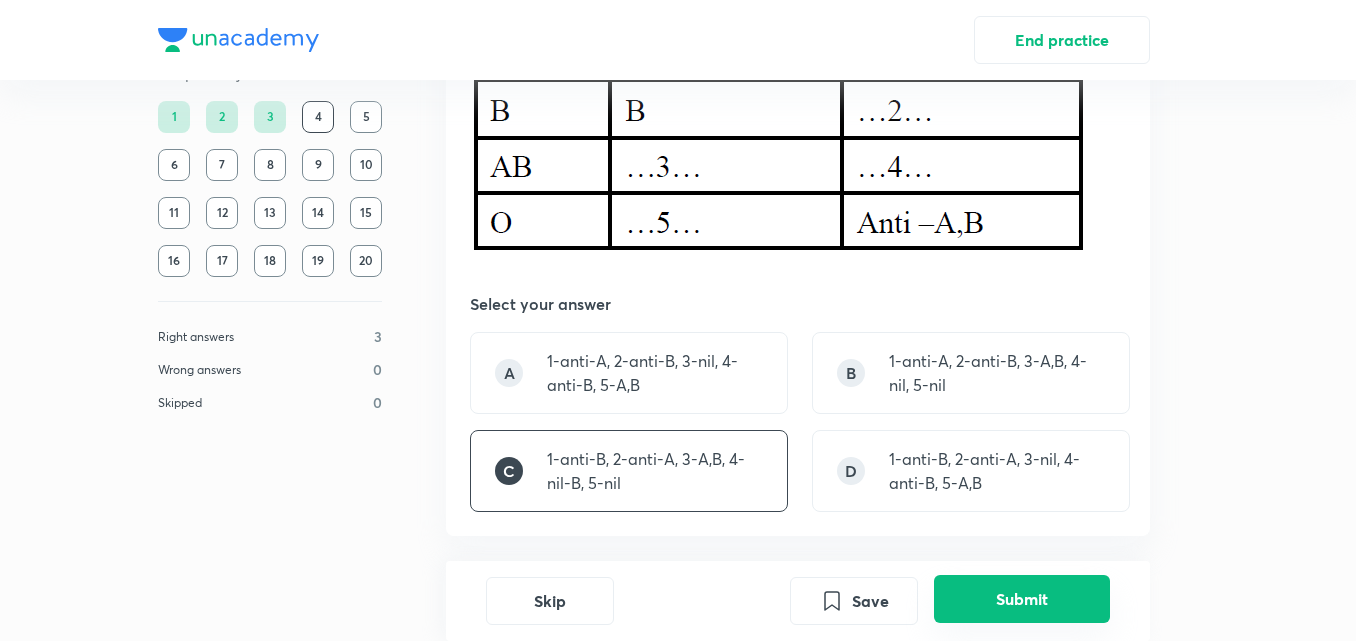 click on "Submit" at bounding box center (1022, 599) 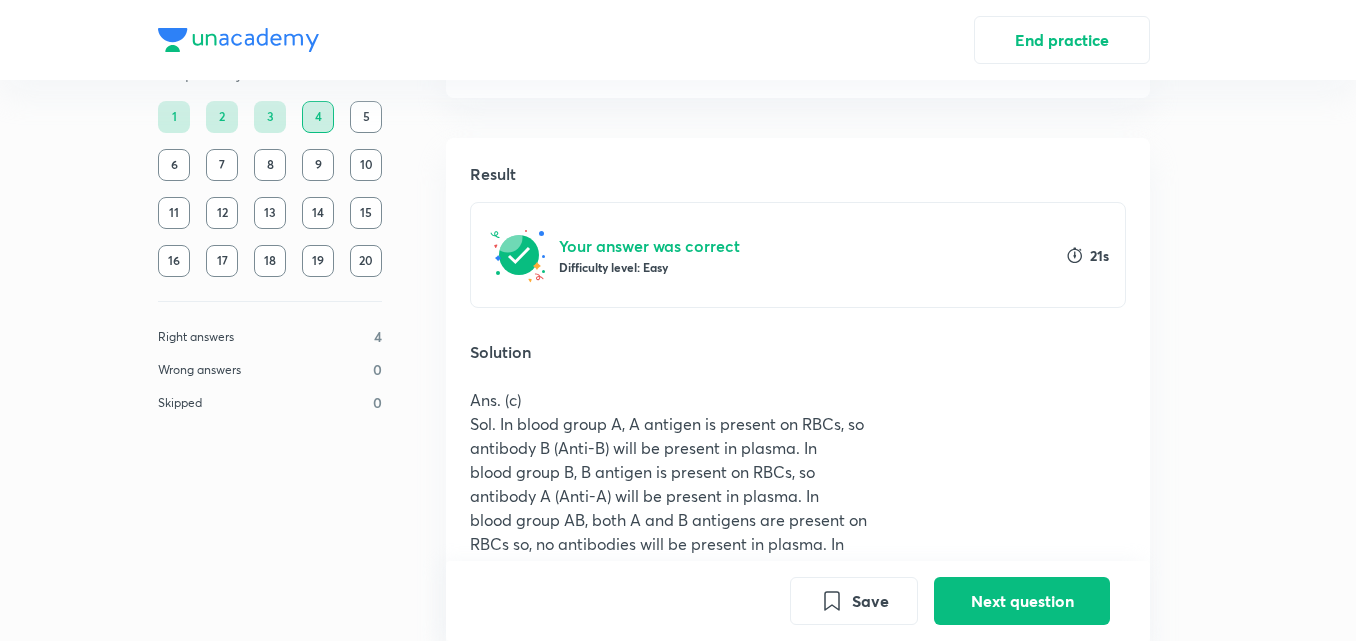 scroll, scrollTop: 730, scrollLeft: 0, axis: vertical 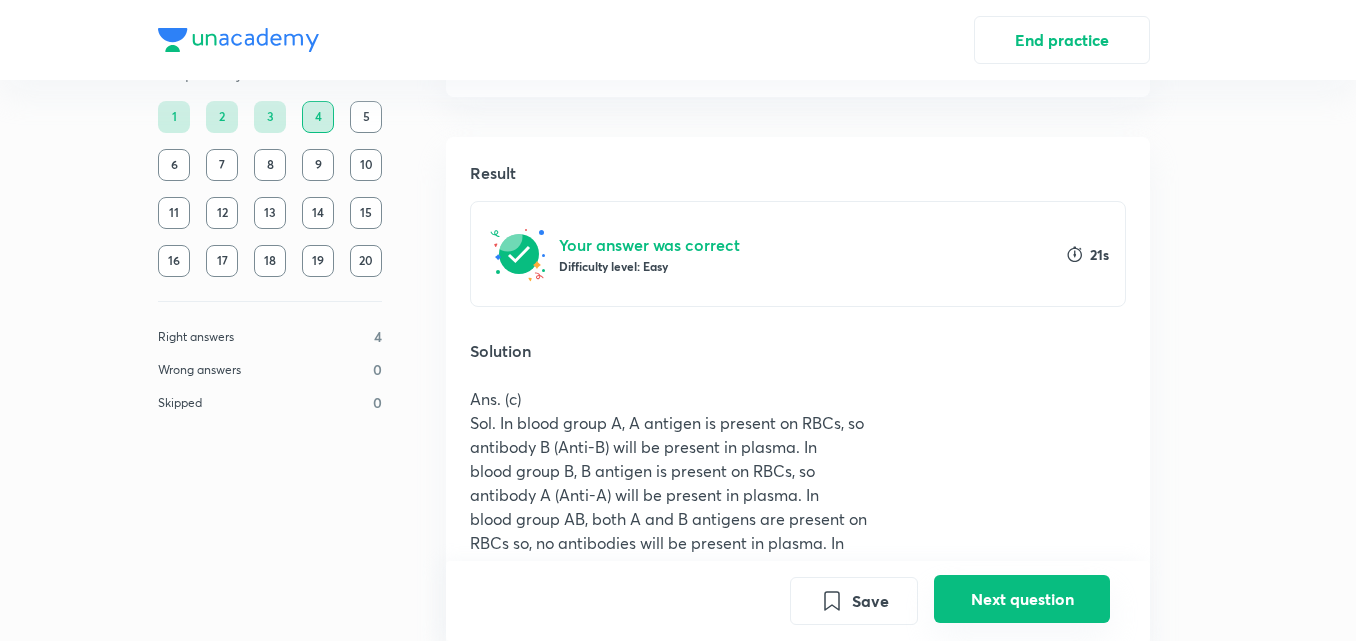click on "Next question" at bounding box center (1022, 599) 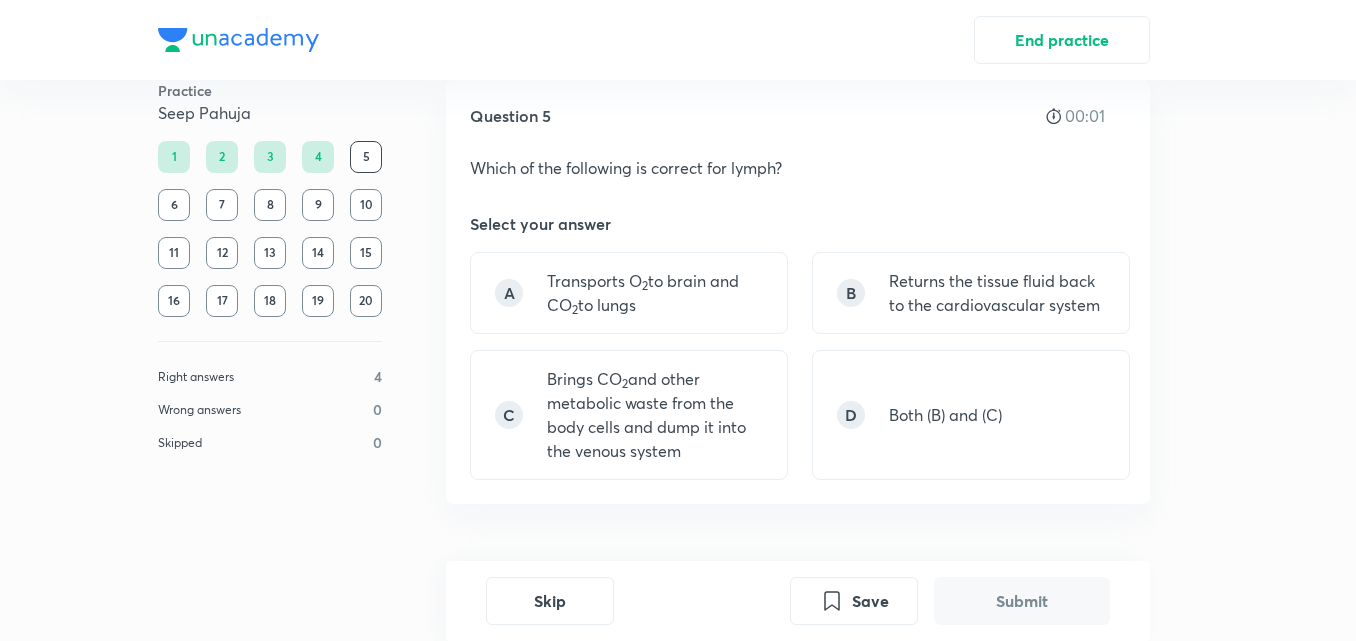 scroll, scrollTop: 43, scrollLeft: 0, axis: vertical 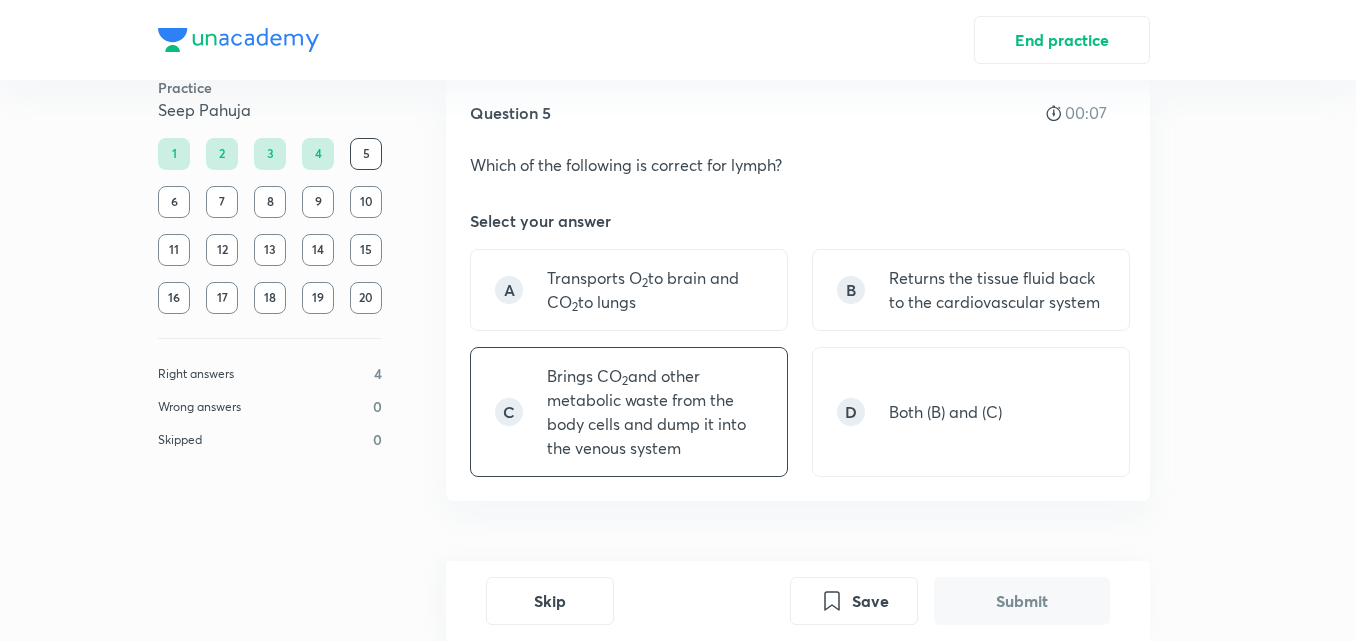 click on "Brings CO 2  and other metabolic waste from the body cells and dump it into the venous system" at bounding box center (655, 412) 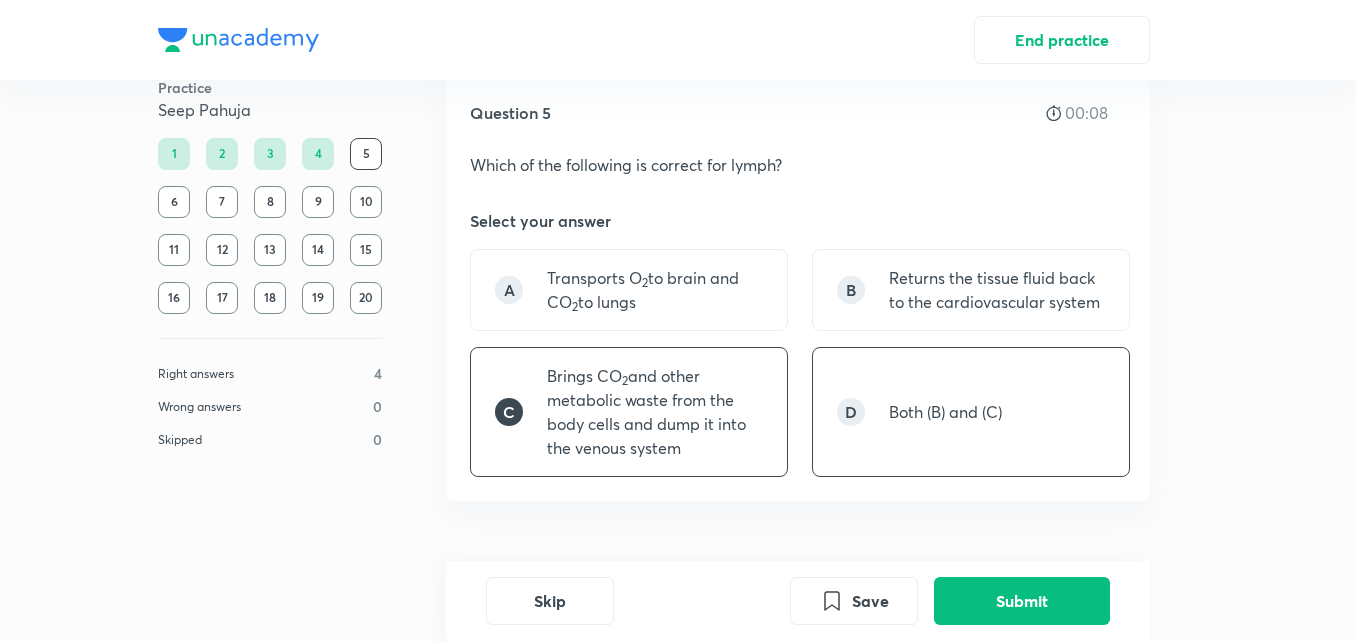 click on "D Both (B) and (C)" at bounding box center (971, 412) 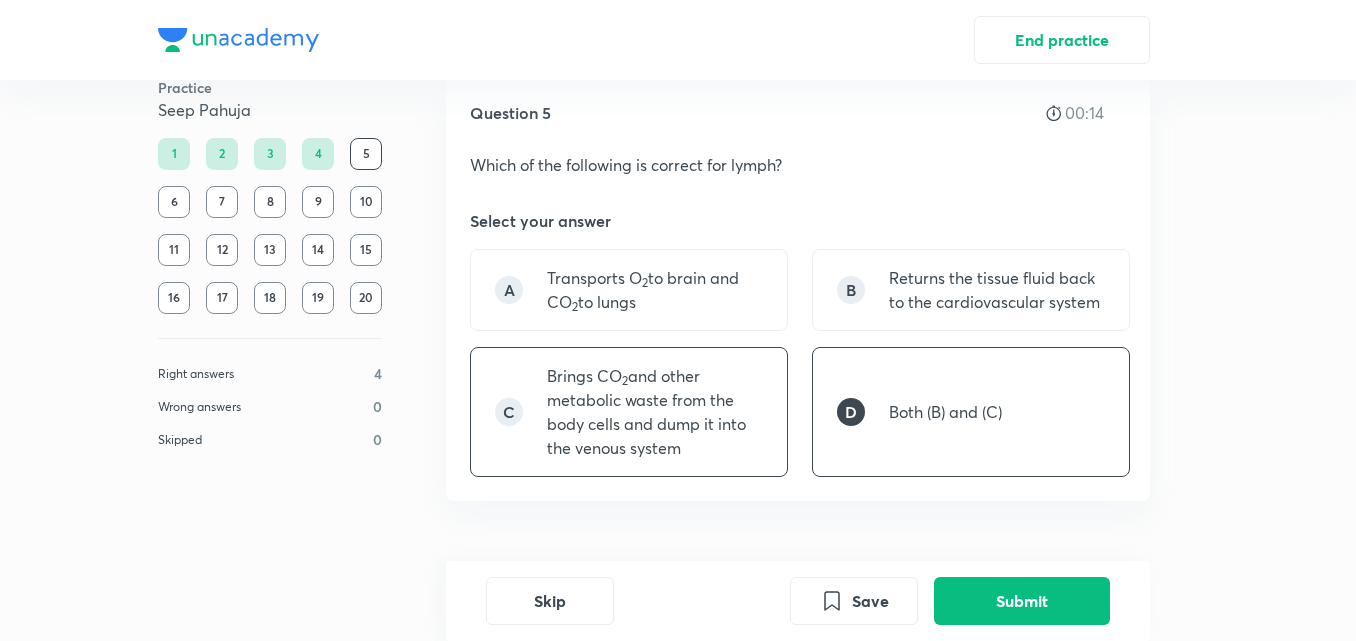click on "Brings CO 2  and other metabolic waste from the body cells and dump it into the venous system" at bounding box center (655, 412) 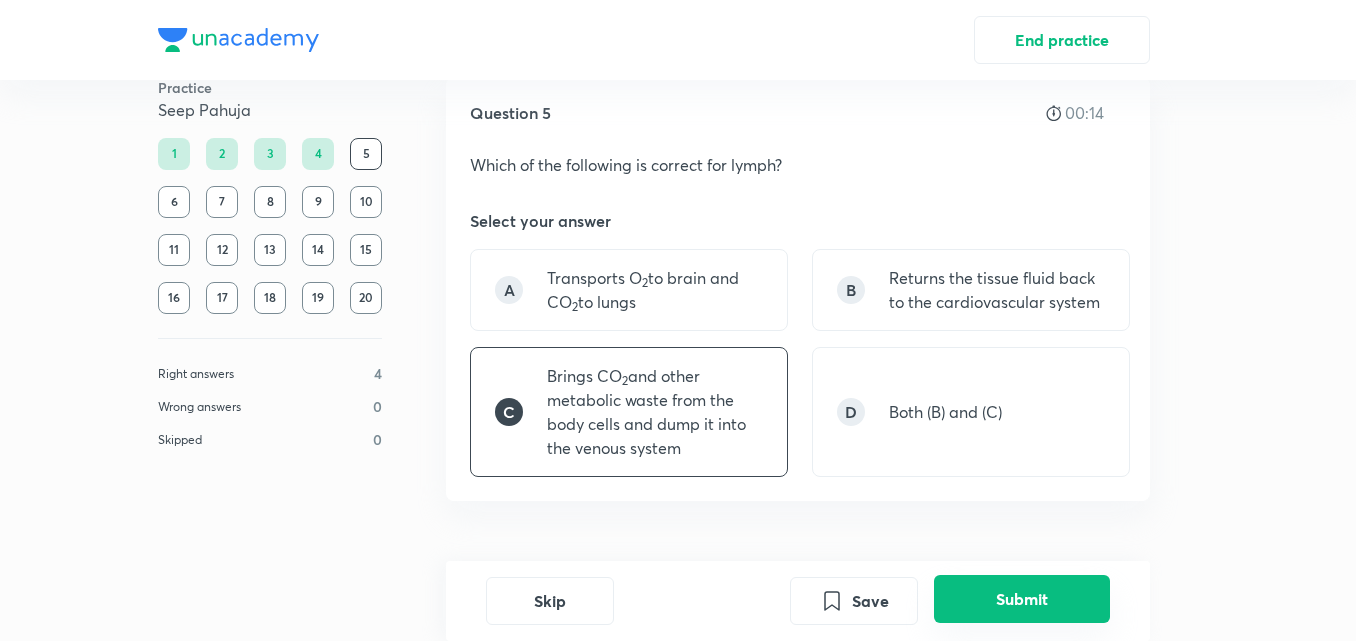click on "Submit" at bounding box center (1022, 599) 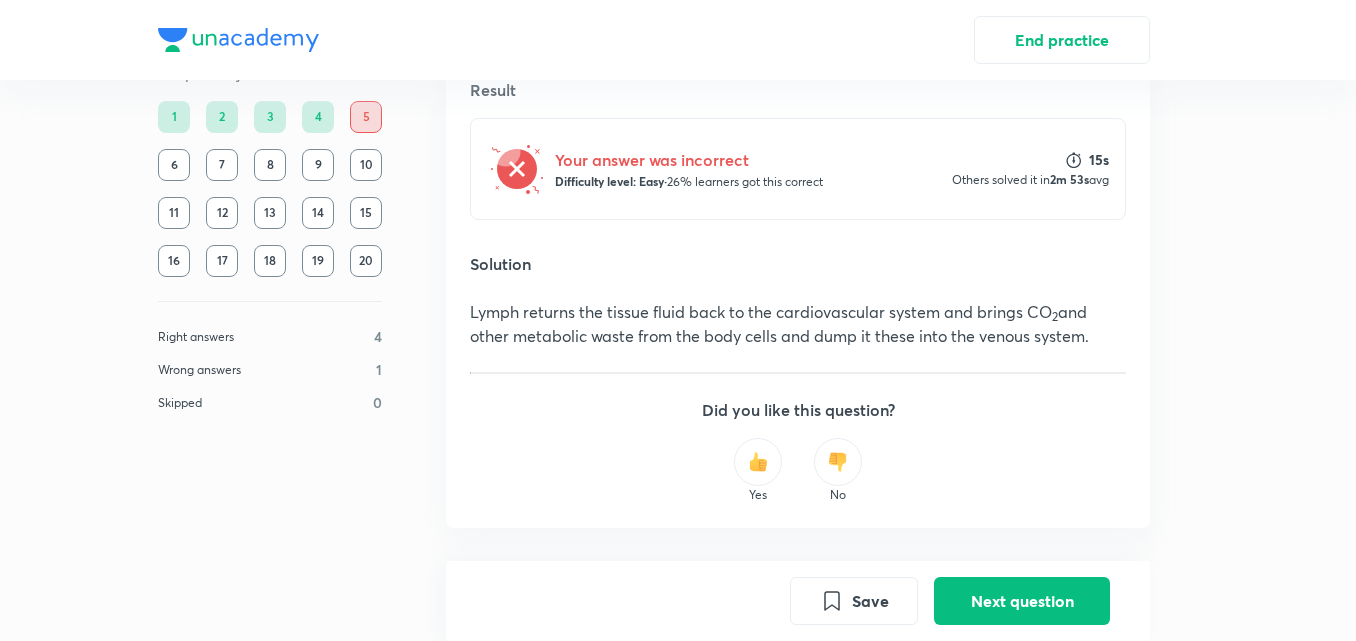scroll, scrollTop: 558, scrollLeft: 0, axis: vertical 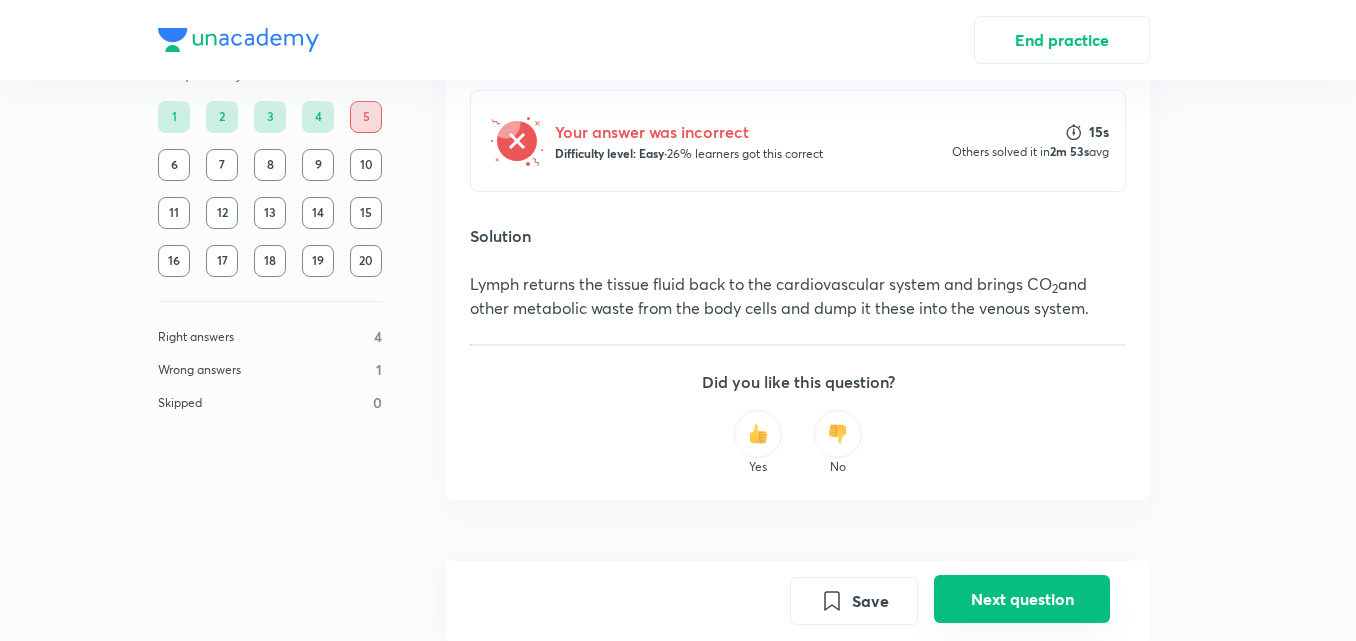 click on "Next question" at bounding box center (1022, 599) 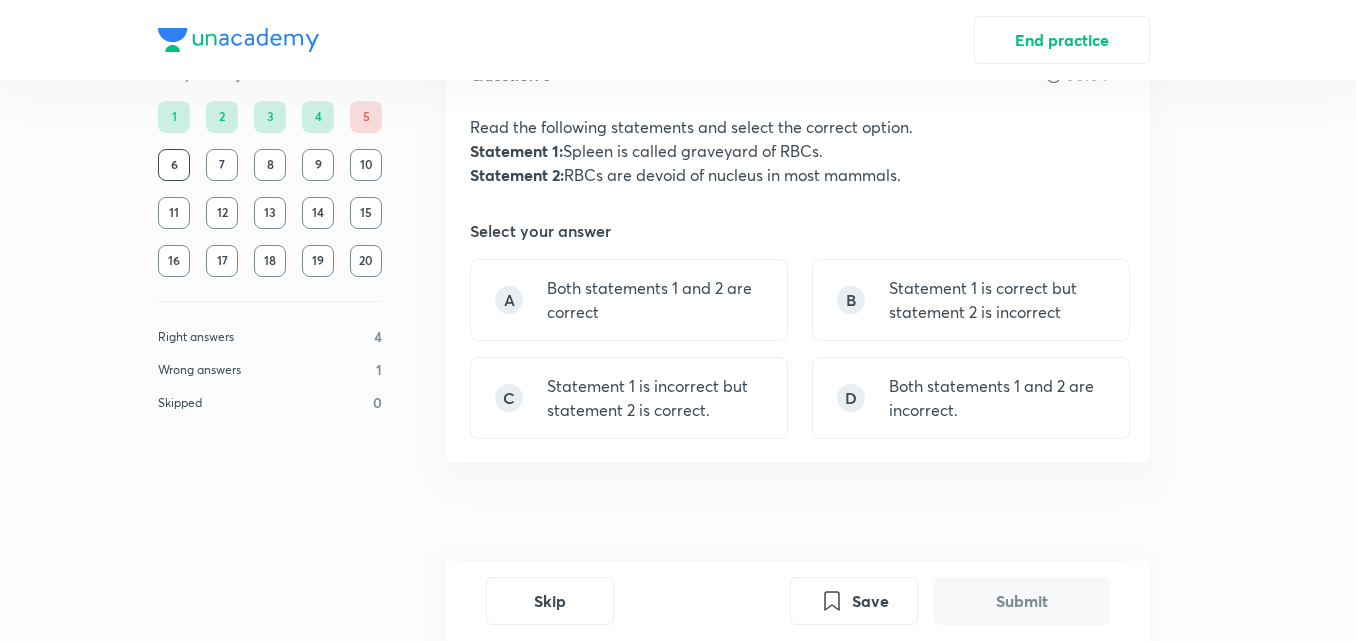 scroll, scrollTop: 83, scrollLeft: 0, axis: vertical 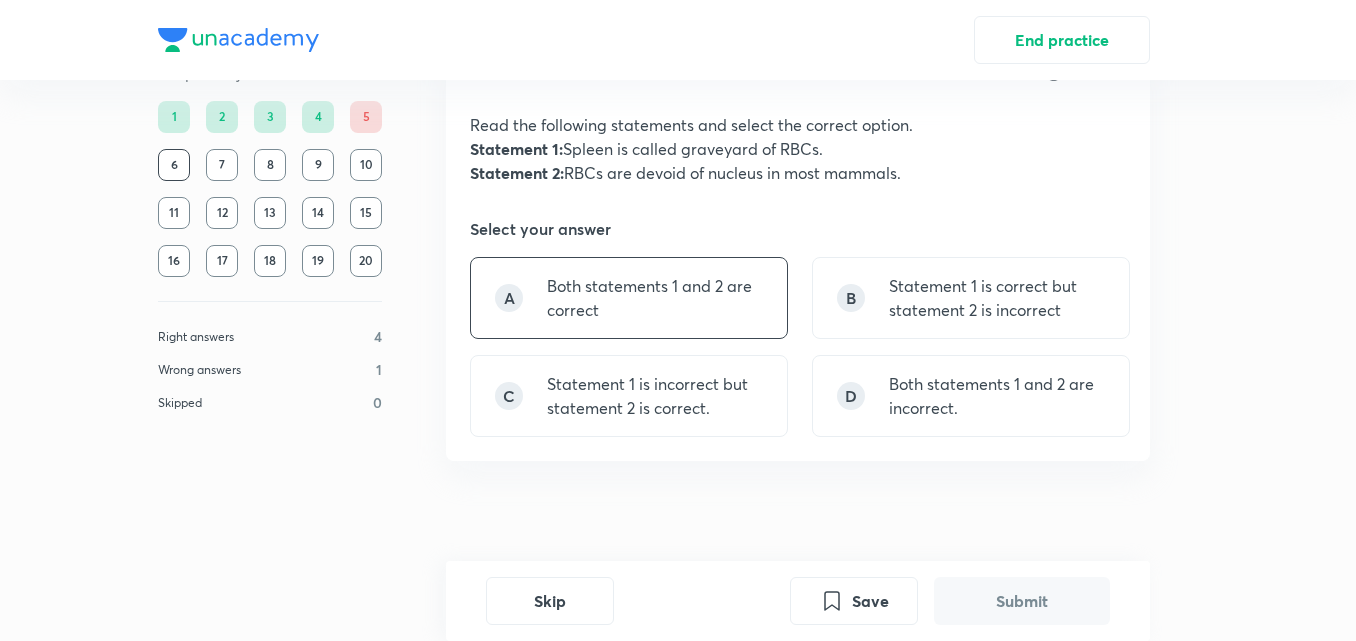 click on "A Both statements 1 and 2 are correct" at bounding box center [629, 298] 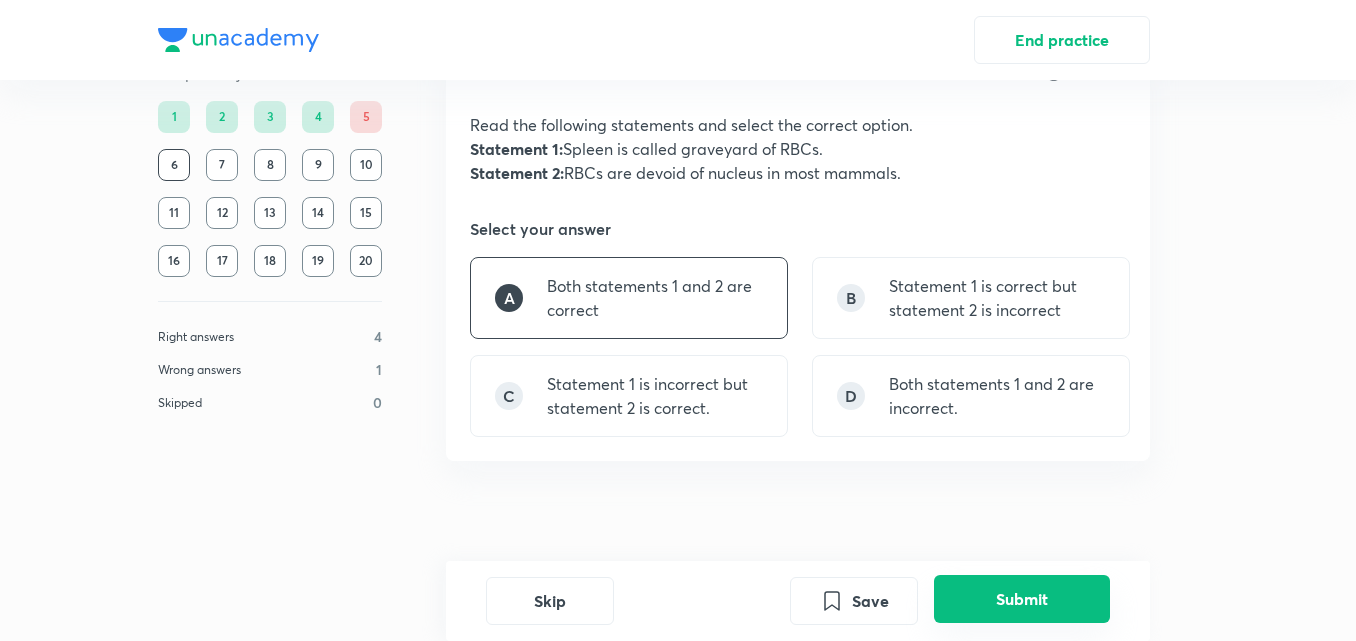 click on "Submit" at bounding box center [1022, 599] 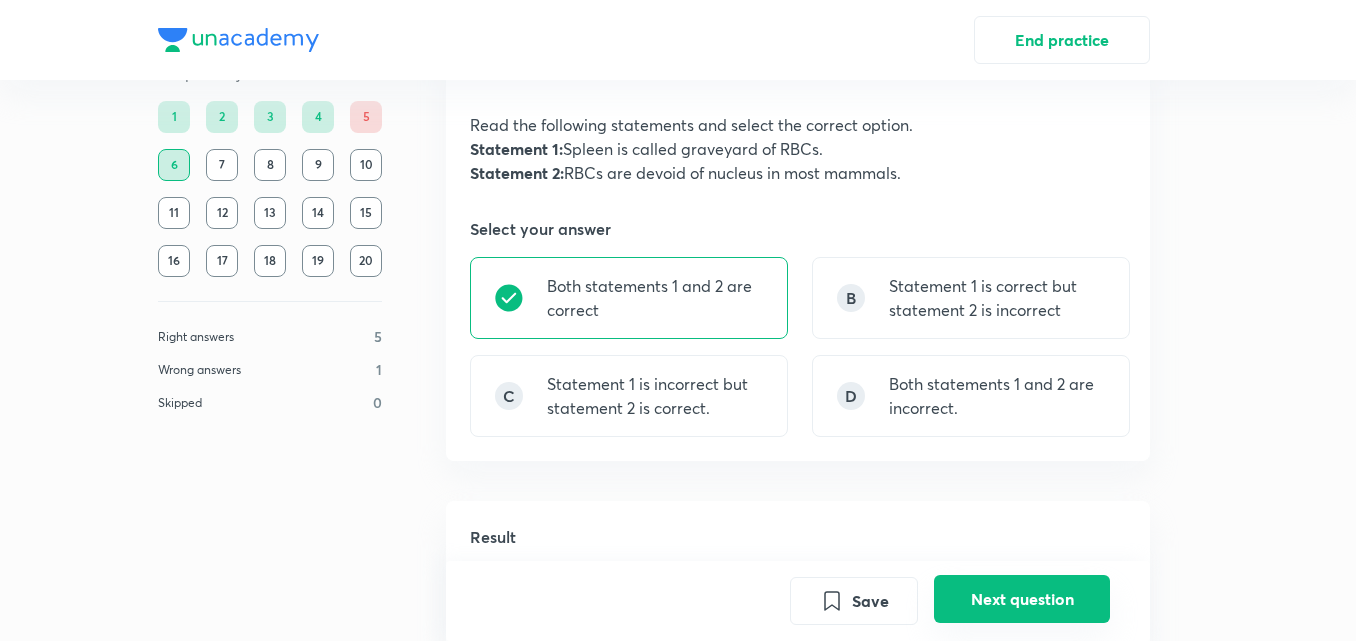 scroll, scrollTop: 584, scrollLeft: 0, axis: vertical 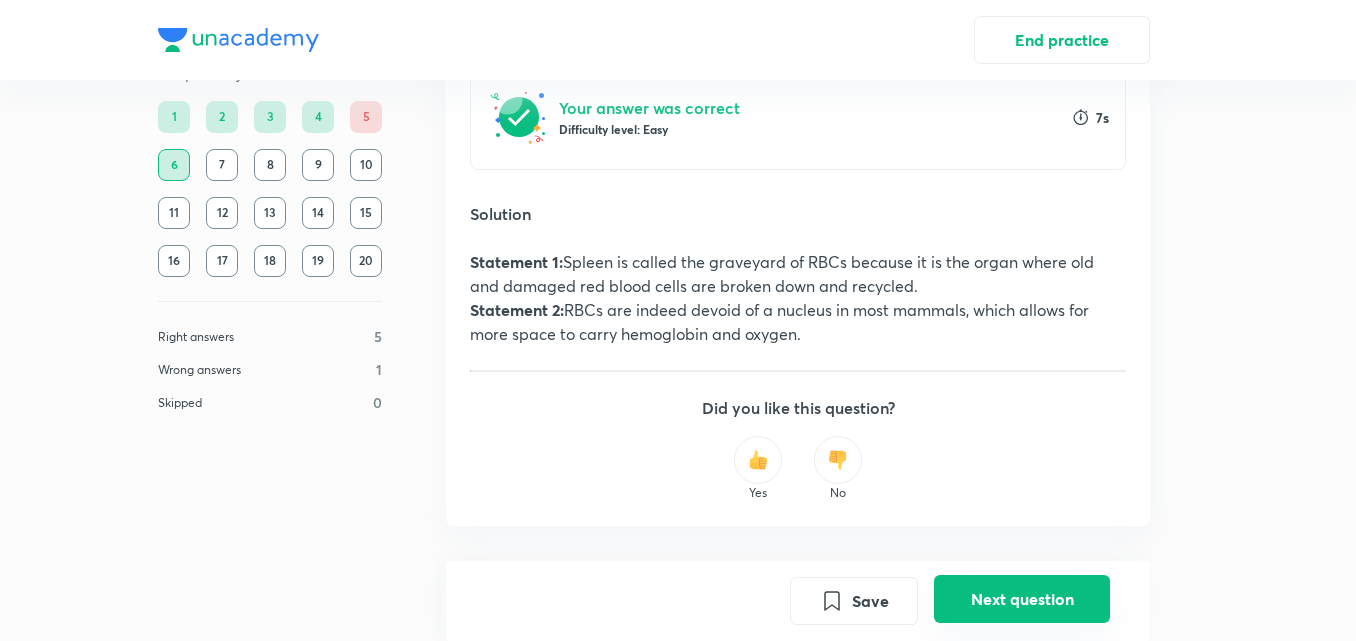 click on "Next question" at bounding box center (1022, 599) 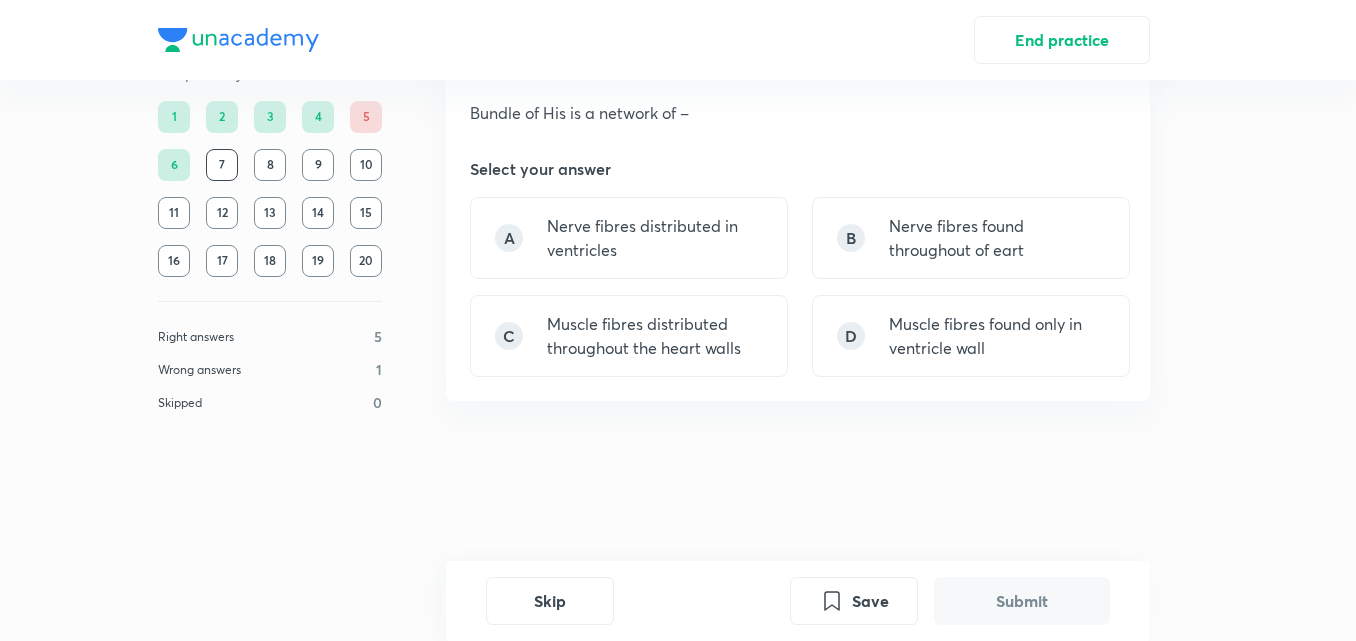 scroll, scrollTop: 0, scrollLeft: 0, axis: both 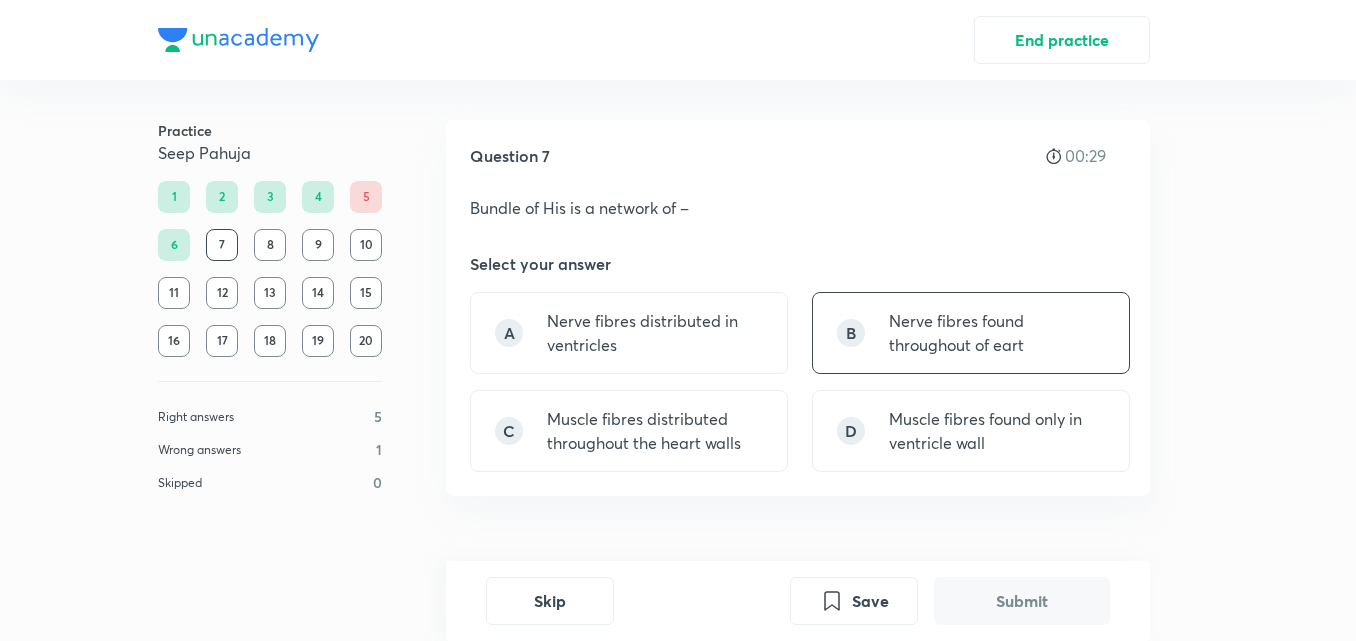 click on "Nerve fibres found throughout of eart" at bounding box center [997, 333] 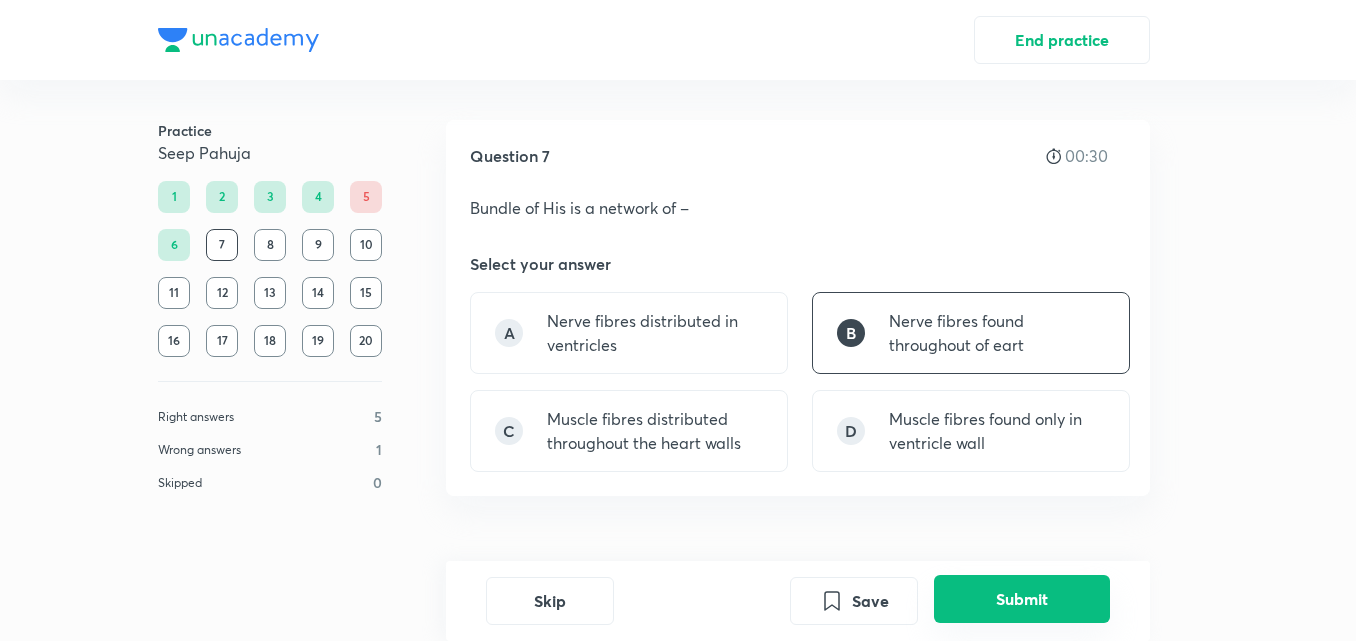 click on "Submit" at bounding box center (1022, 599) 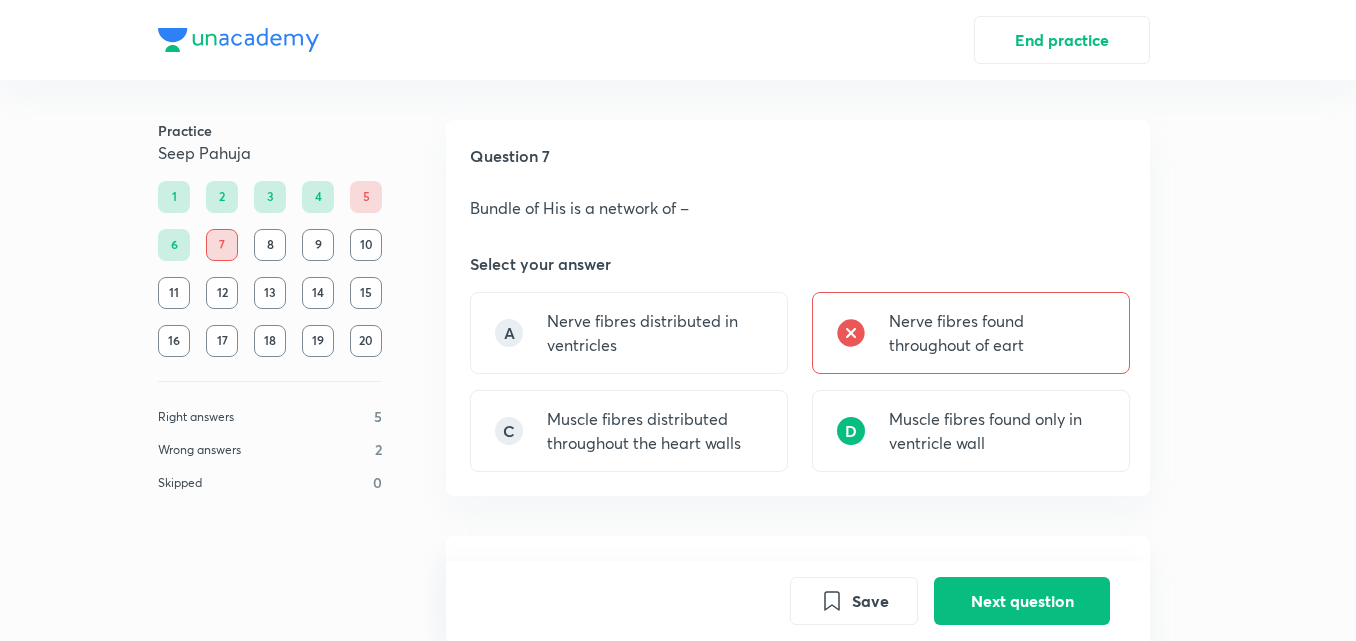 scroll, scrollTop: 488, scrollLeft: 0, axis: vertical 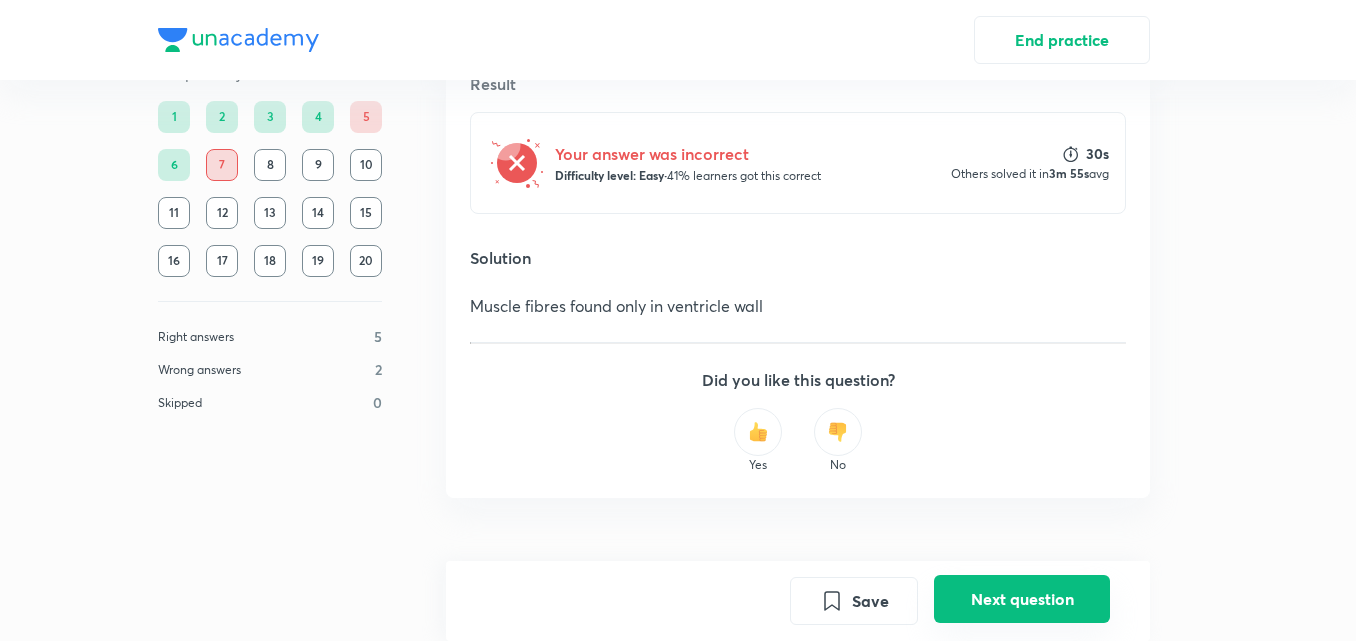 click on "Next question" at bounding box center (1022, 599) 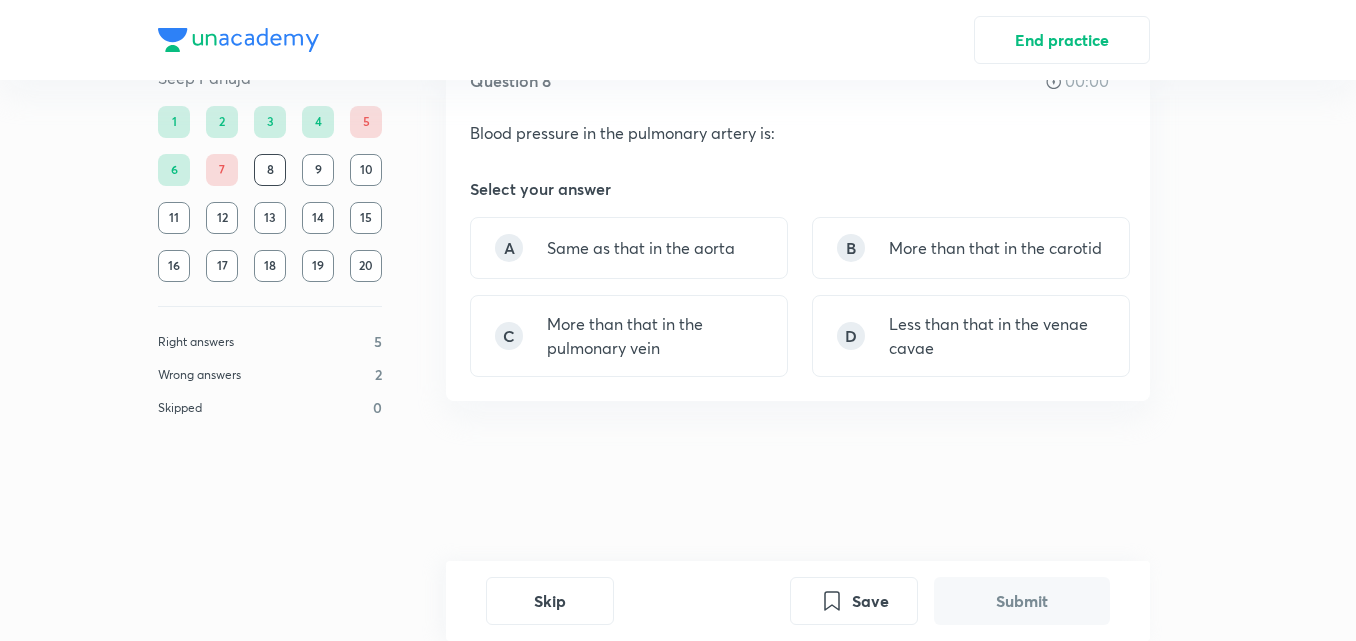 scroll, scrollTop: 0, scrollLeft: 0, axis: both 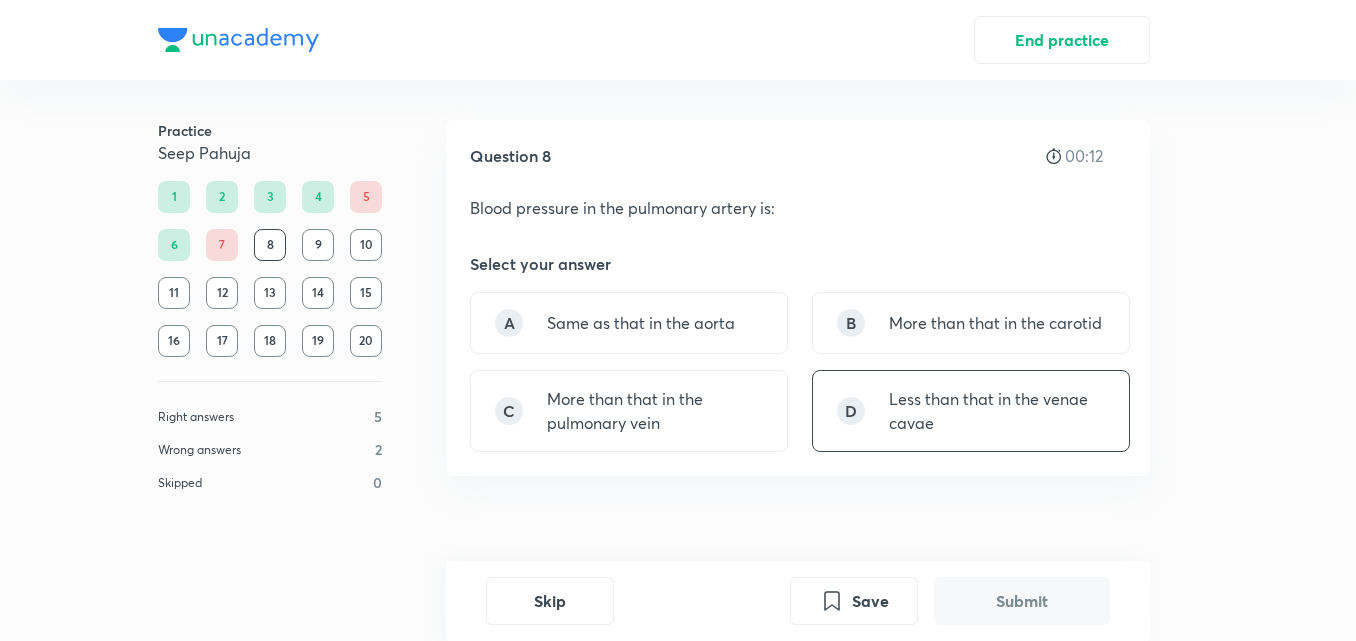 click on "Less than that in the venae cavae" at bounding box center [997, 411] 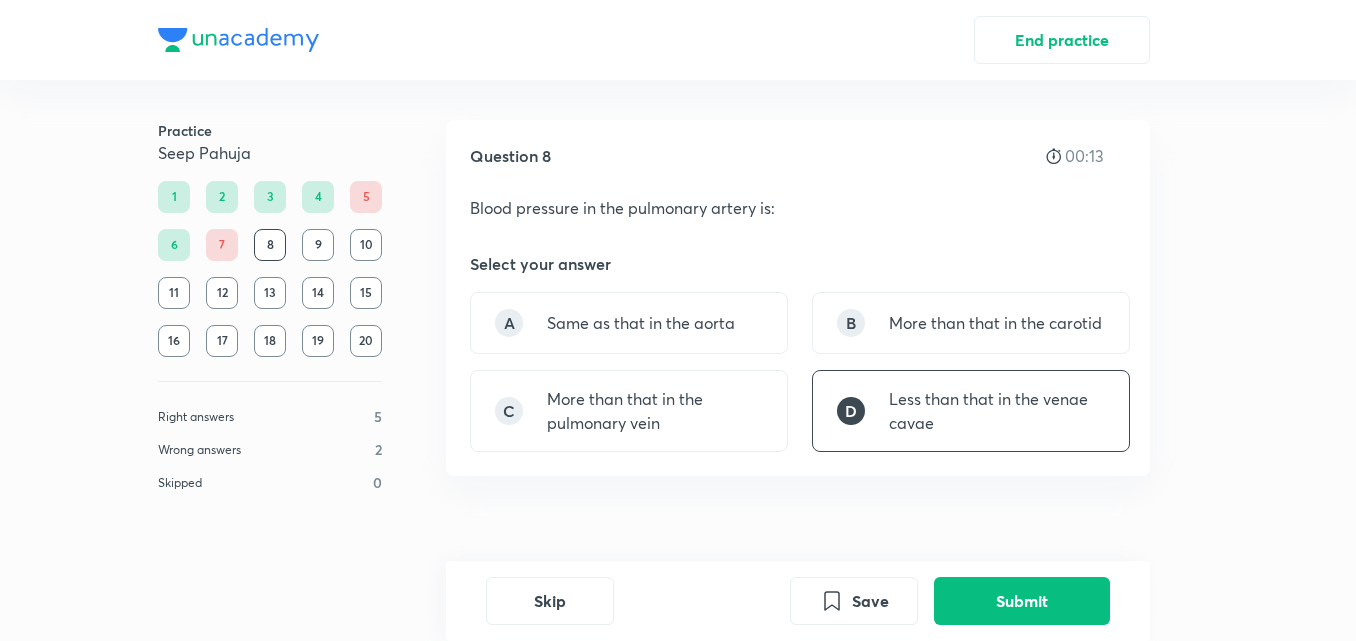 click on "Less than that in the venae cavae" at bounding box center (997, 411) 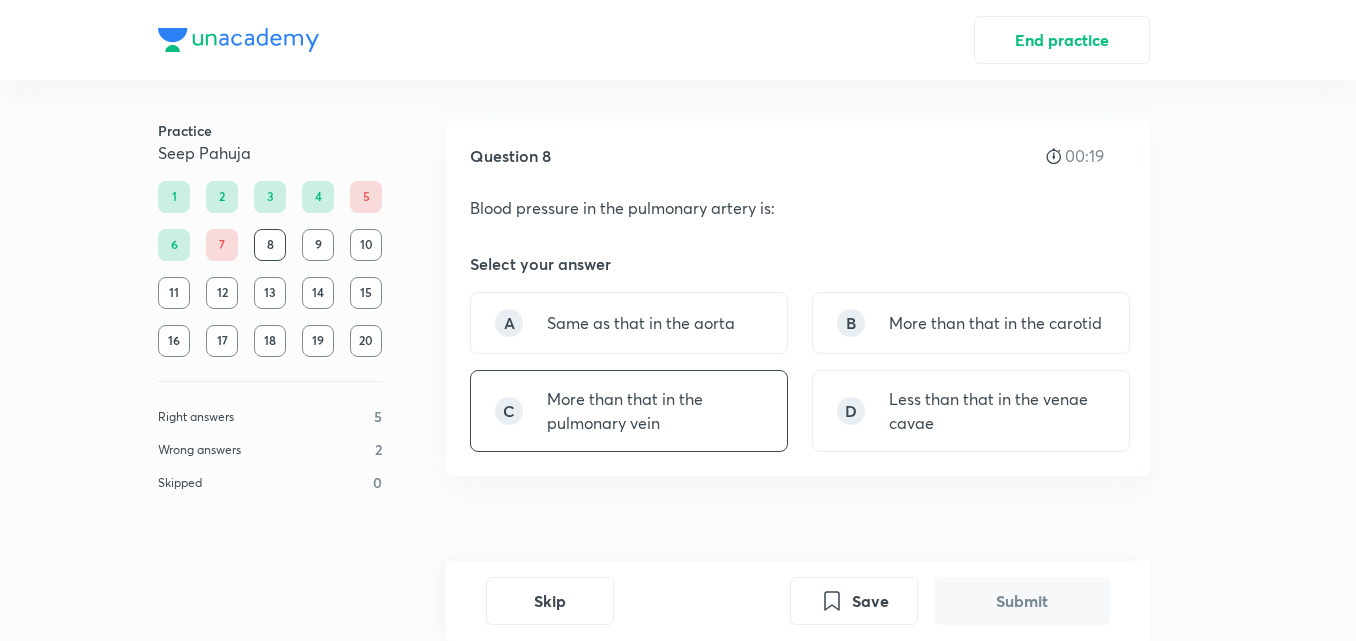 click on "More than that in the pulmonary vein" at bounding box center (655, 411) 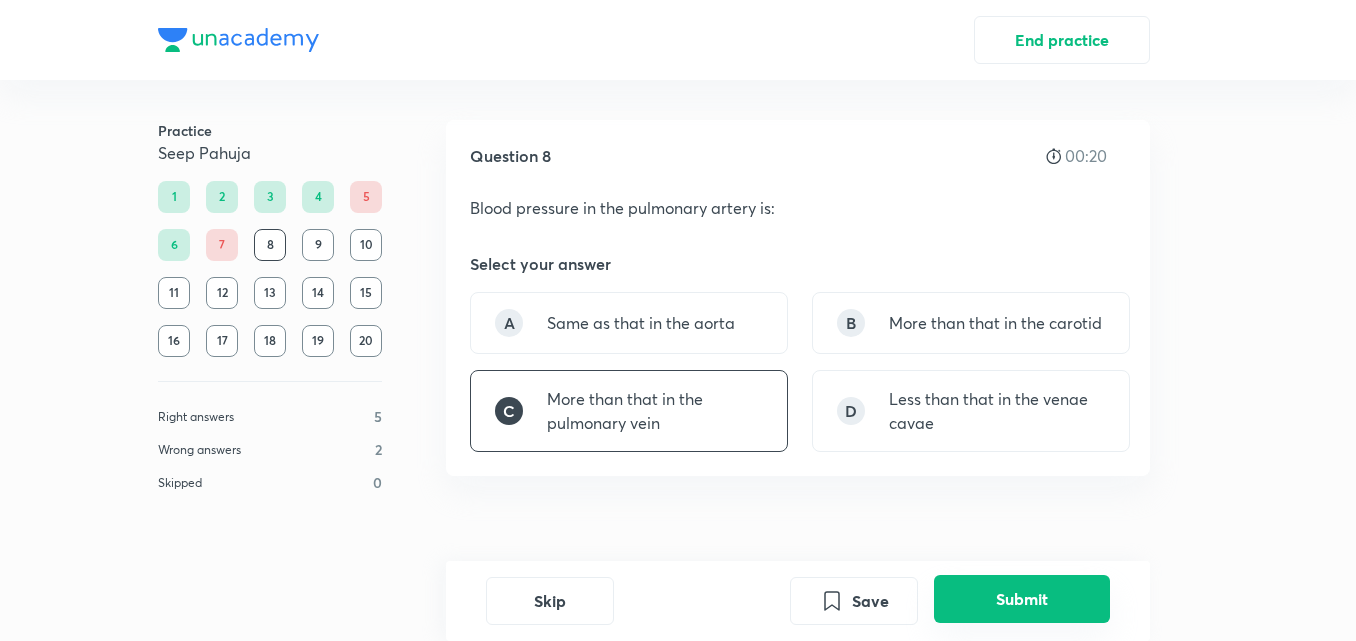 click on "Submit" at bounding box center [1022, 599] 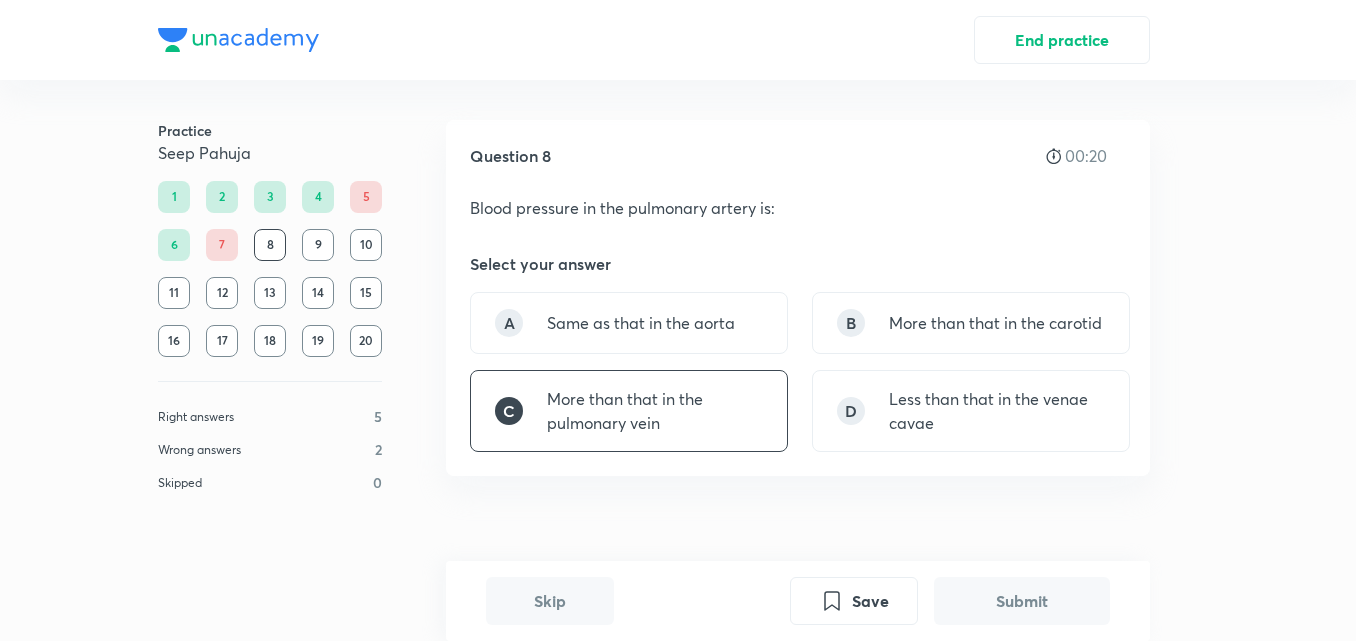 scroll, scrollTop: 468, scrollLeft: 0, axis: vertical 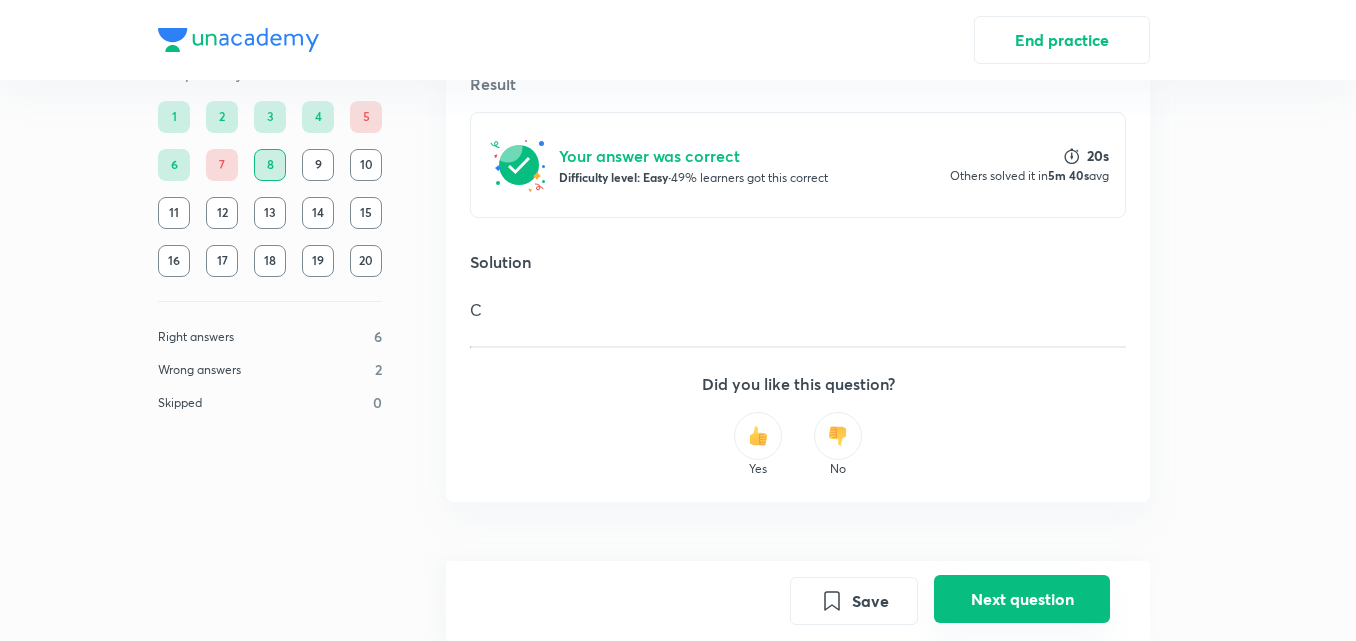 click on "Next question" at bounding box center [1022, 599] 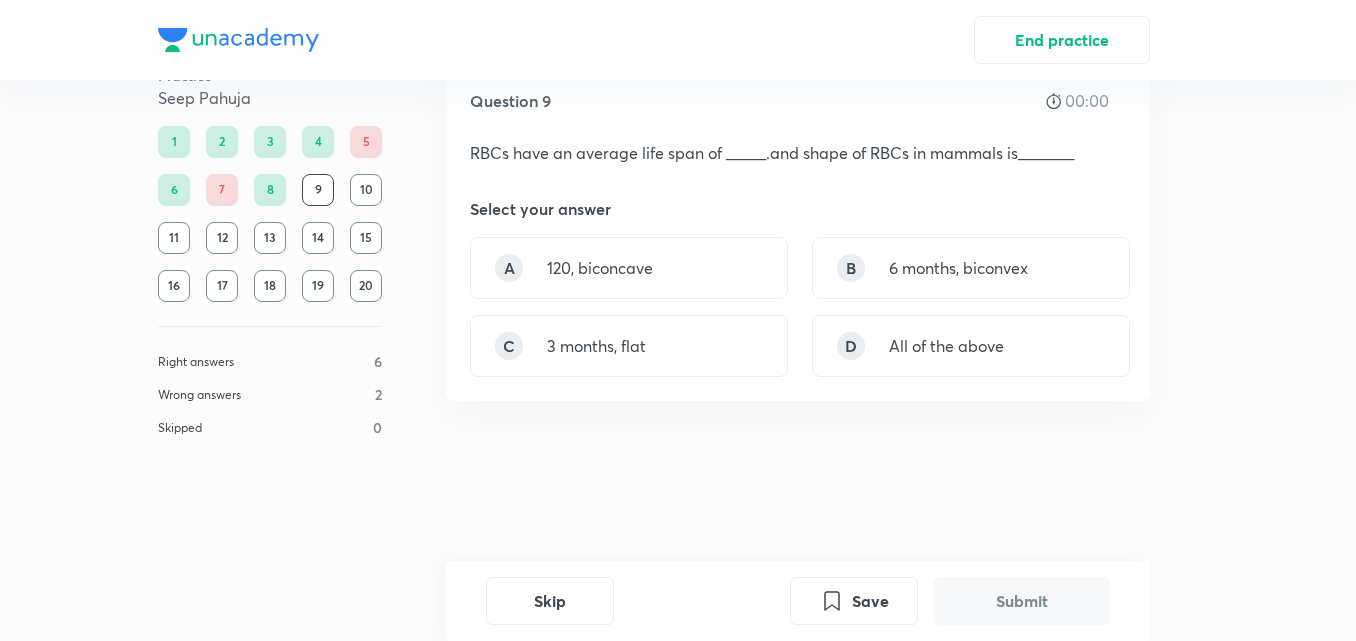 scroll, scrollTop: 0, scrollLeft: 0, axis: both 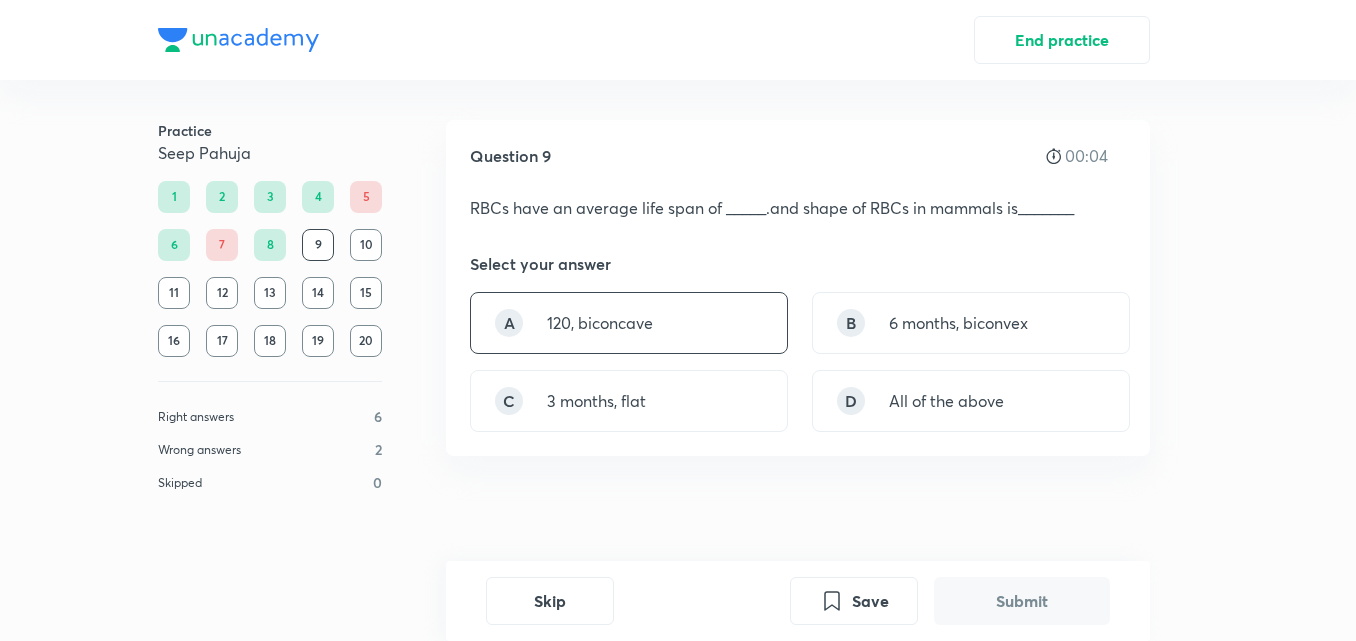click on "A 120, biconcave" at bounding box center [629, 323] 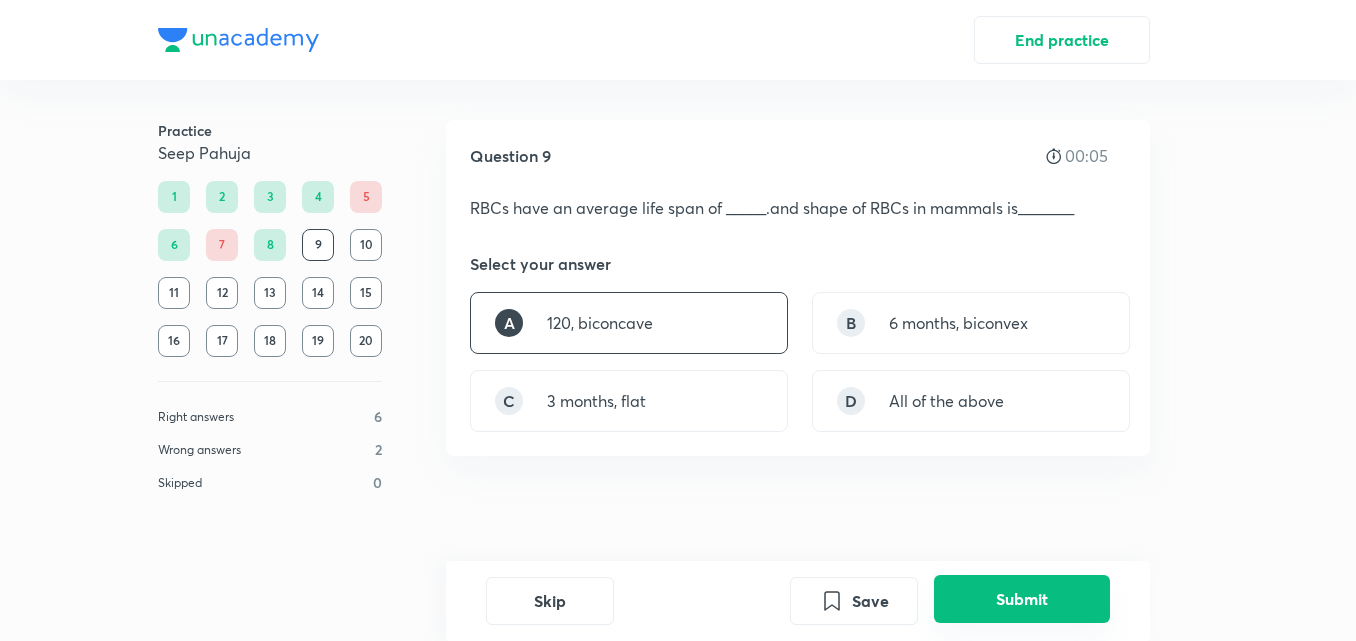 click on "Submit" at bounding box center (1022, 599) 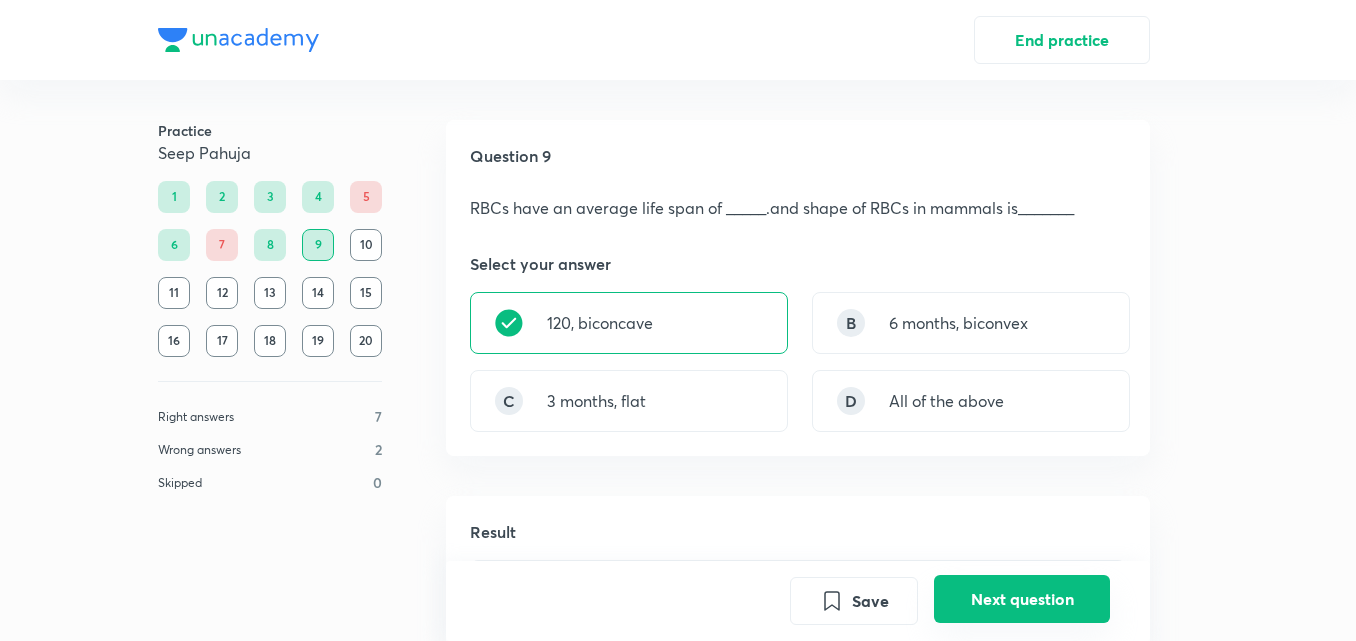 scroll, scrollTop: 496, scrollLeft: 0, axis: vertical 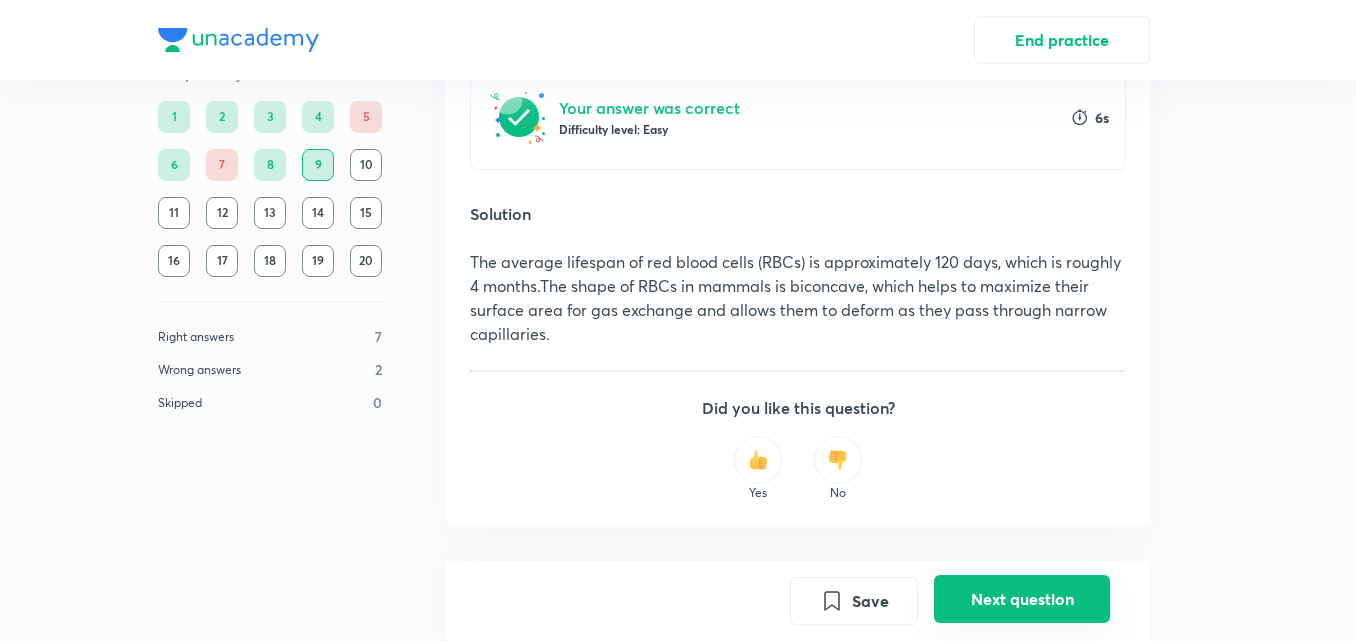 click on "Next question" at bounding box center (1022, 599) 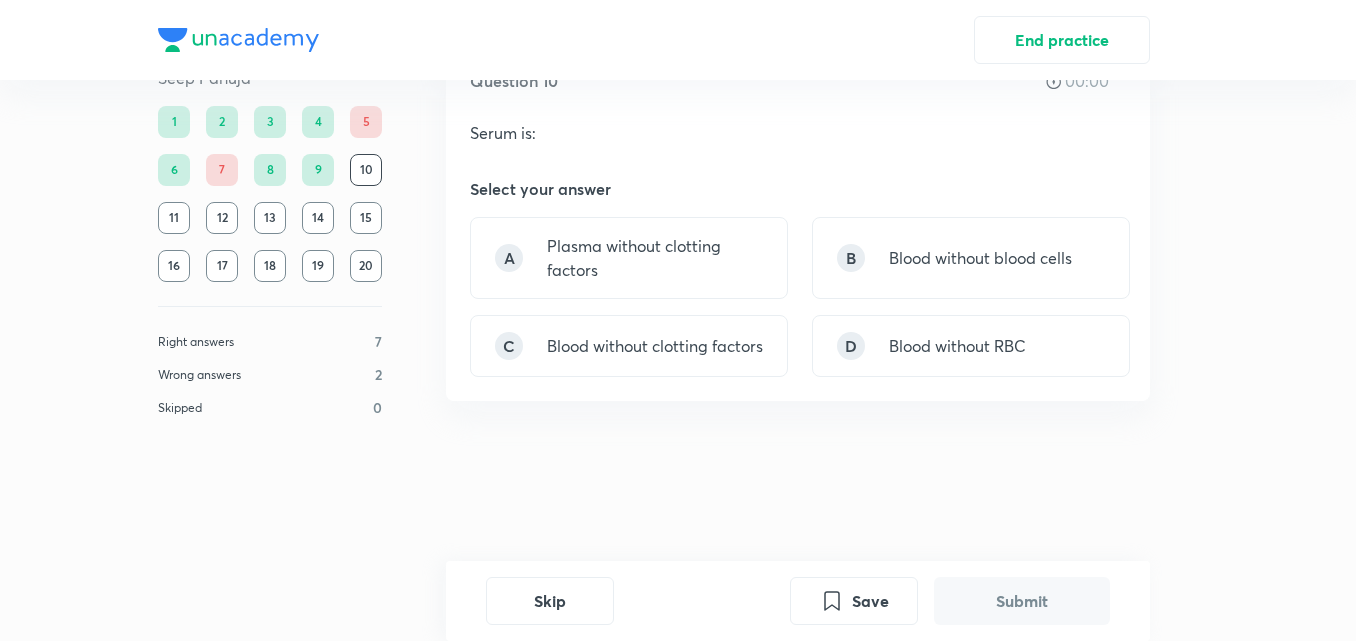scroll, scrollTop: 0, scrollLeft: 0, axis: both 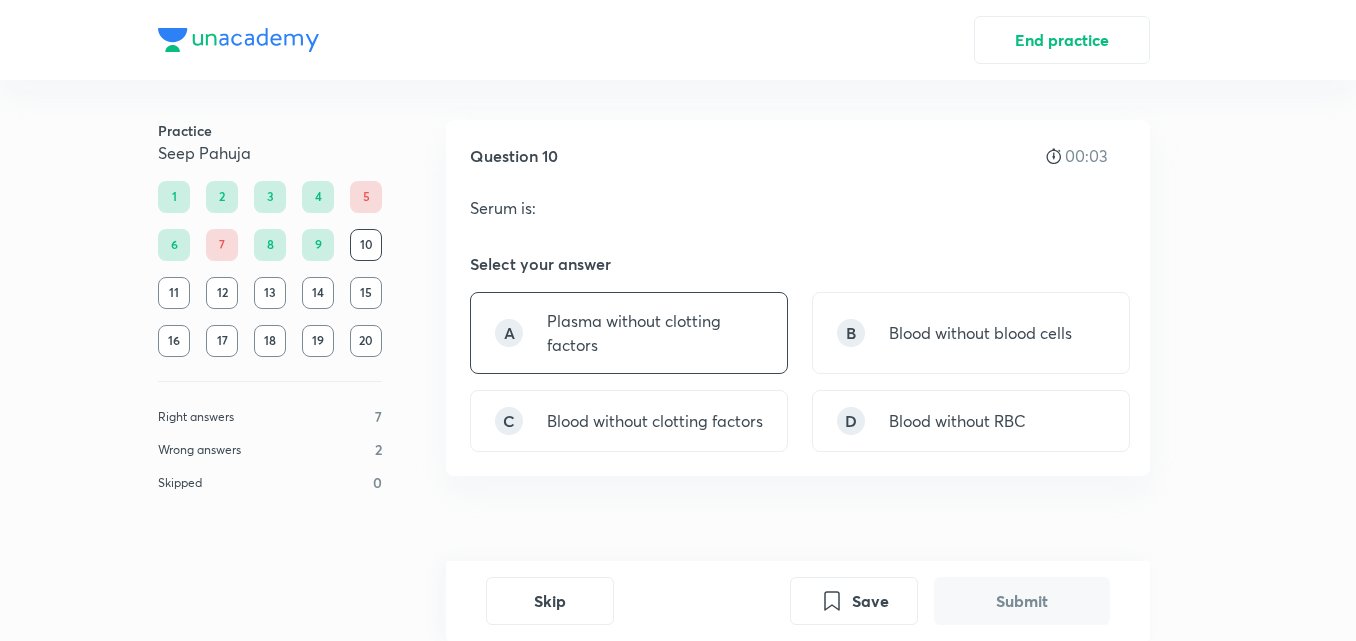 click on "Plasma without clotting factors" at bounding box center [655, 333] 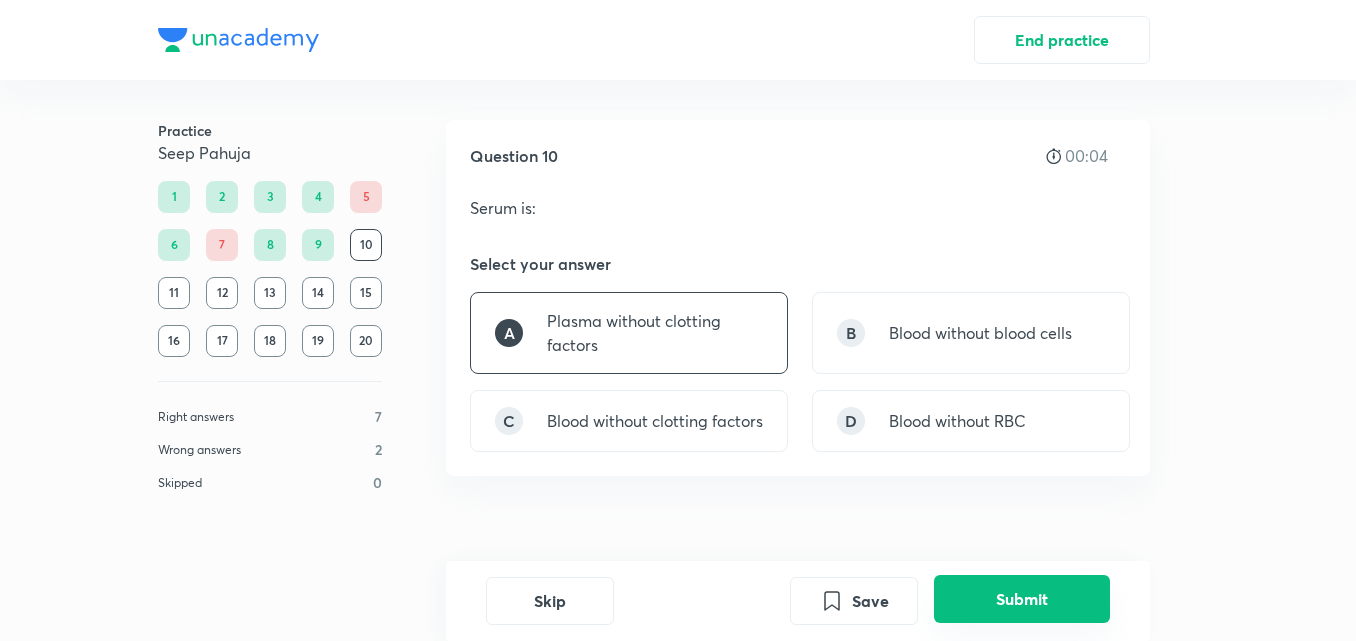 click on "Submit" at bounding box center [1022, 599] 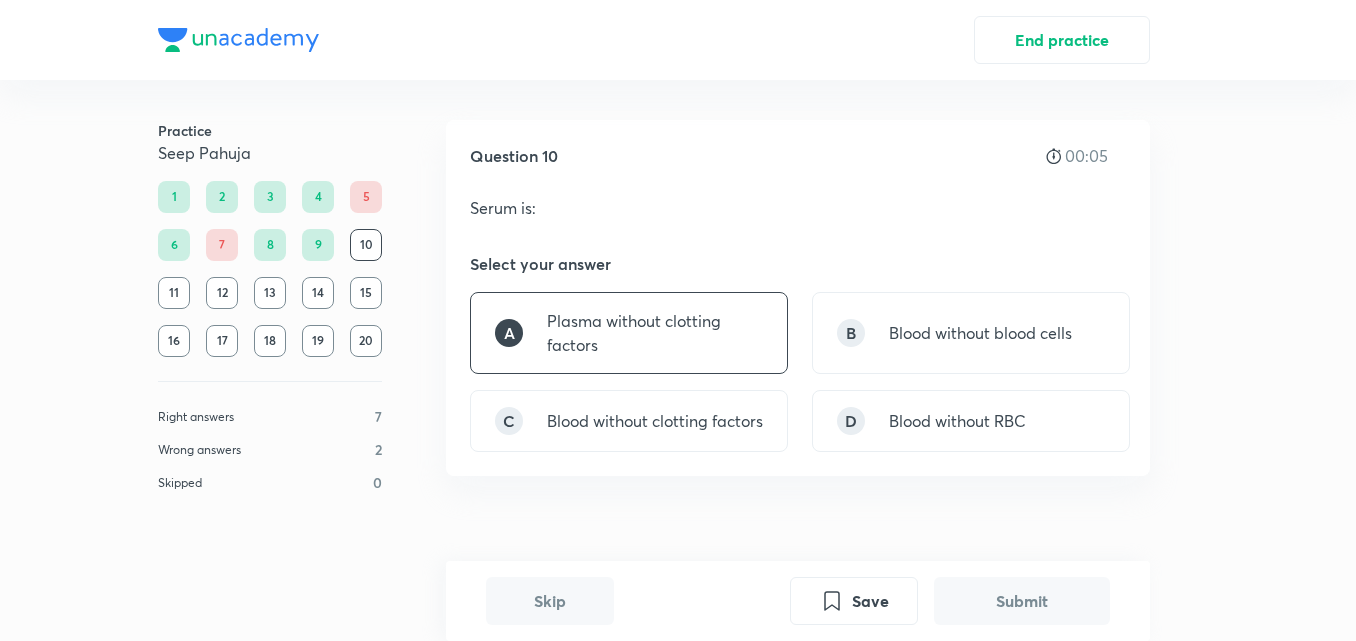 scroll, scrollTop: 512, scrollLeft: 0, axis: vertical 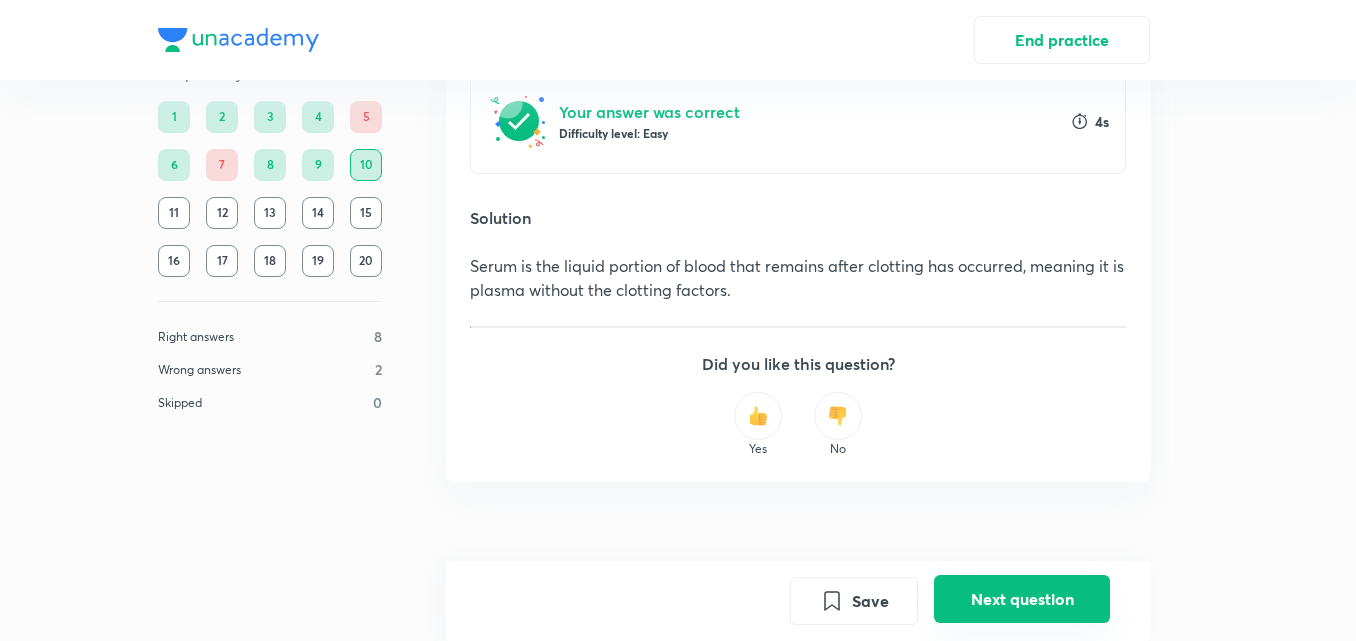 click on "Next question" at bounding box center (1022, 599) 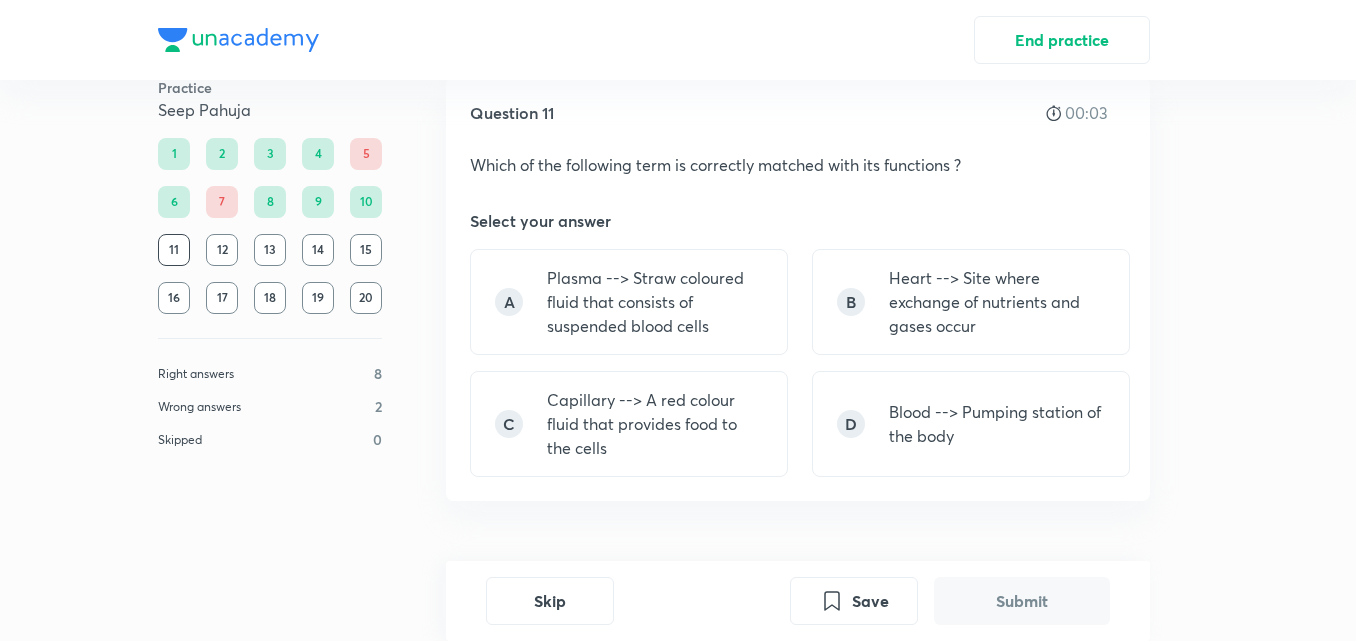 scroll, scrollTop: 66, scrollLeft: 0, axis: vertical 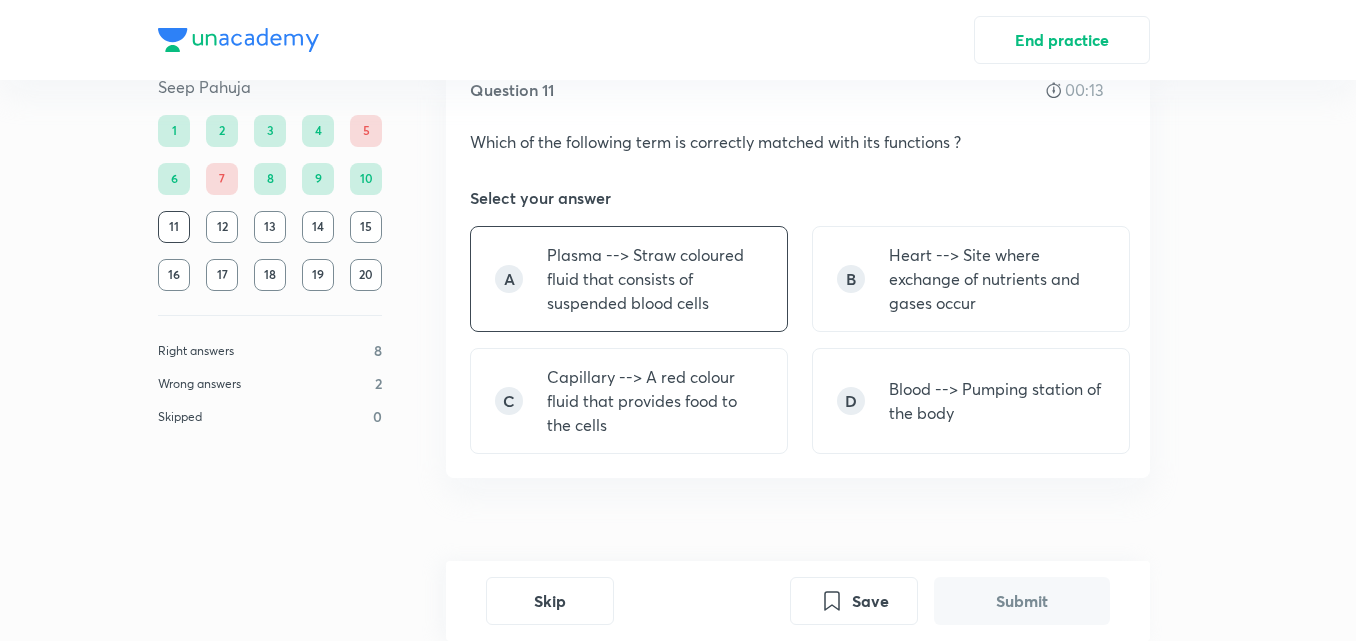 click on "Plasma --> Straw coloured fluid that consists of suspended blood cells" at bounding box center (655, 279) 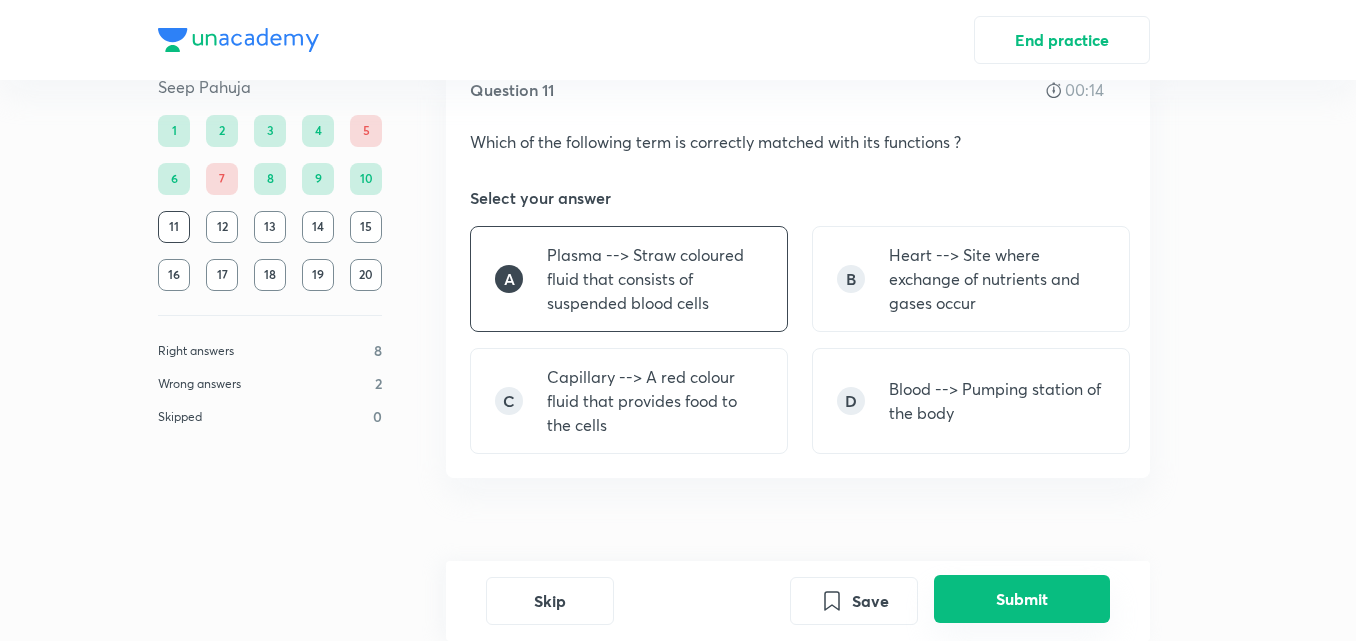 click on "Submit" at bounding box center [1022, 599] 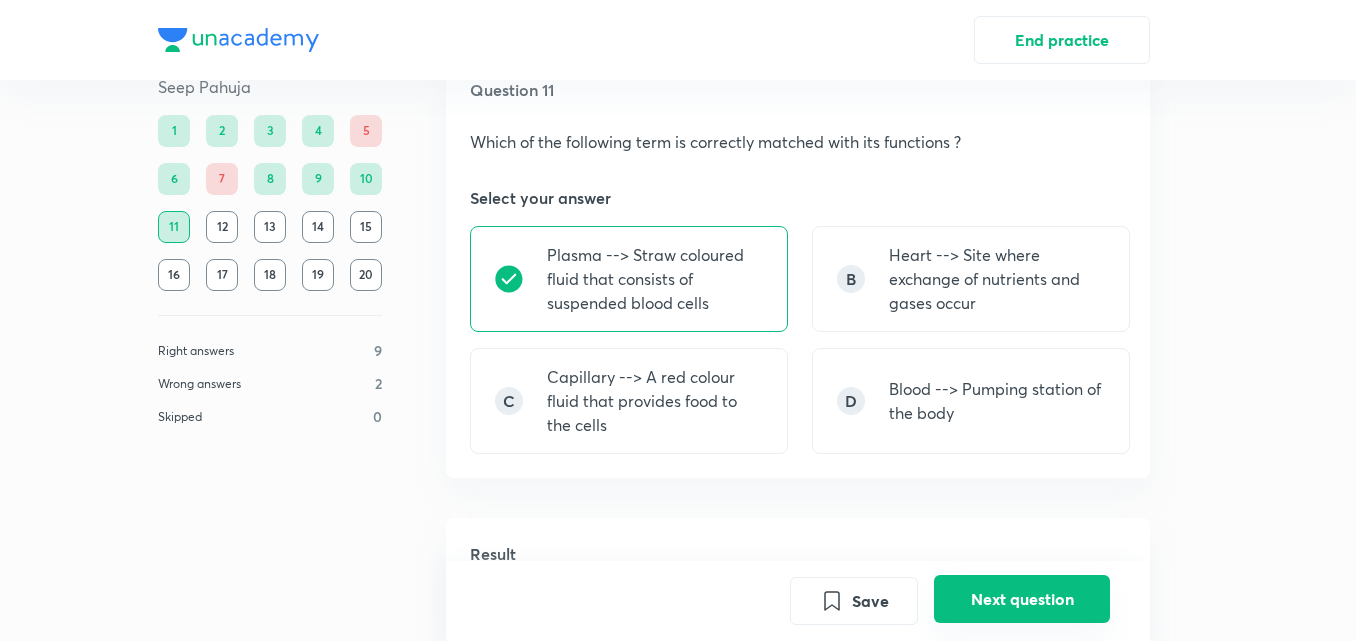 scroll, scrollTop: 584, scrollLeft: 0, axis: vertical 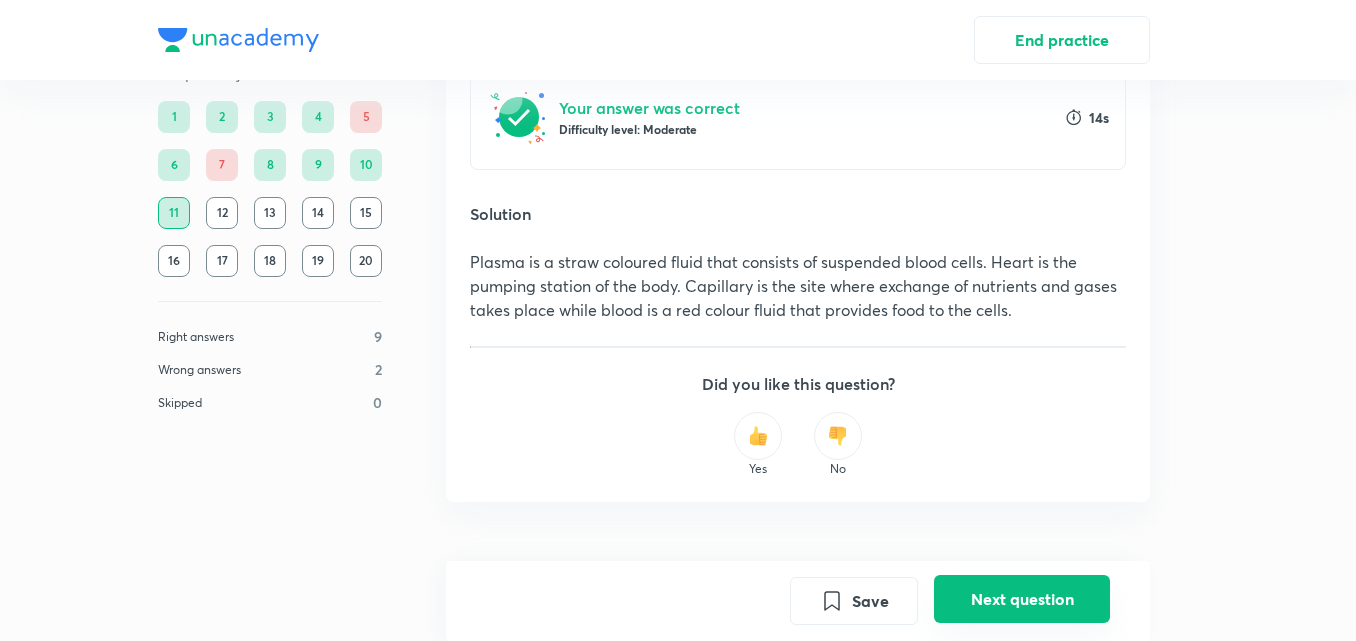 click on "Next question" at bounding box center (1022, 599) 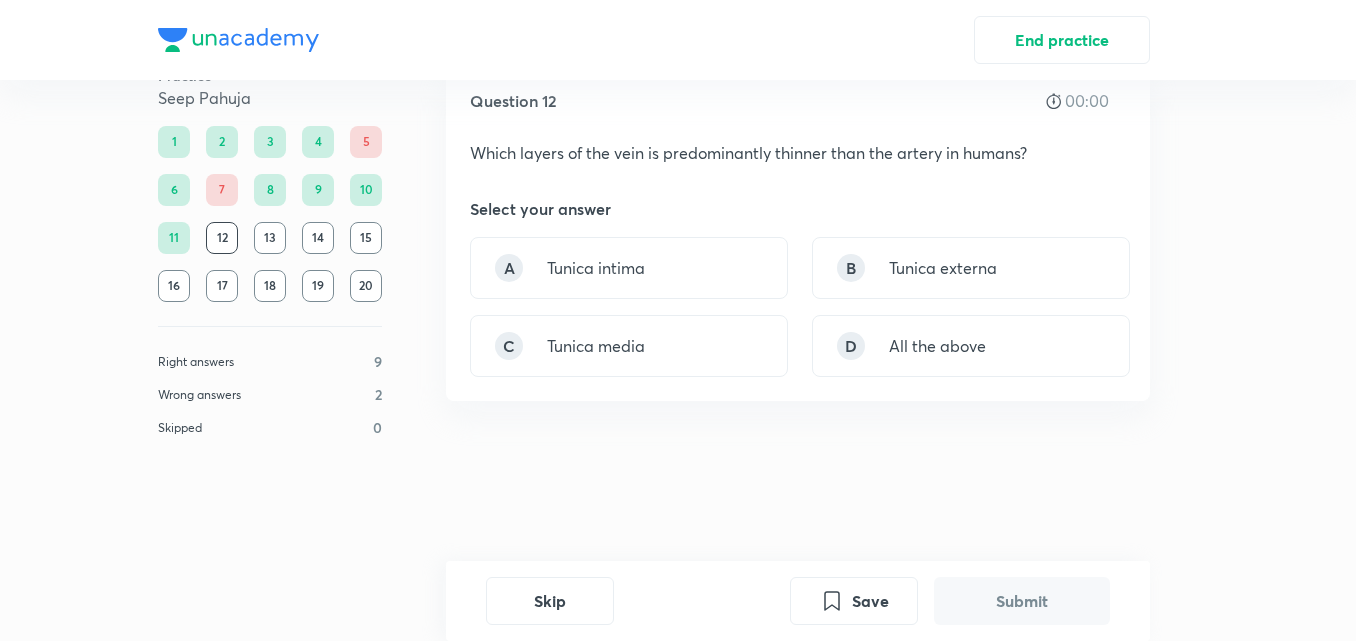 scroll, scrollTop: 0, scrollLeft: 0, axis: both 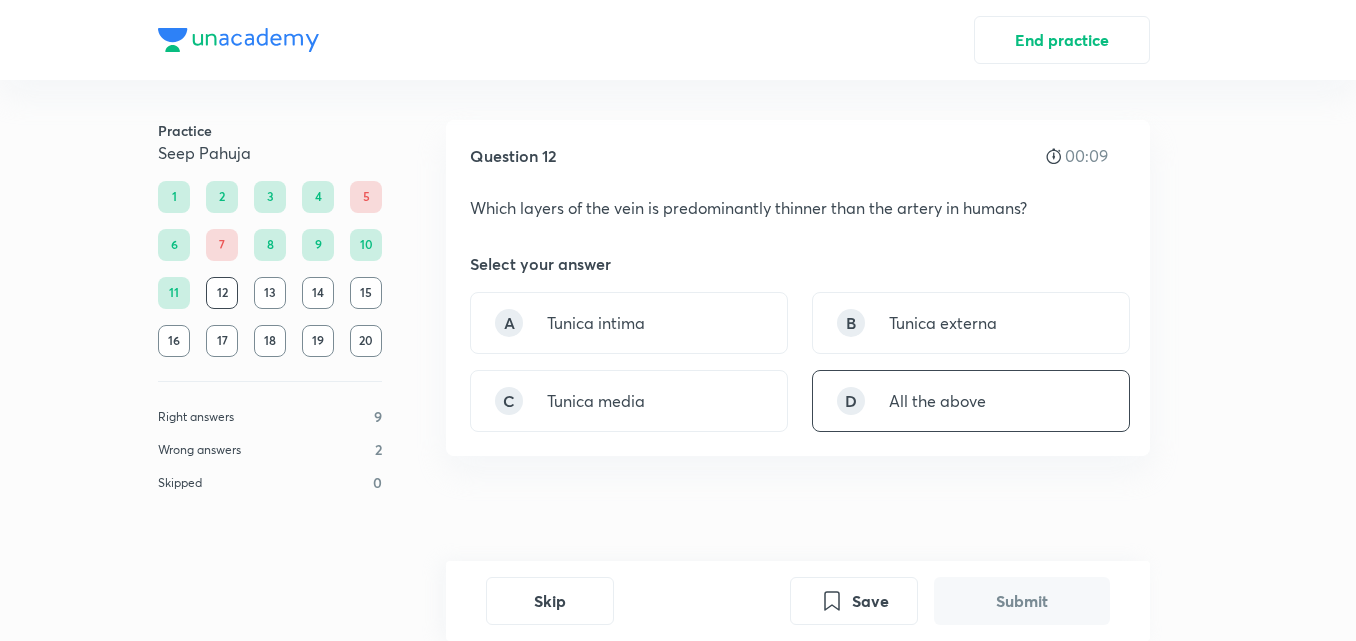 click on "D All the above" at bounding box center [971, 401] 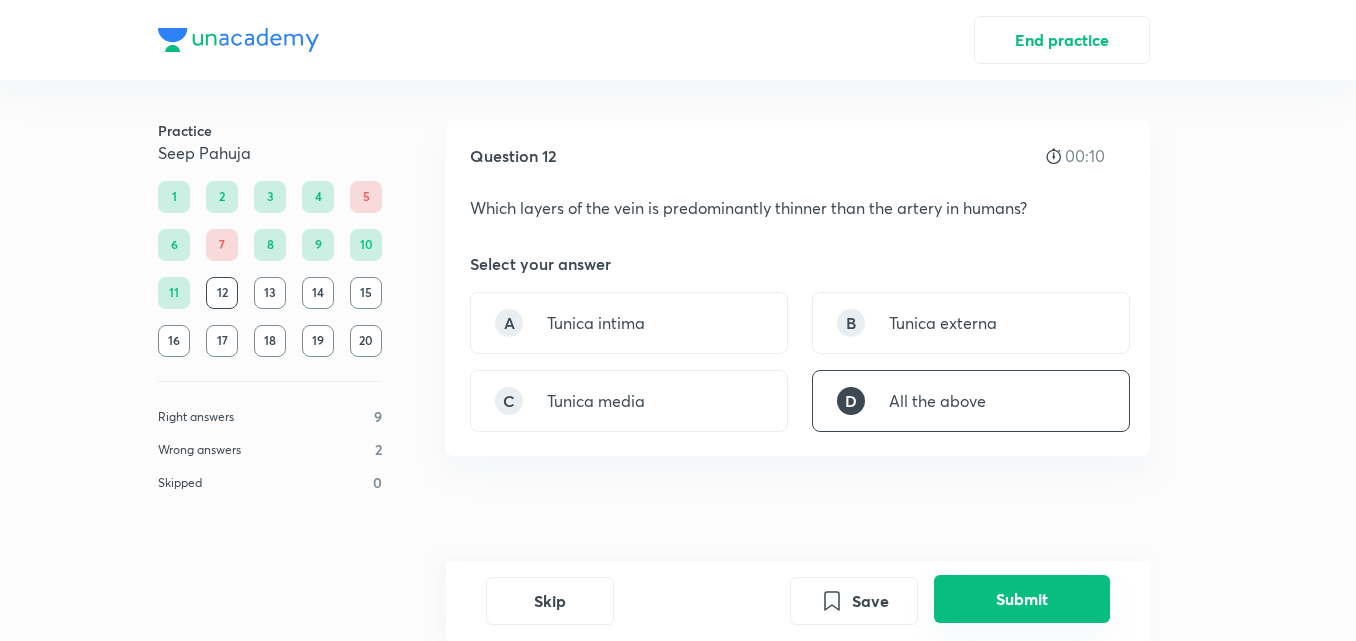 click on "Submit" at bounding box center (1022, 599) 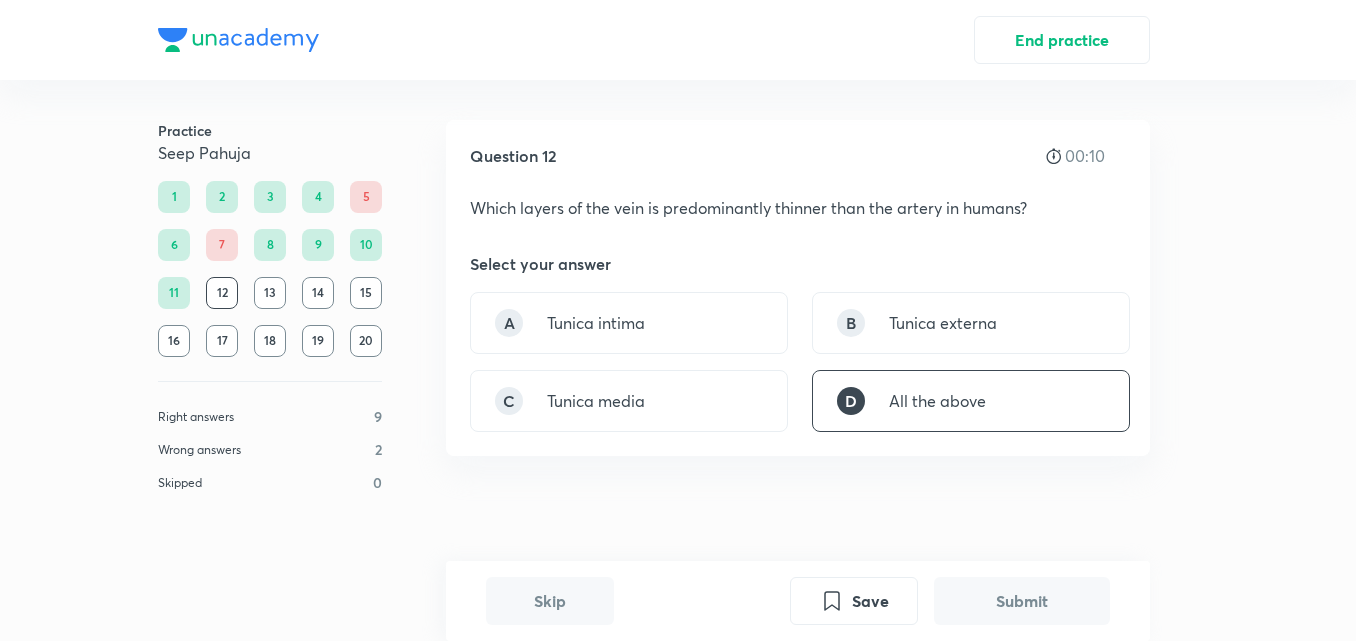 scroll, scrollTop: 496, scrollLeft: 0, axis: vertical 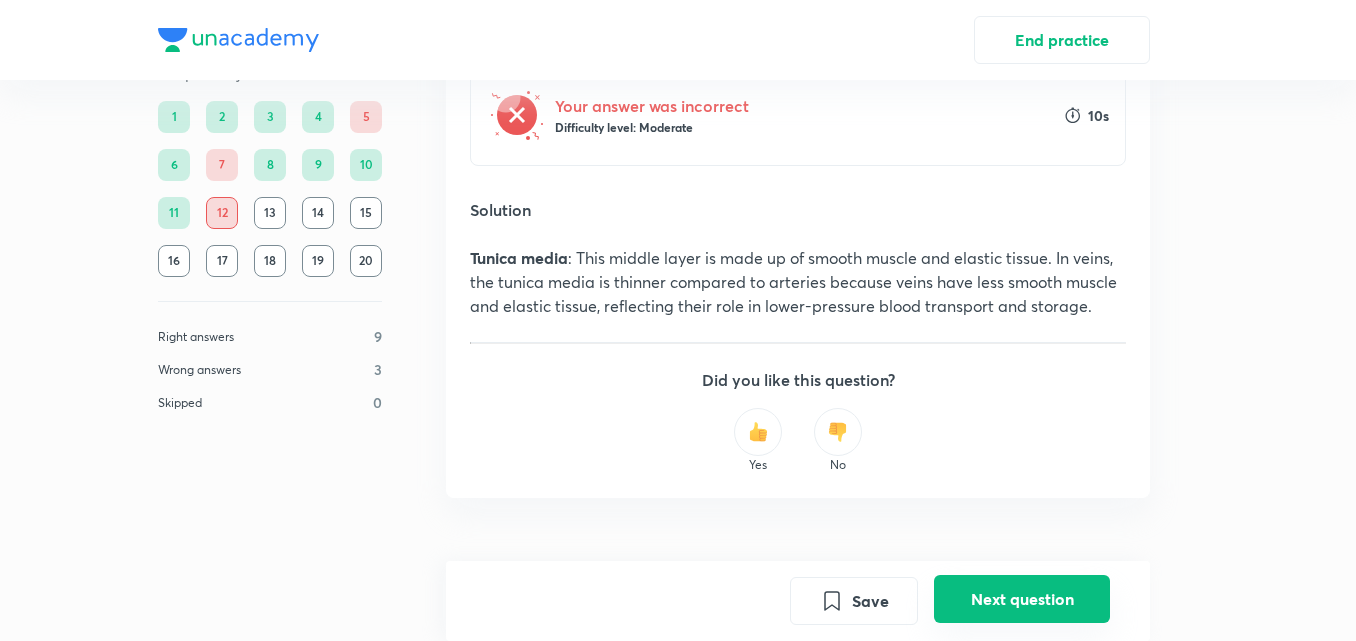 click on "Next question" at bounding box center [1022, 599] 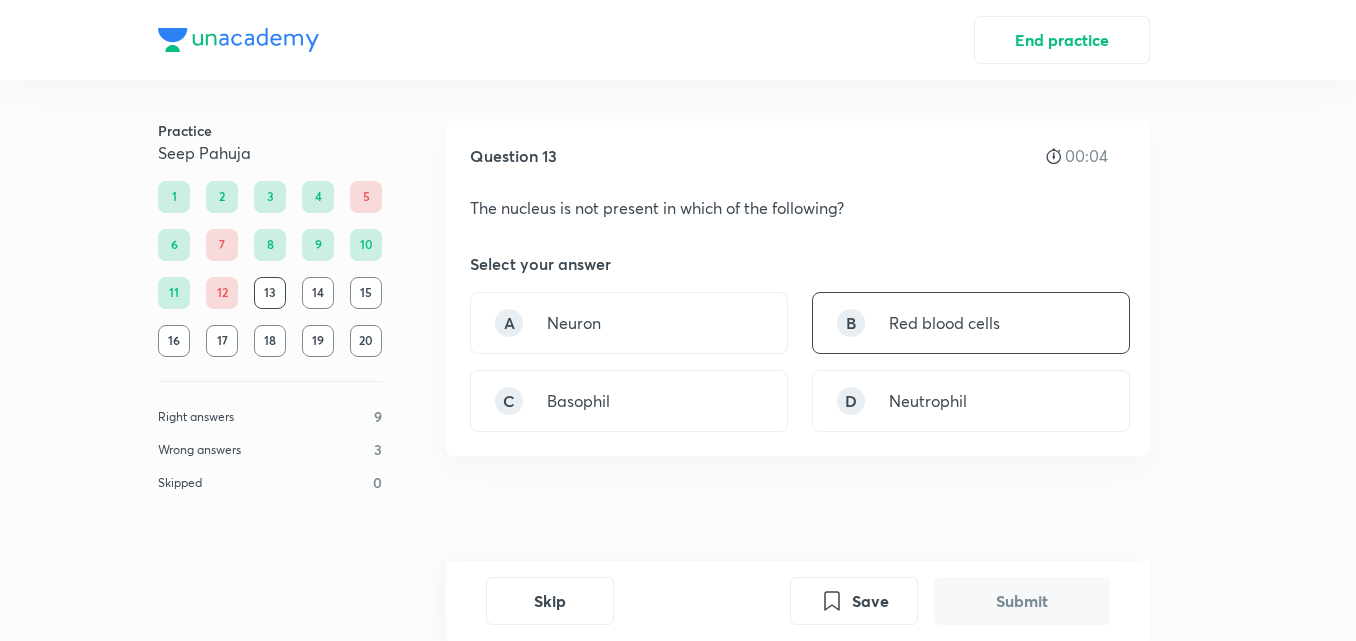 click on "Red blood cells" at bounding box center [944, 323] 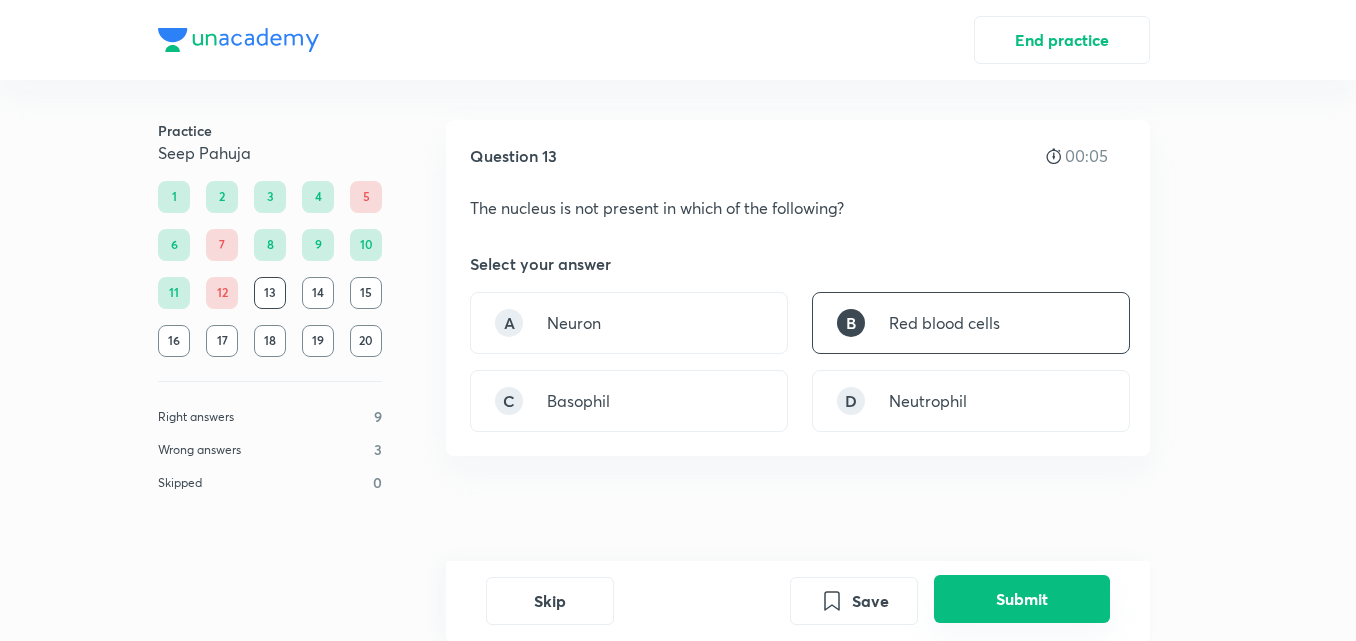 click on "Submit" at bounding box center (1022, 599) 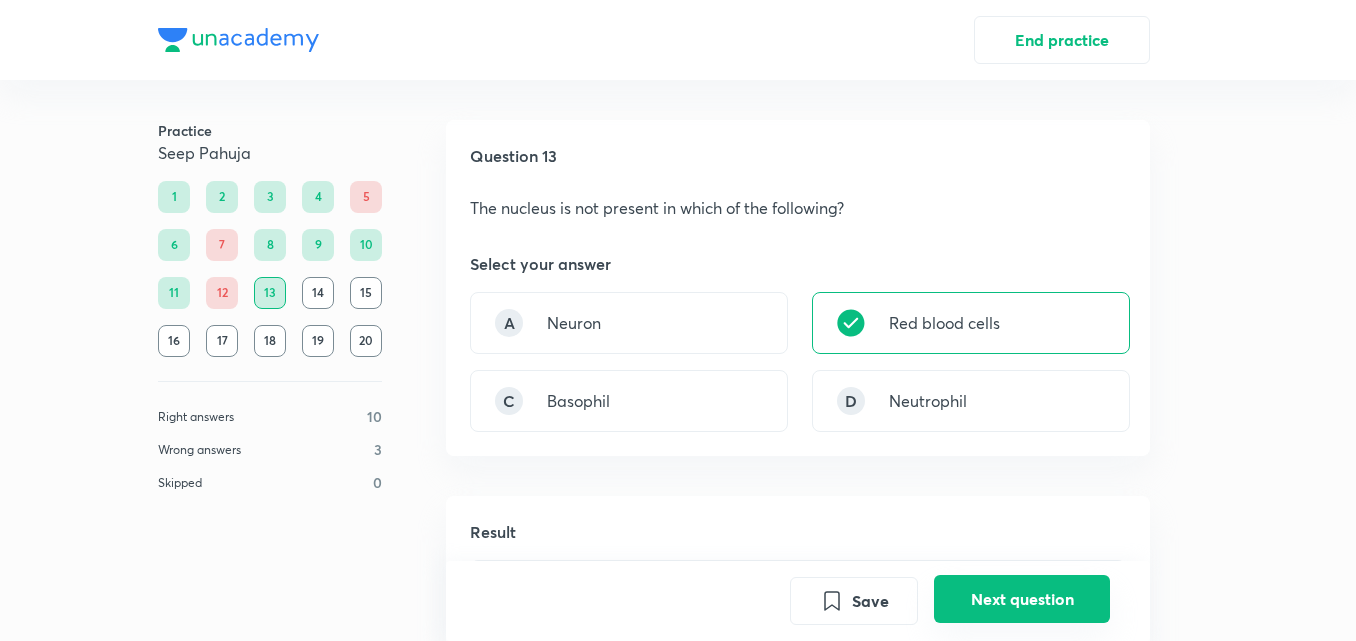 scroll, scrollTop: 472, scrollLeft: 0, axis: vertical 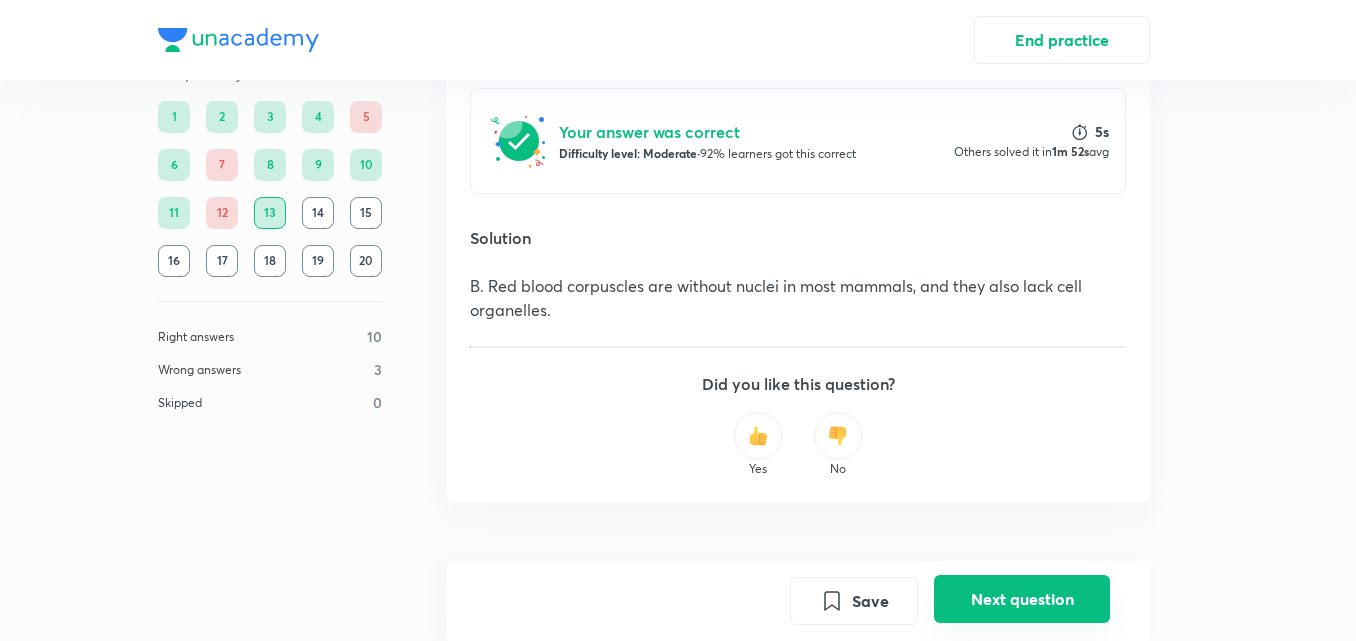 click on "Next question" at bounding box center (1022, 599) 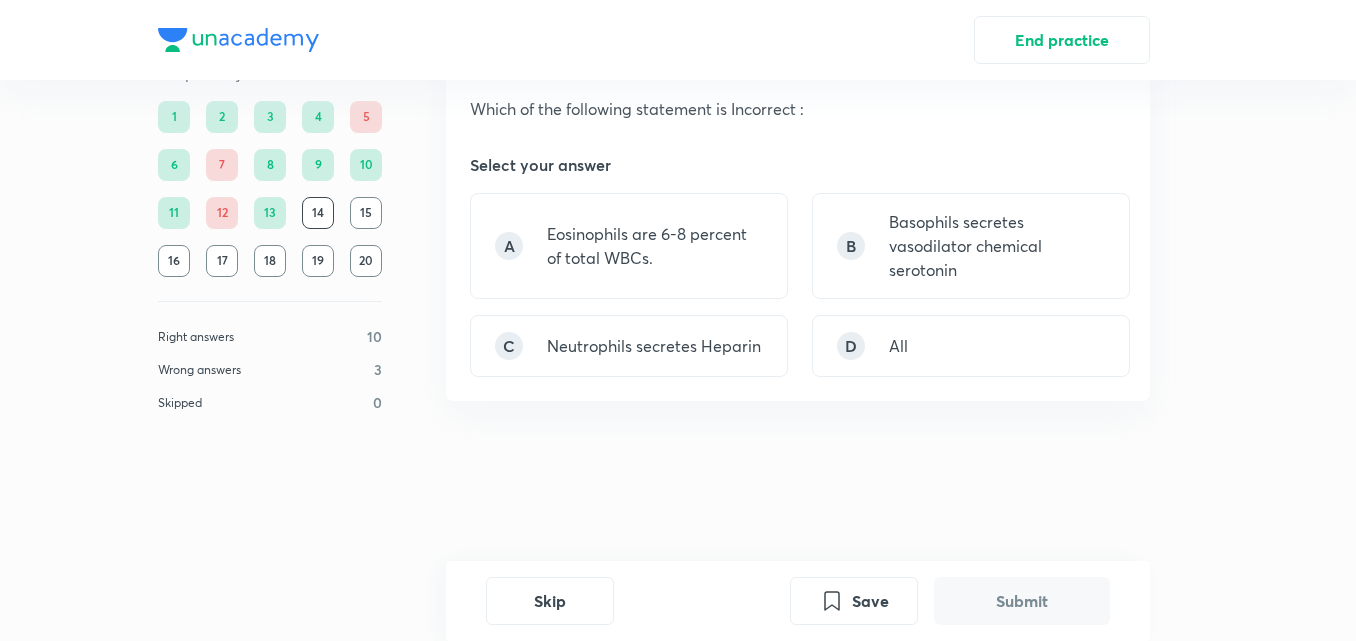 scroll, scrollTop: 0, scrollLeft: 0, axis: both 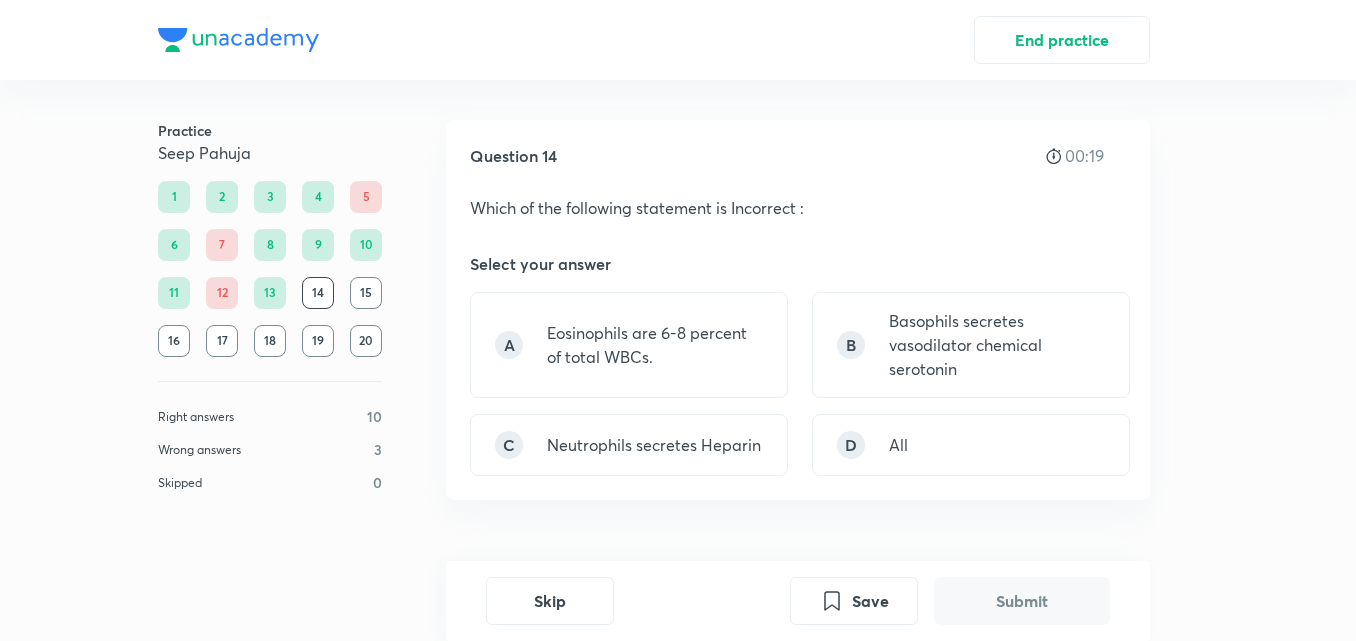 click on "A Eosinophils are 6-8 percent of total WBCs. B Basophils secretes vasodilator chemical serotonin C Neutrophils secretes Heparin D All" at bounding box center [798, 384] 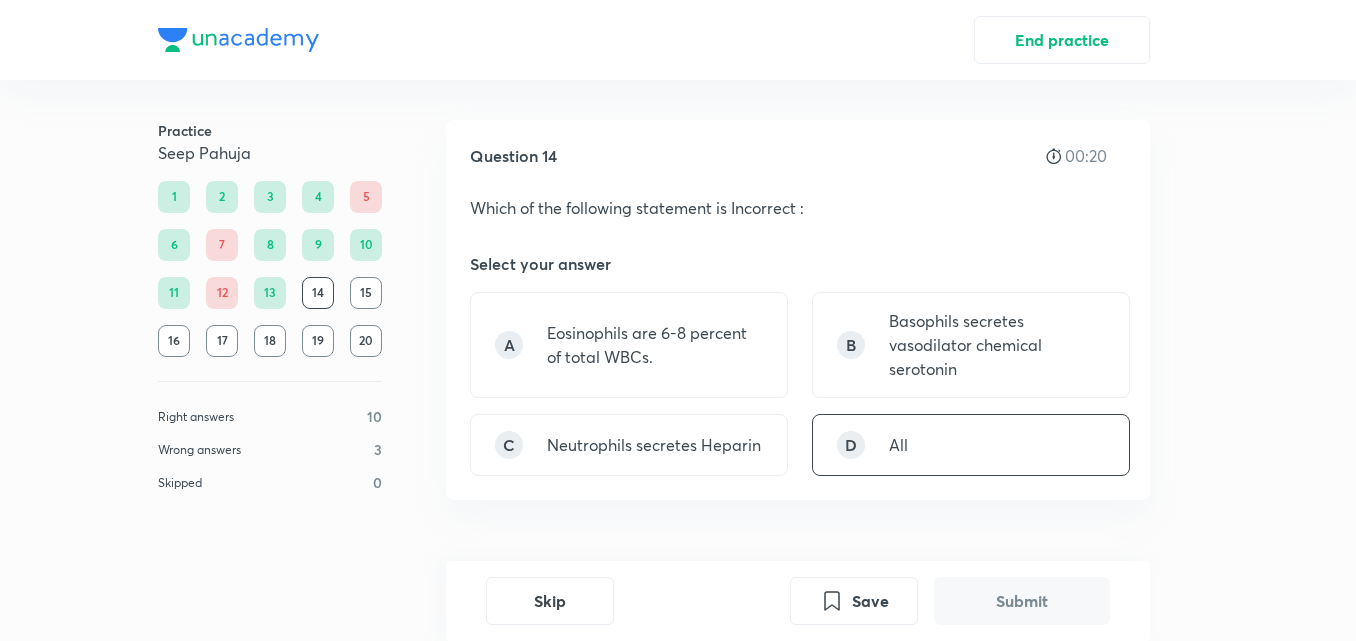 click on "D" at bounding box center [851, 445] 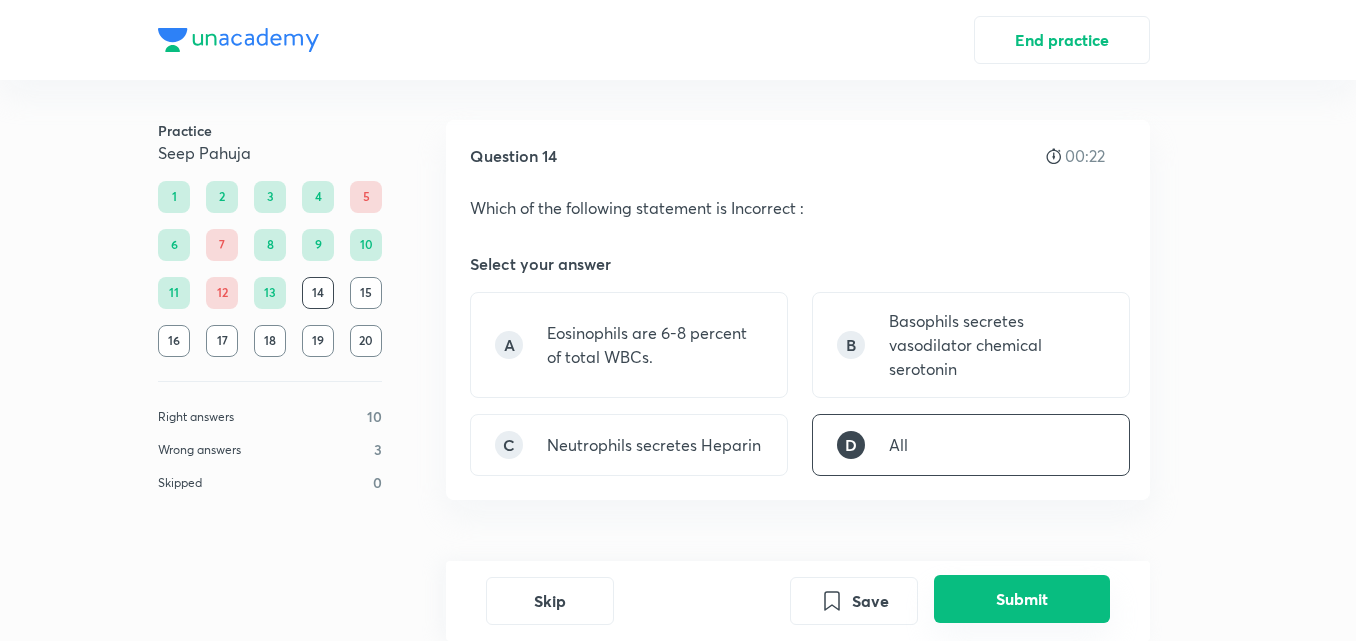 click on "Submit" at bounding box center (1022, 599) 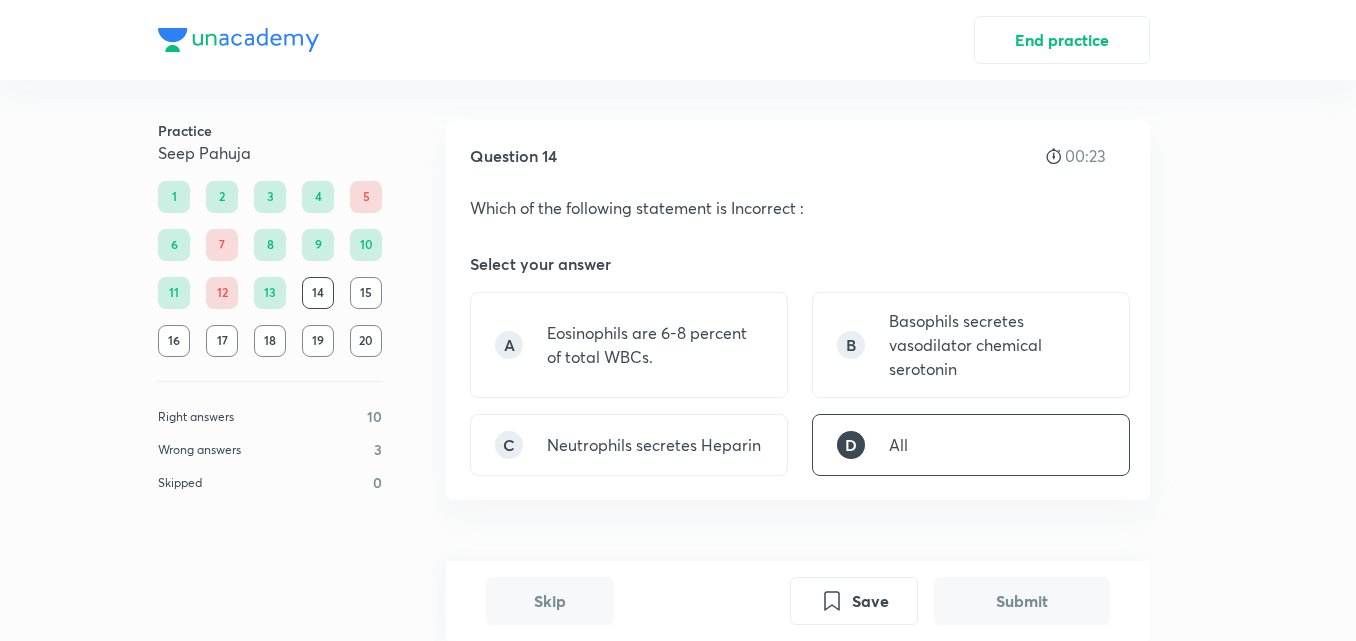 scroll, scrollTop: 540, scrollLeft: 0, axis: vertical 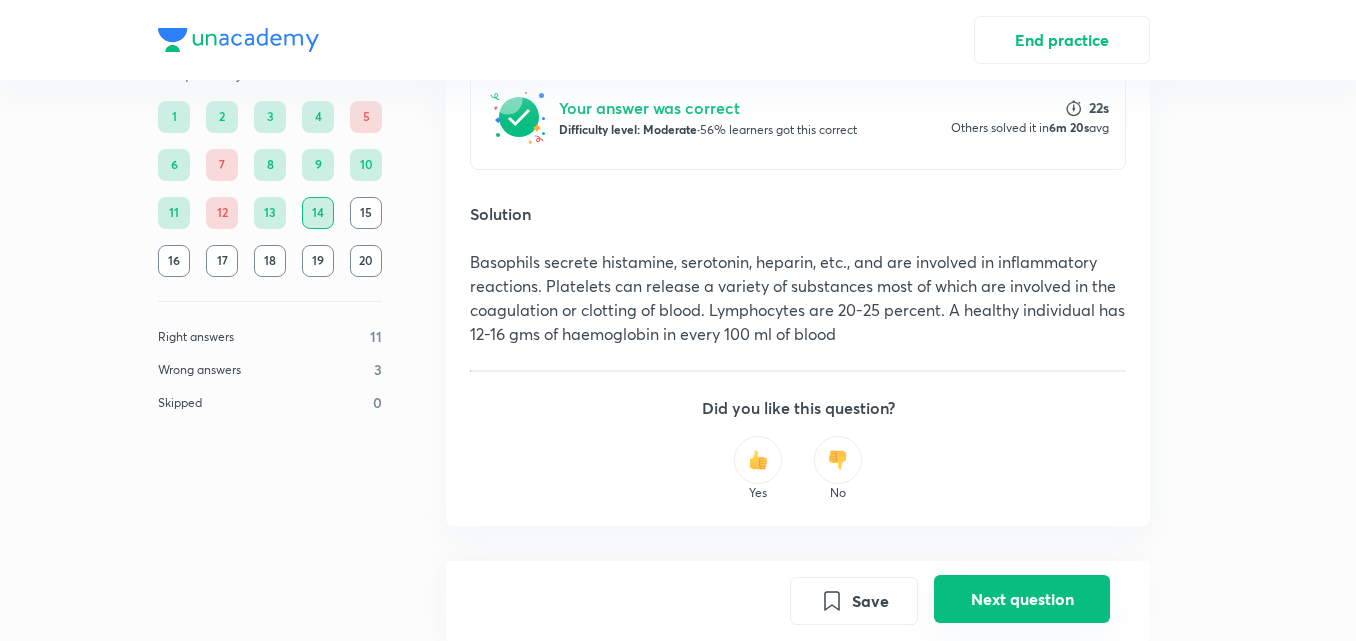 click on "Next question" at bounding box center (1022, 599) 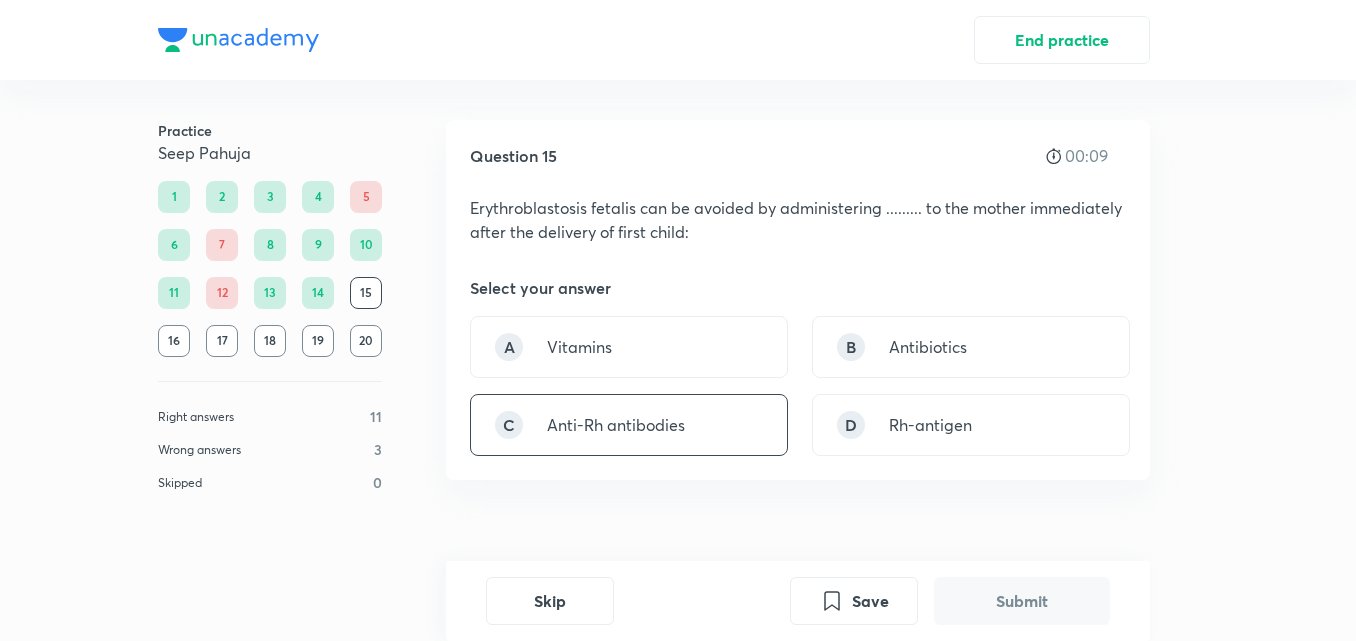 click on "C Anti-Rh antibodies" at bounding box center [629, 425] 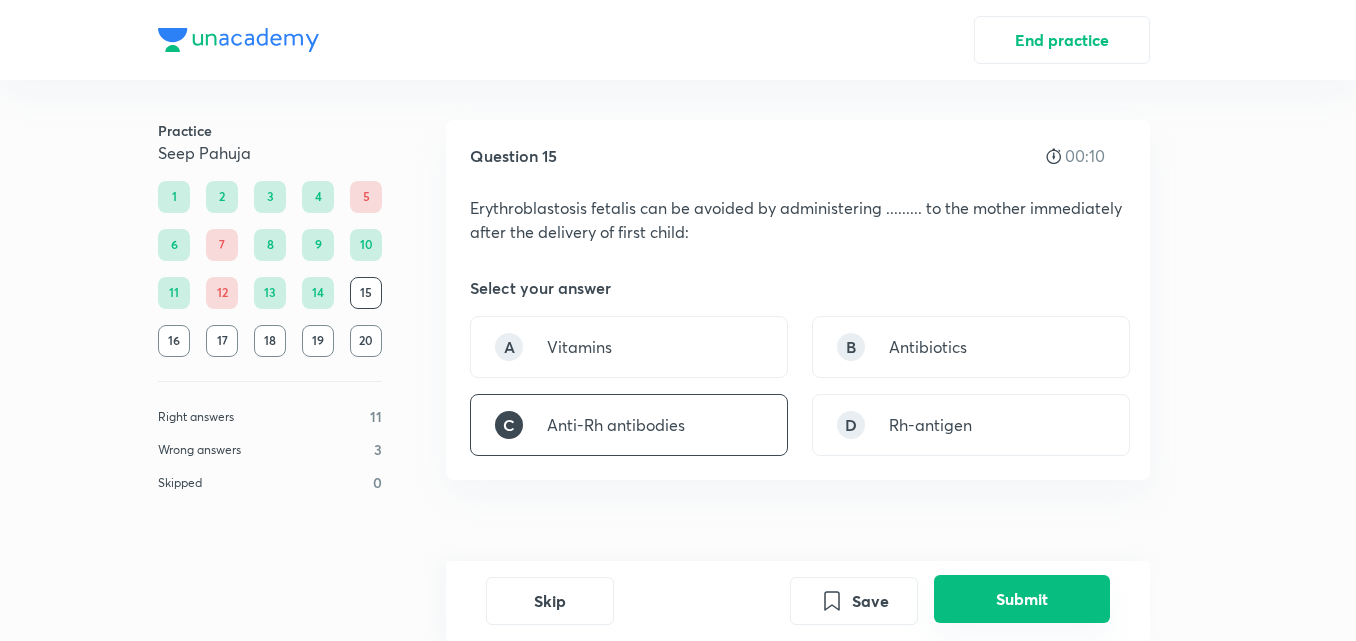 click on "Submit" at bounding box center [1022, 599] 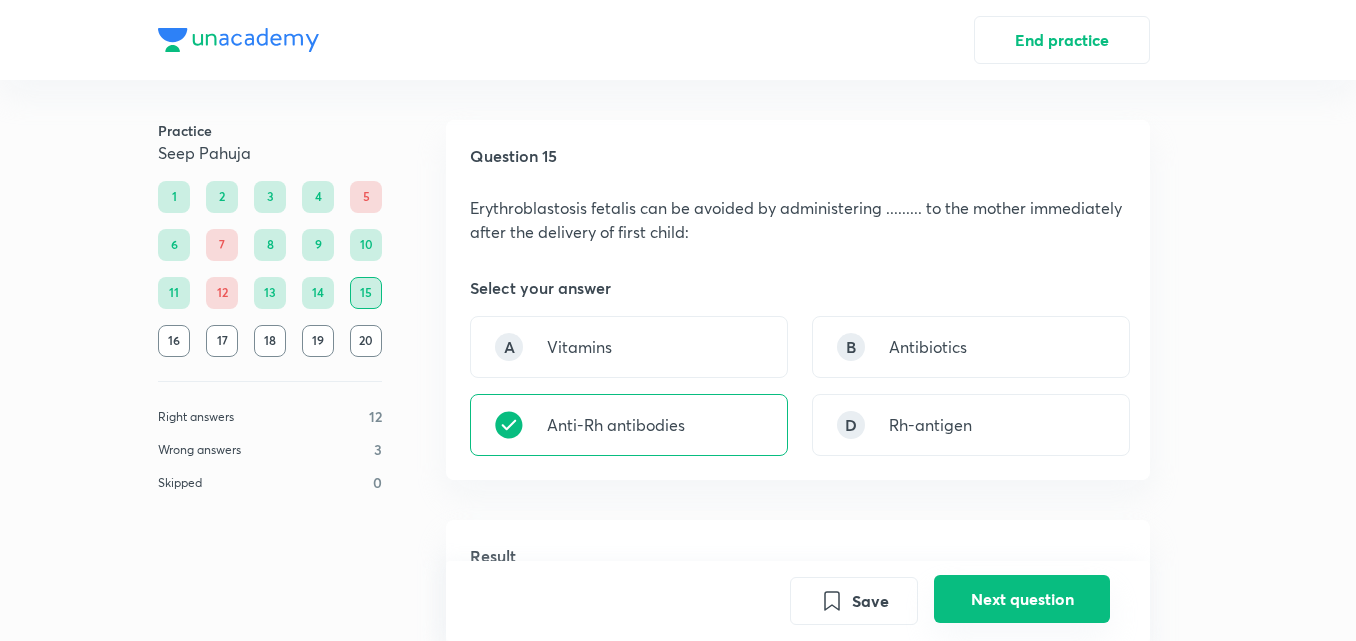 scroll, scrollTop: 520, scrollLeft: 0, axis: vertical 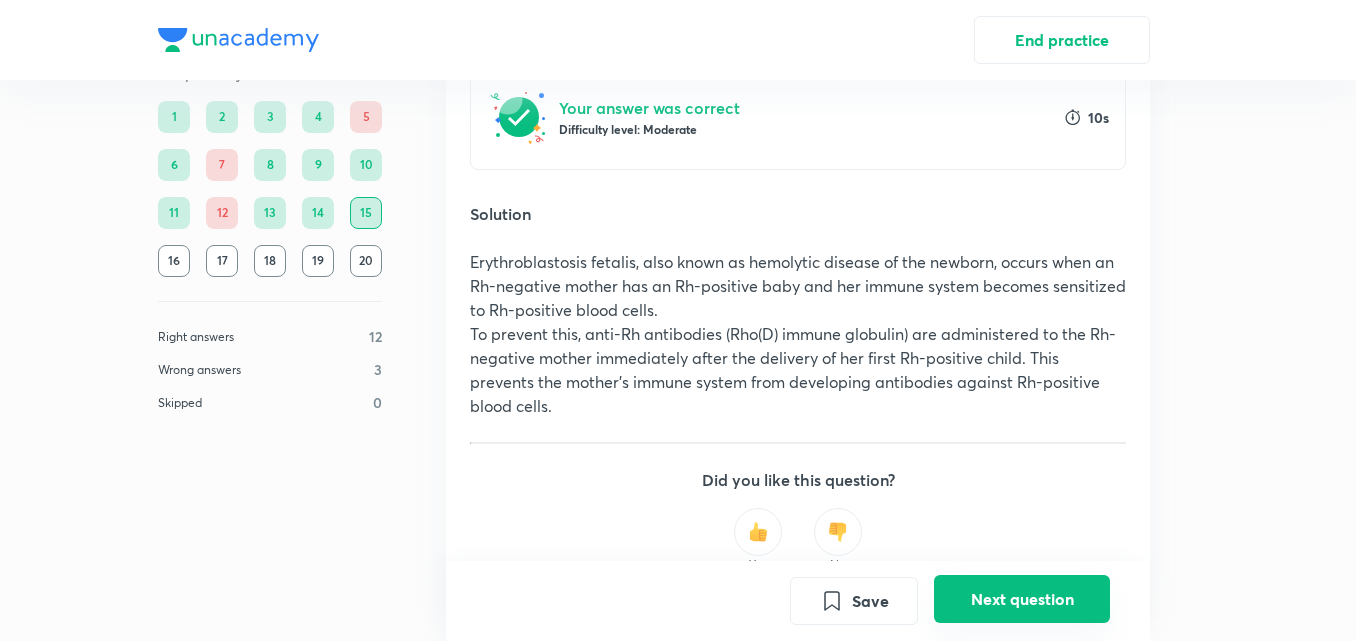 click on "Next question" at bounding box center [1022, 599] 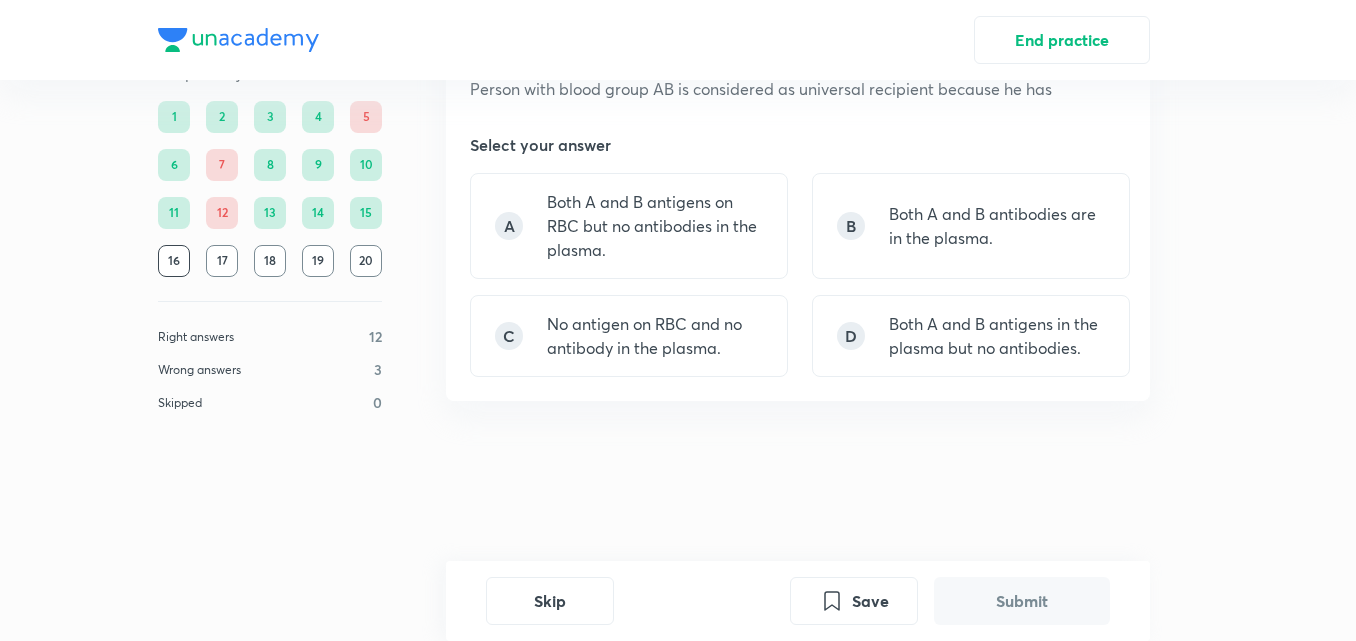 scroll, scrollTop: 0, scrollLeft: 0, axis: both 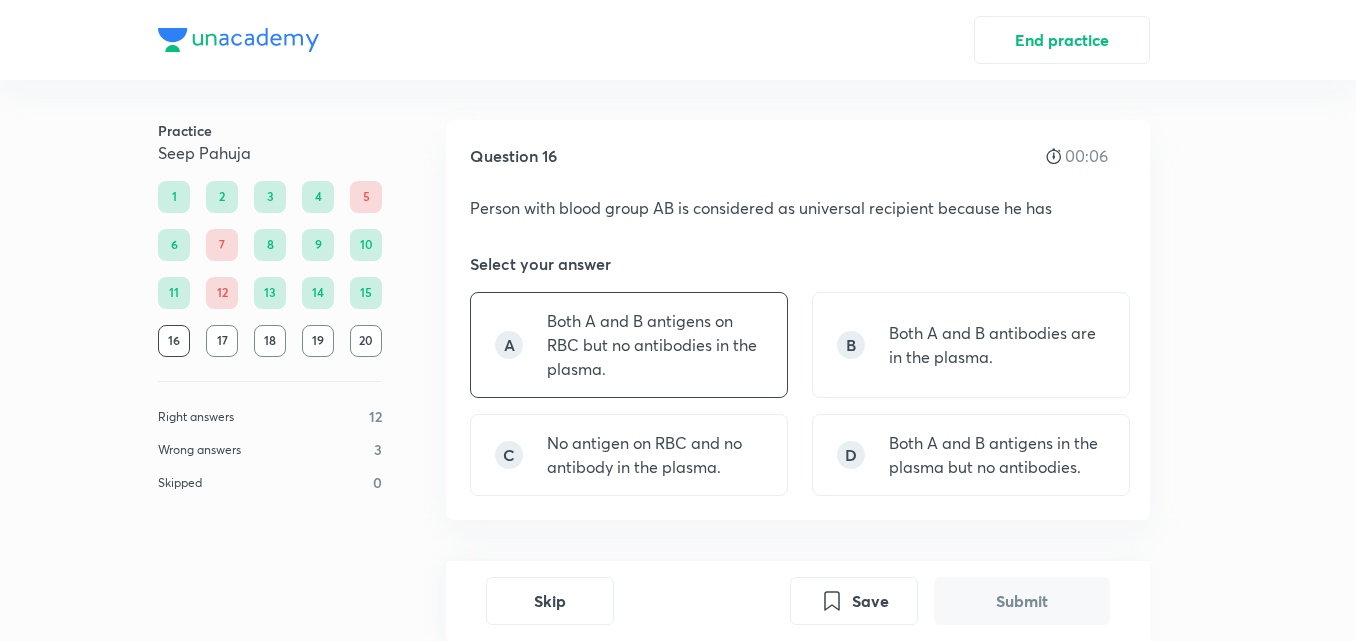 click on "Both A and B antigens on RBC but no antibodies in the plasma." at bounding box center (655, 345) 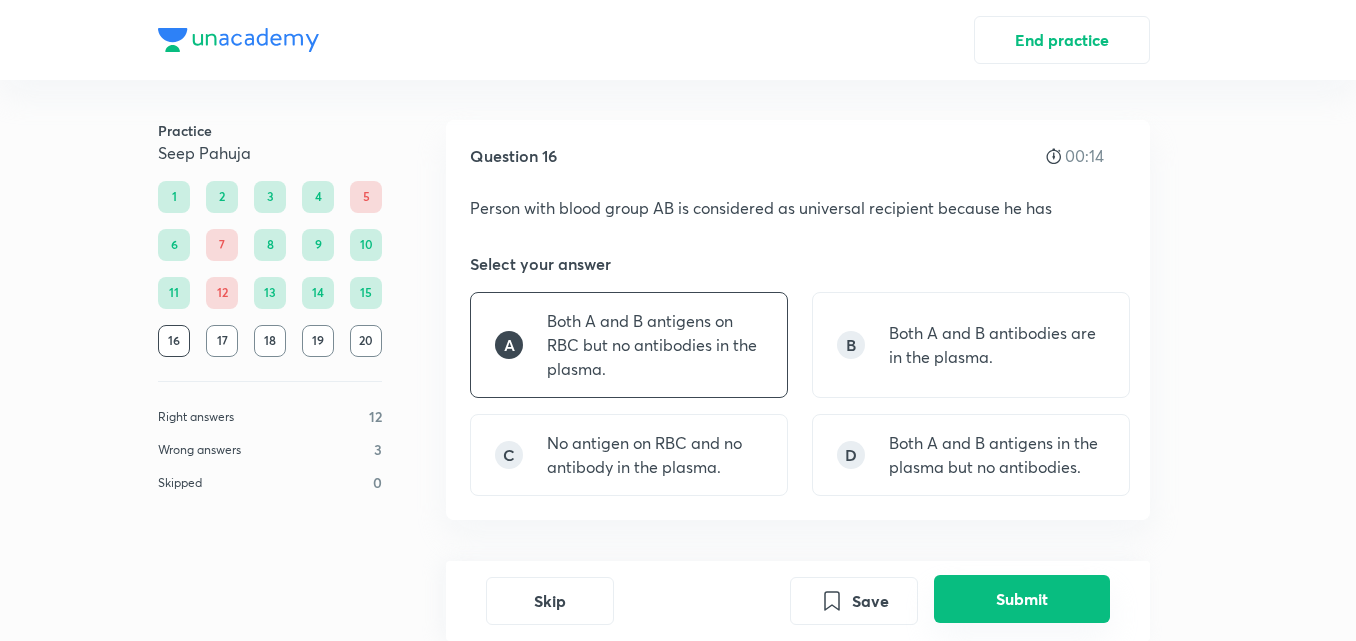 click on "Submit" at bounding box center (1022, 599) 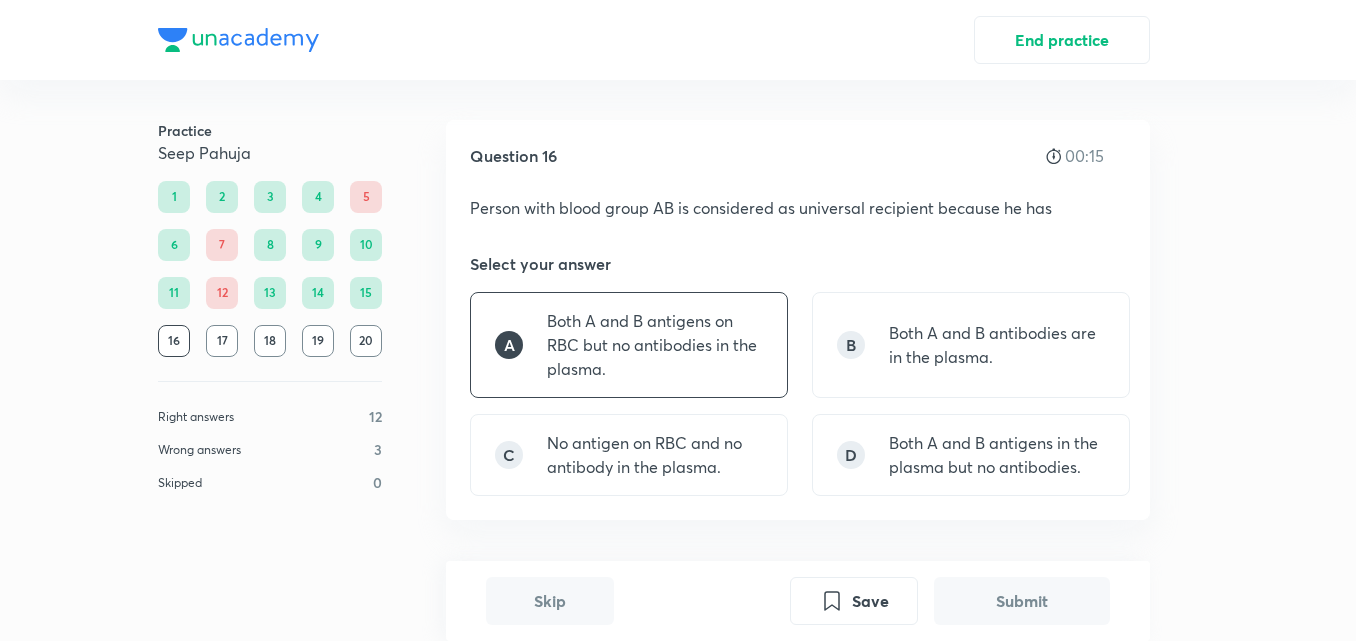 scroll, scrollTop: 536, scrollLeft: 0, axis: vertical 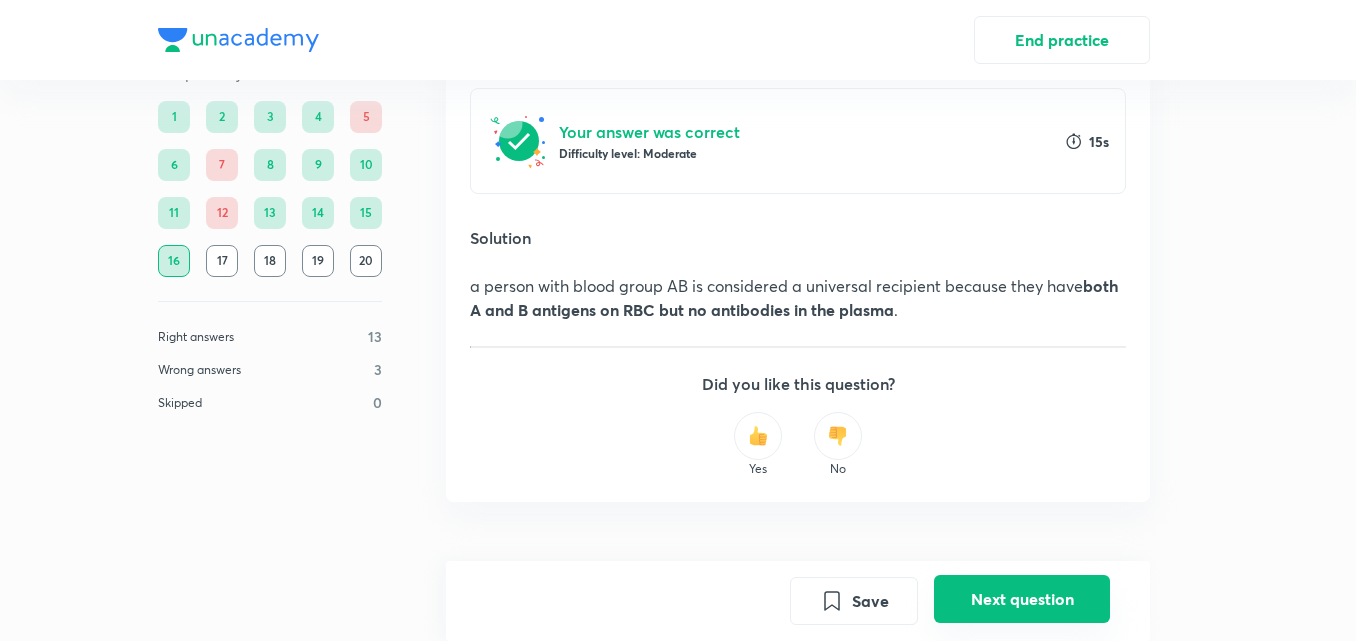 click on "Next question" at bounding box center (1022, 599) 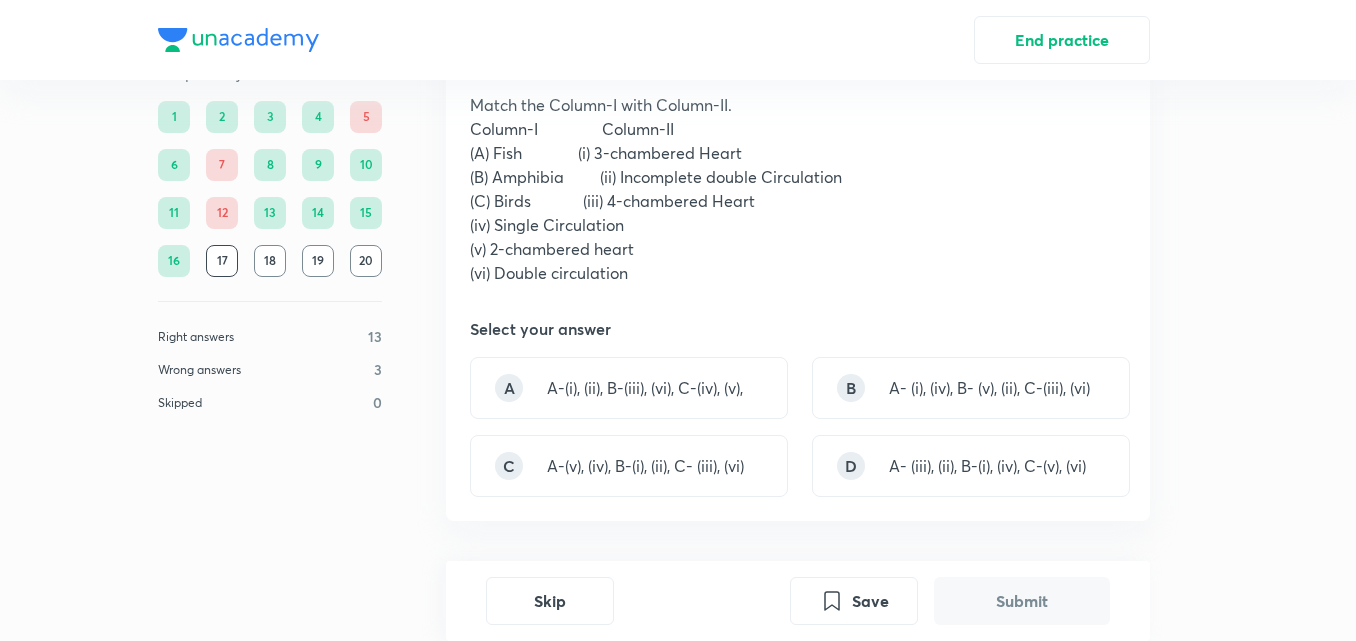 scroll, scrollTop: 104, scrollLeft: 0, axis: vertical 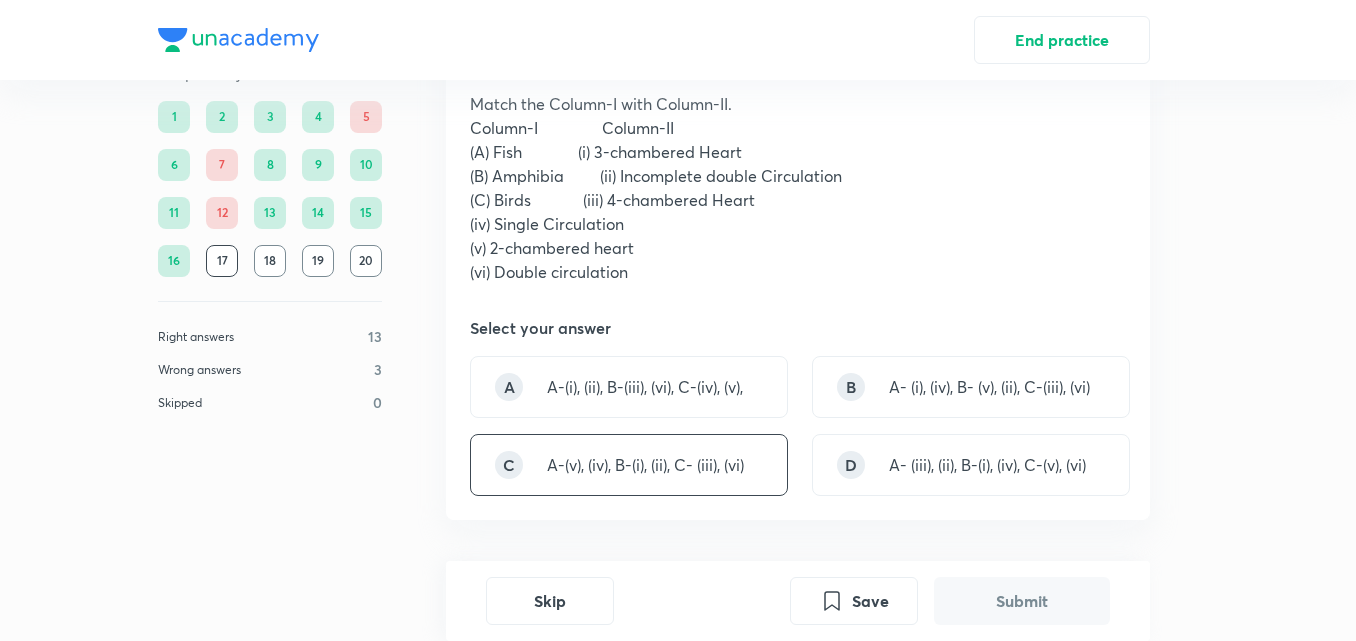 click on "C A-(v), (iv), B-(i), (ii), C- (iii), (vi)" at bounding box center (629, 465) 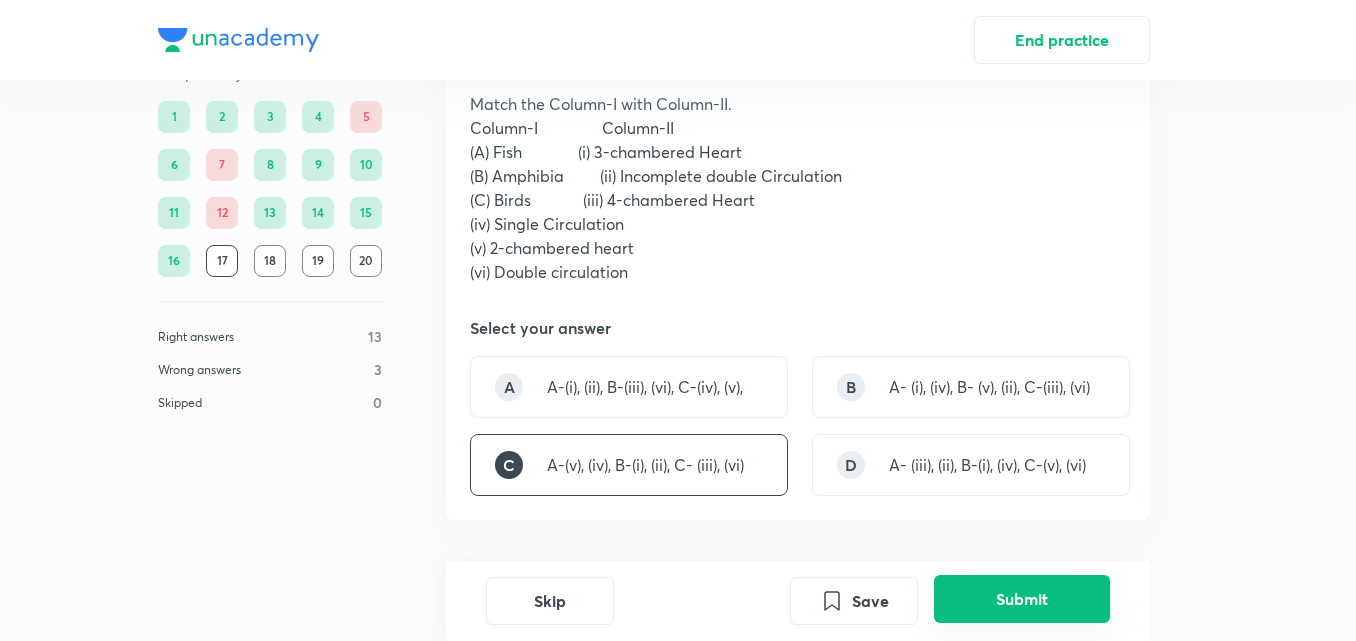 click on "Submit" at bounding box center (1022, 599) 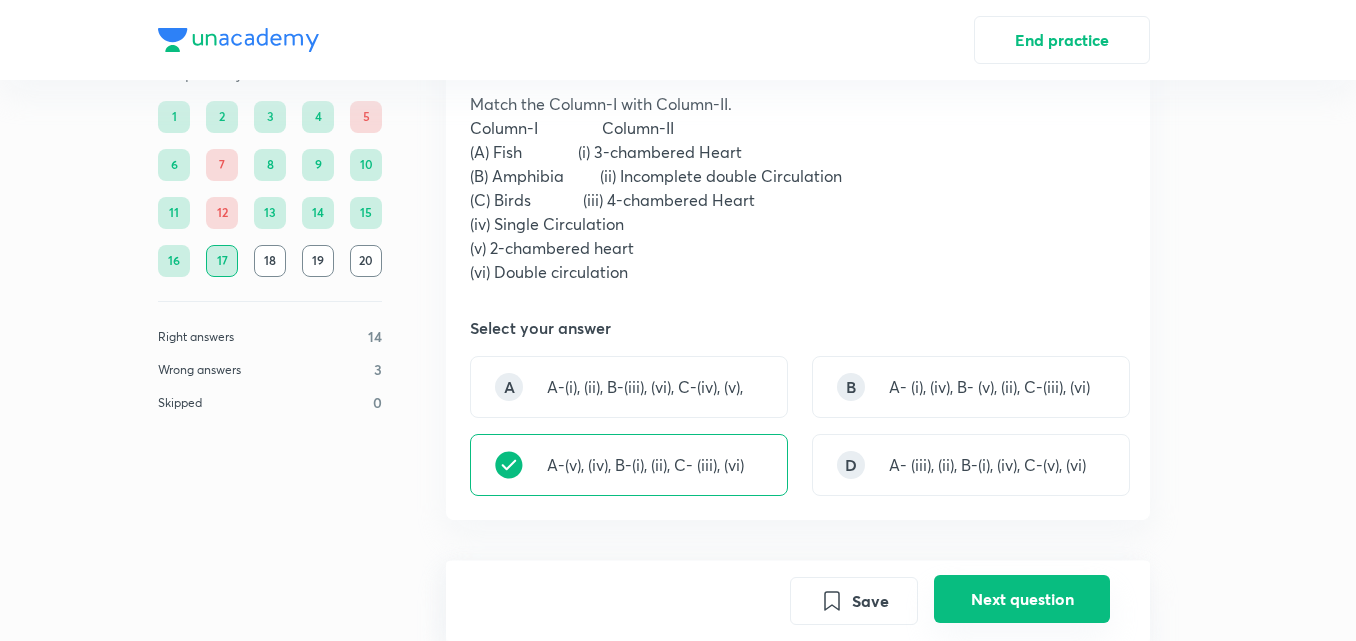 scroll, scrollTop: 664, scrollLeft: 0, axis: vertical 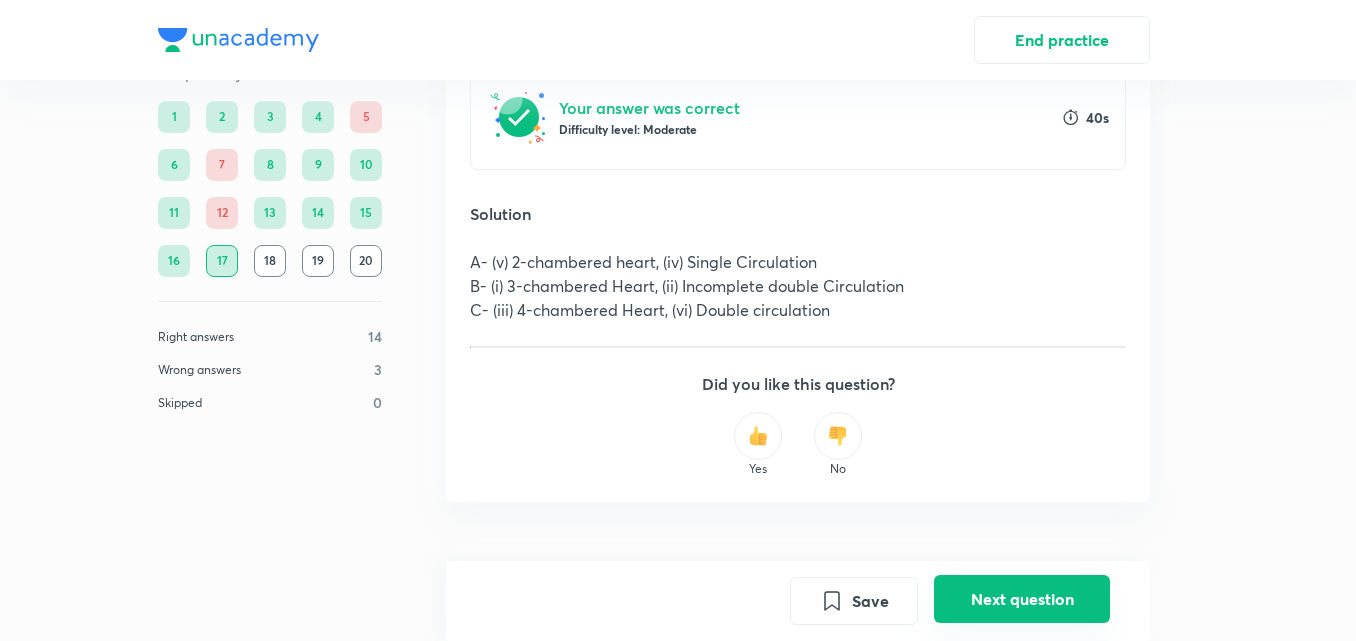 click on "Next question" at bounding box center (1022, 599) 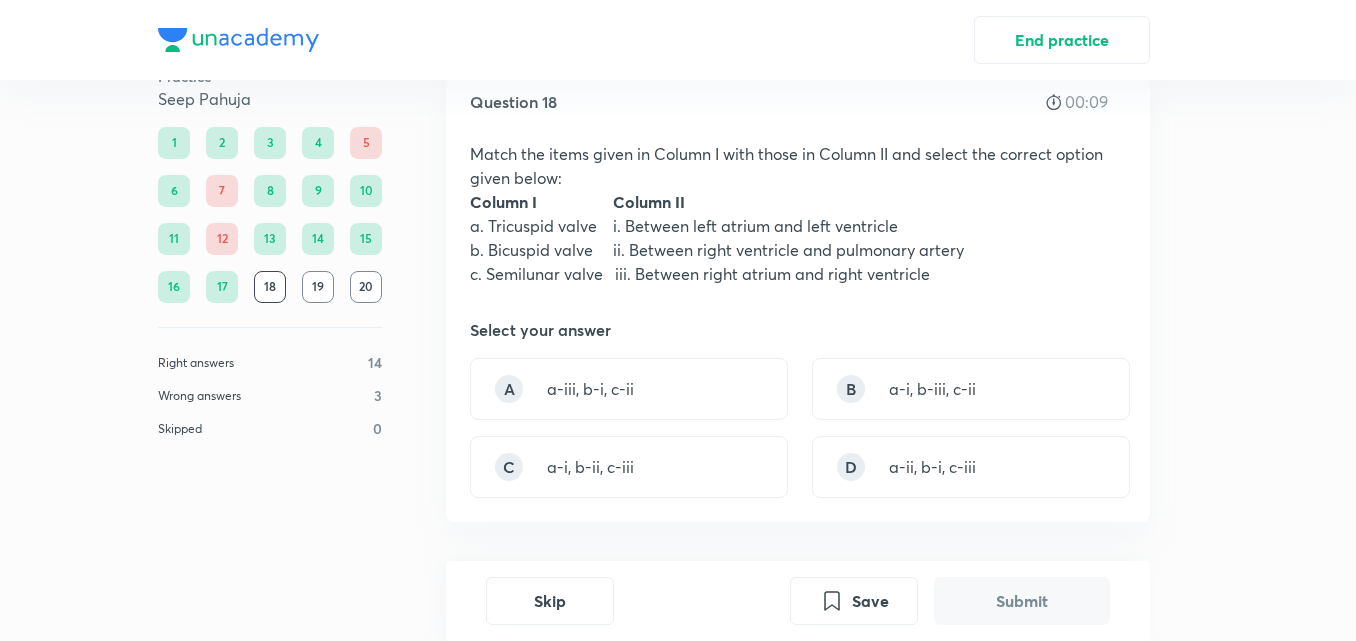 scroll, scrollTop: 55, scrollLeft: 0, axis: vertical 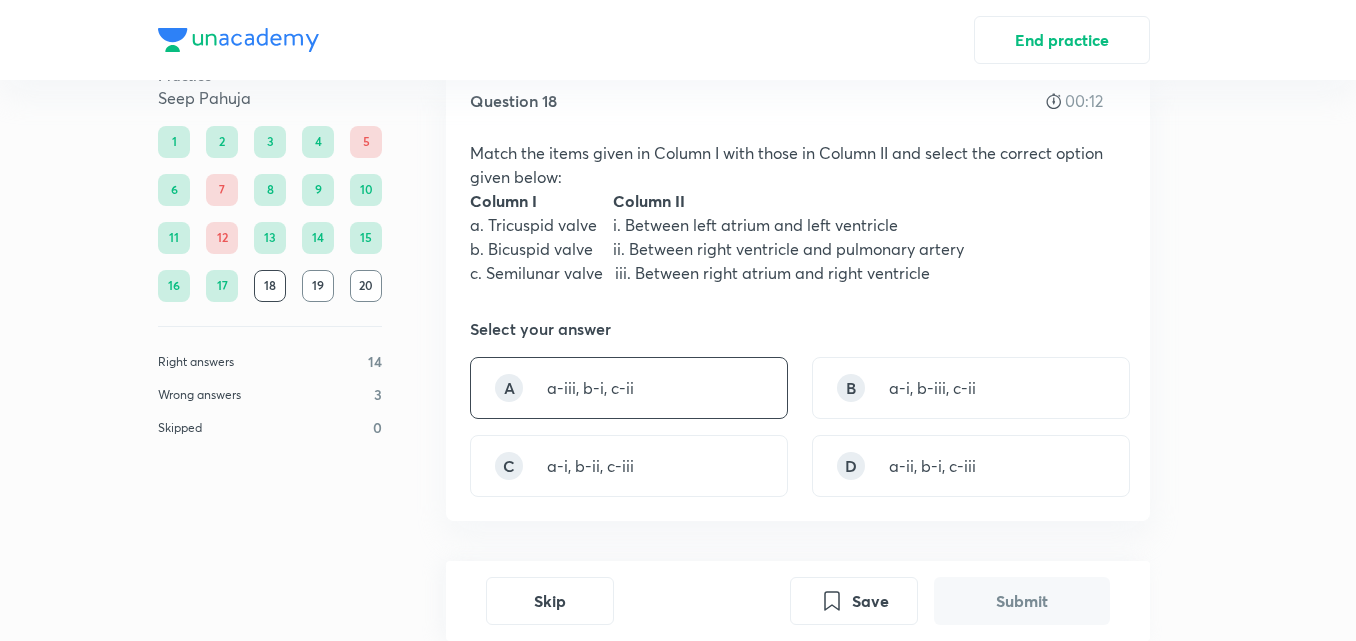 click on "A a-iii, b-i, c-ii" at bounding box center (629, 388) 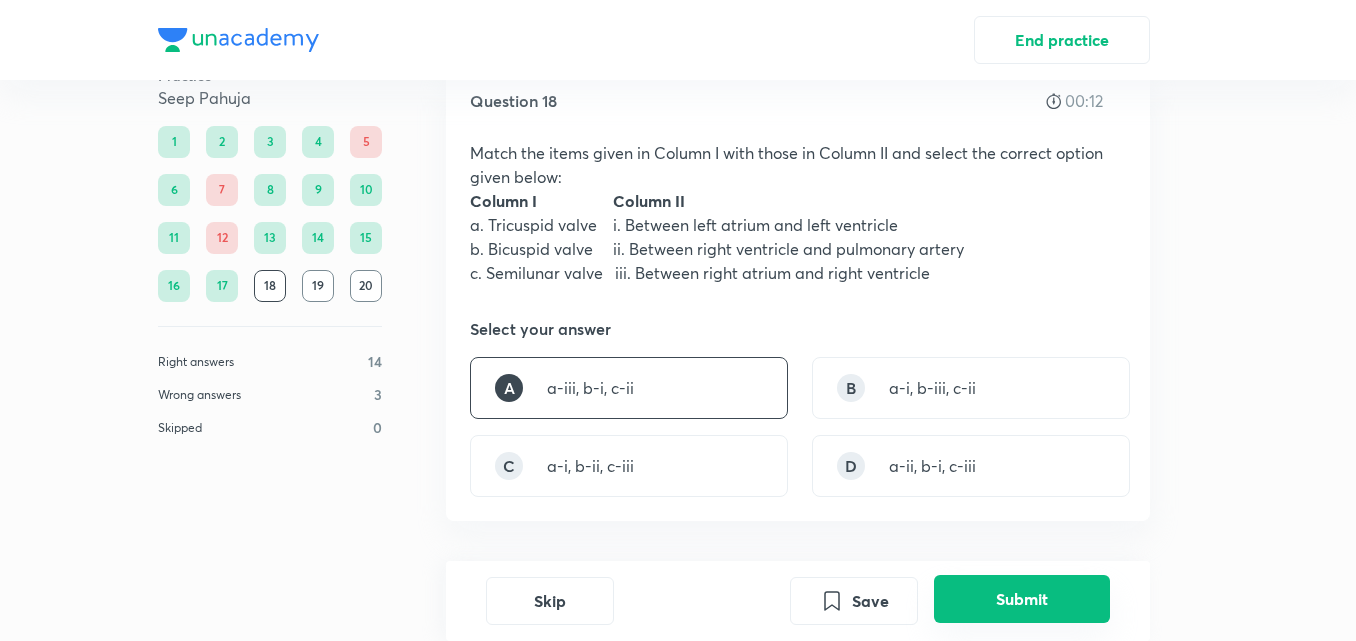 click on "Submit" at bounding box center (1022, 599) 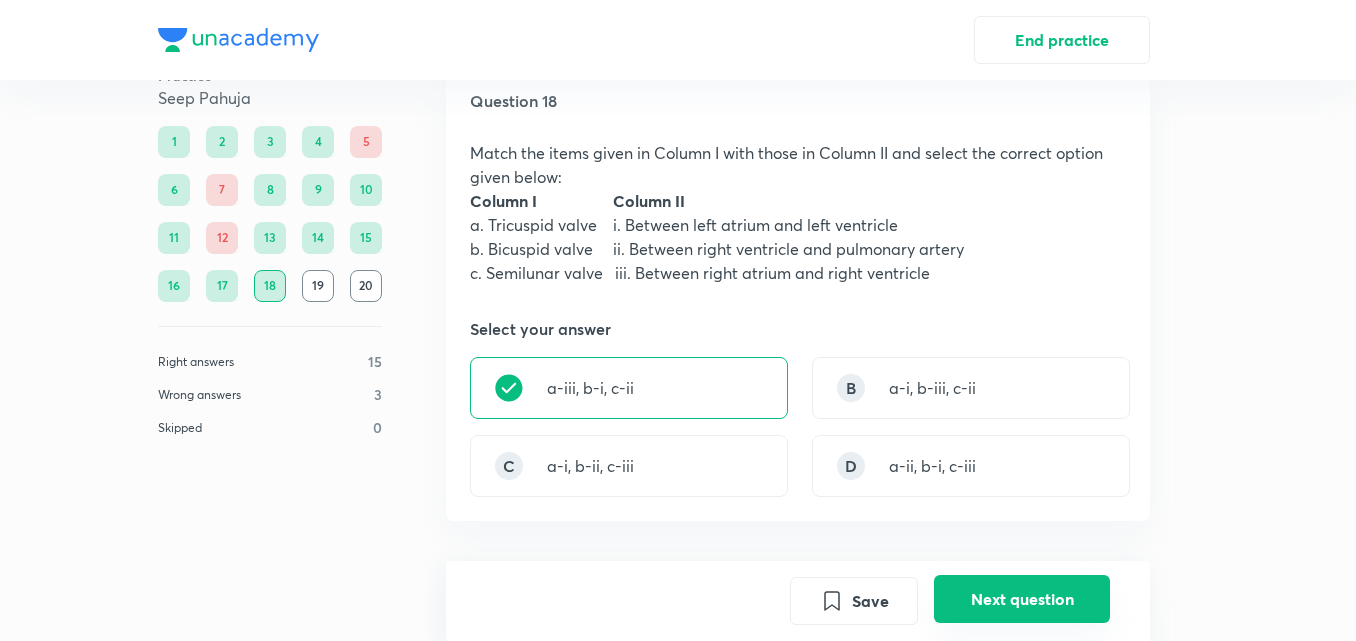 scroll, scrollTop: 616, scrollLeft: 0, axis: vertical 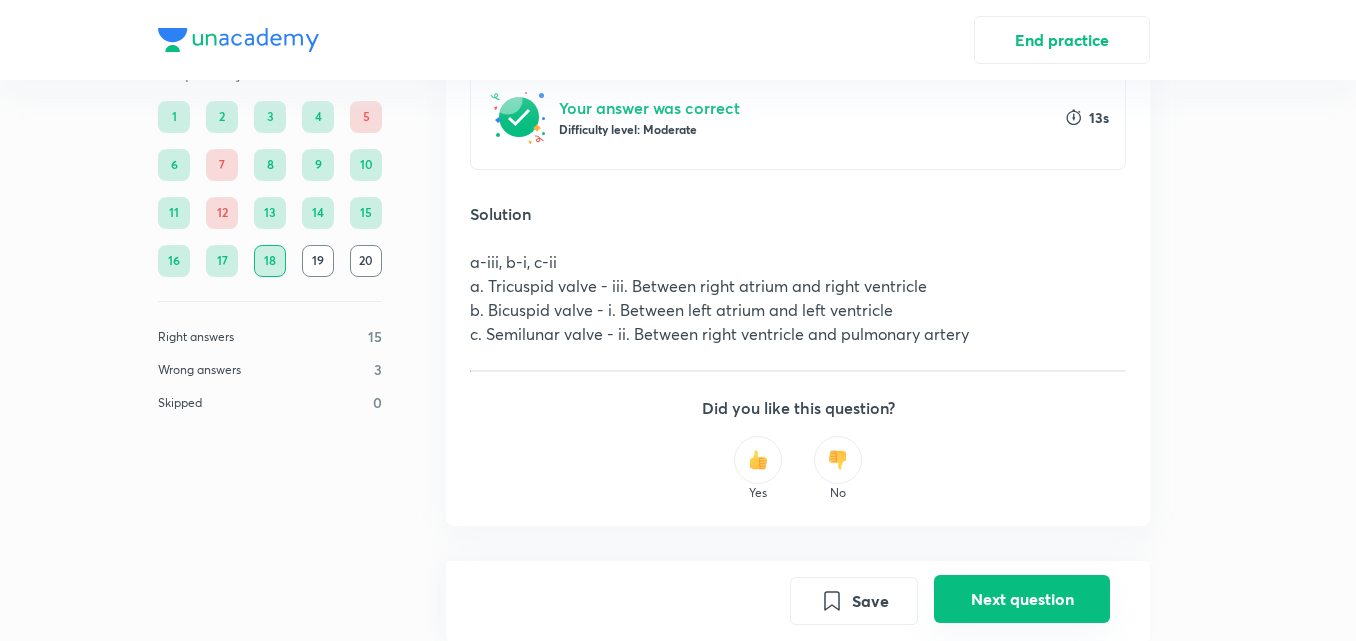 click on "Next question" at bounding box center (1022, 599) 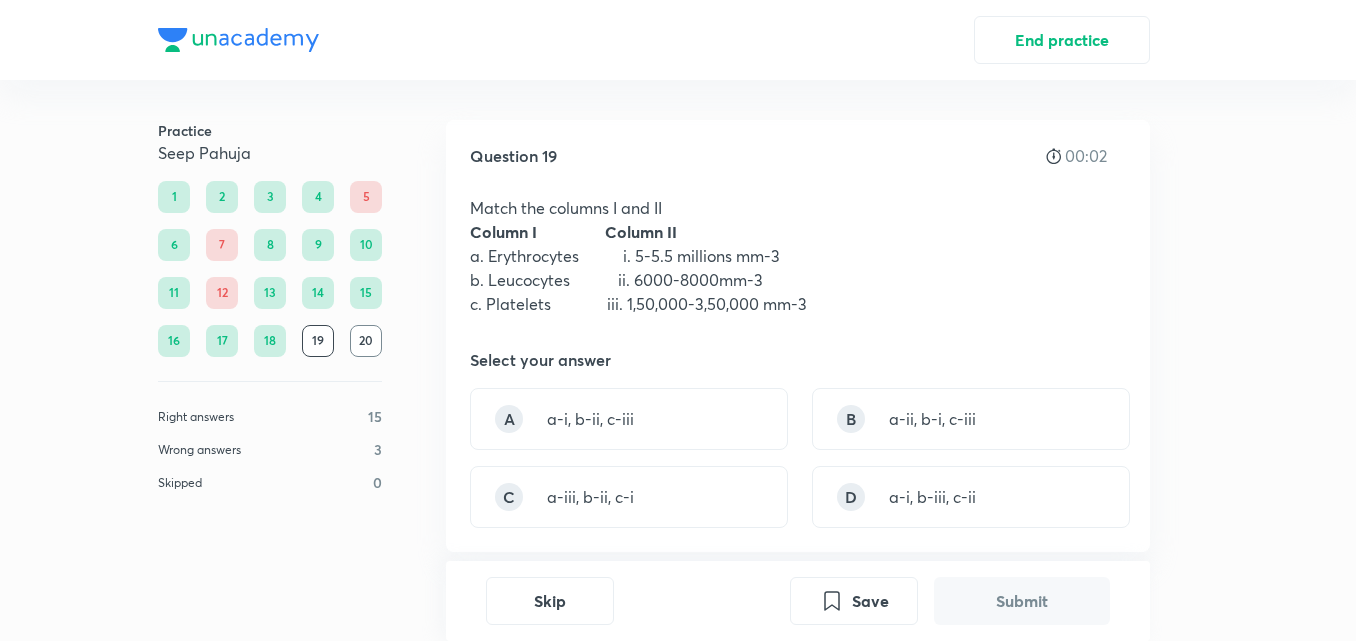 scroll, scrollTop: 7, scrollLeft: 0, axis: vertical 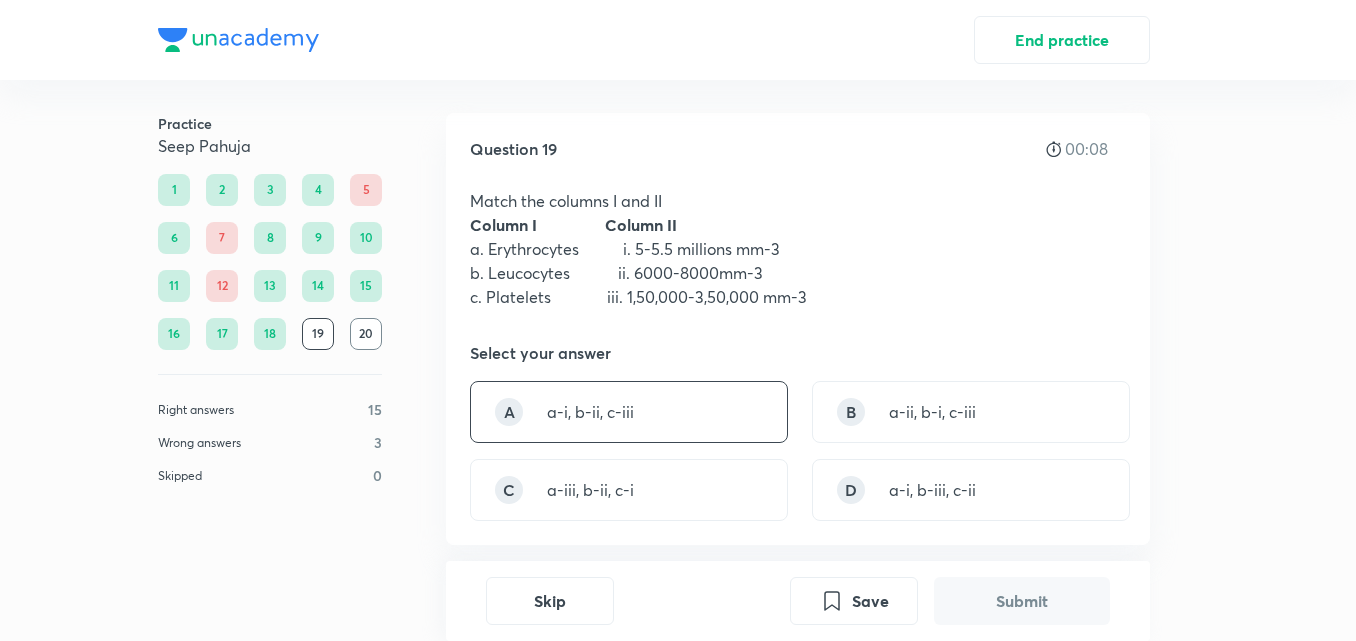 click on "A a-i, b-ii, c-iii" at bounding box center (629, 412) 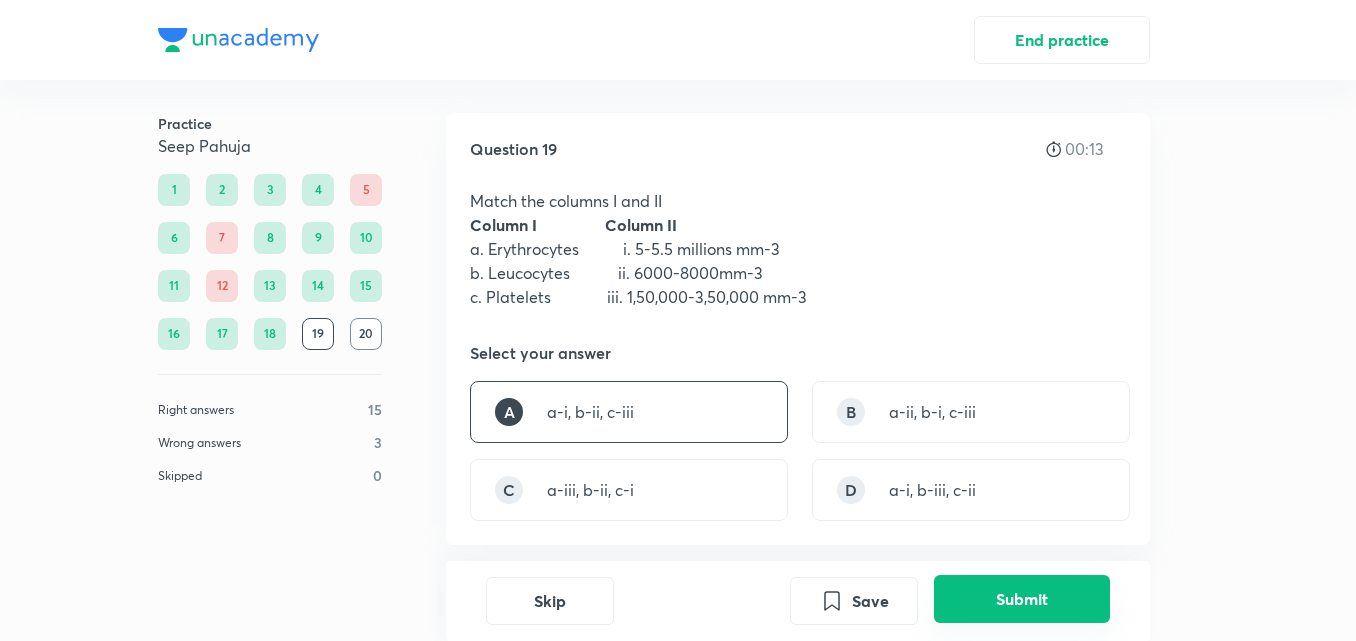 click on "Submit" at bounding box center [1022, 599] 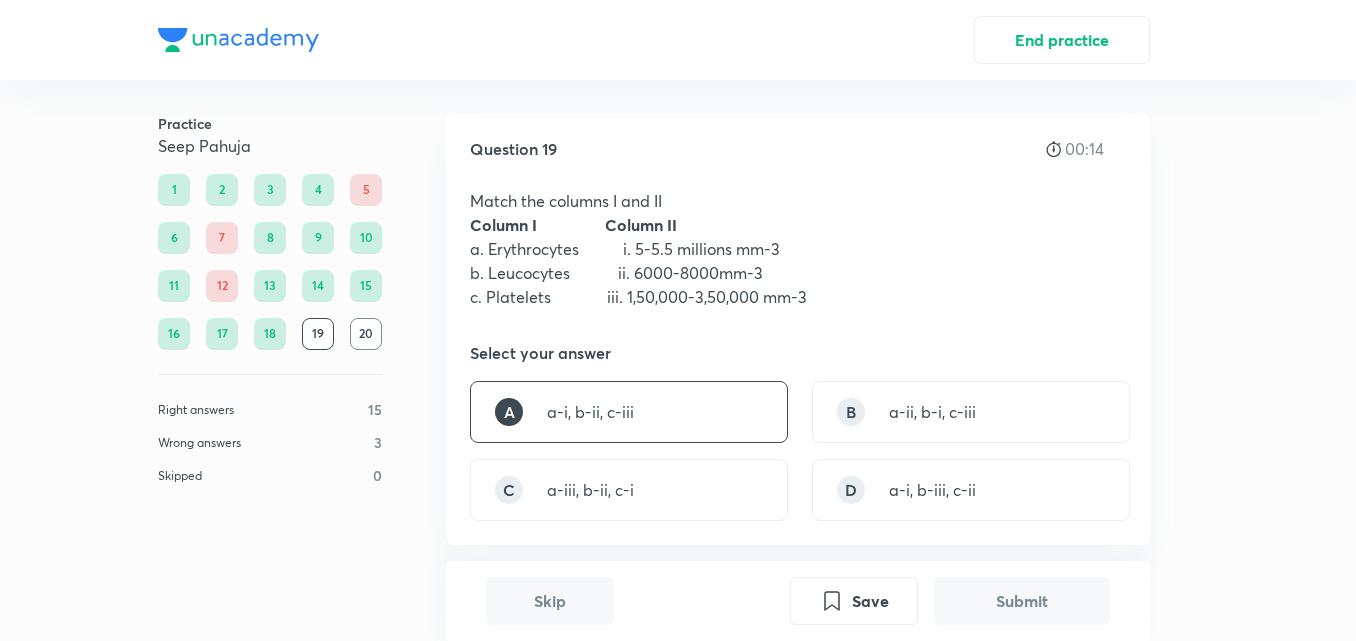 scroll, scrollTop: 592, scrollLeft: 0, axis: vertical 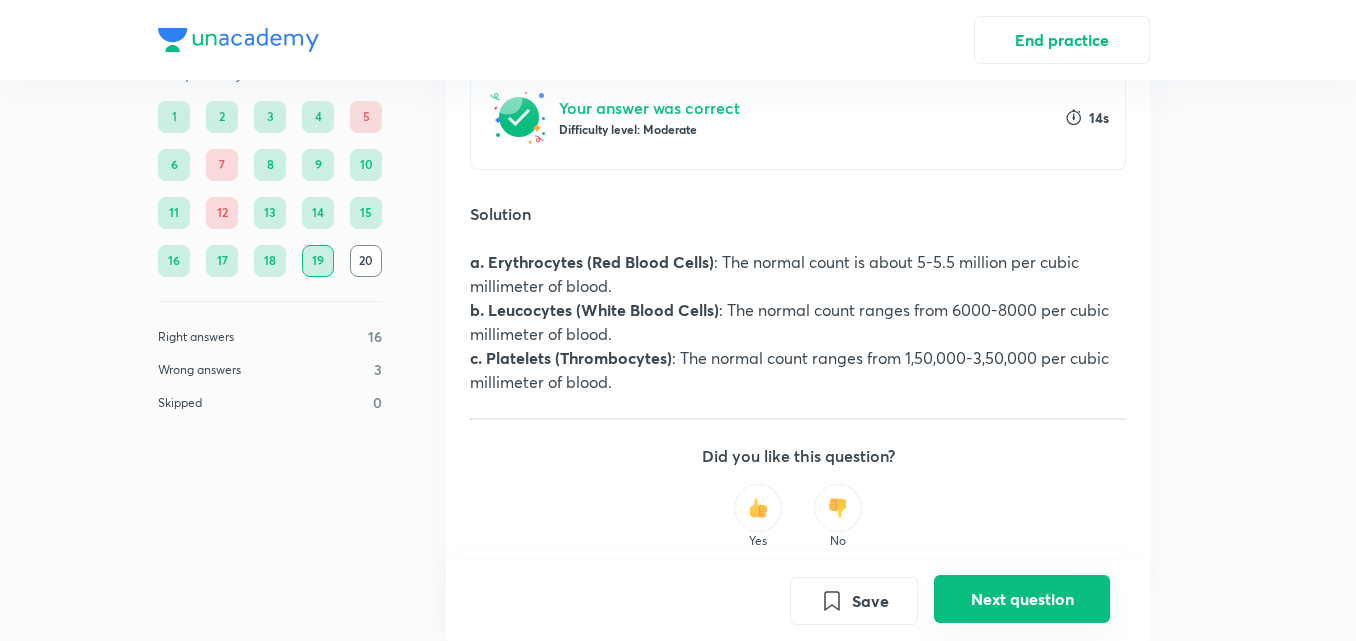 click on "Next question" at bounding box center (1022, 599) 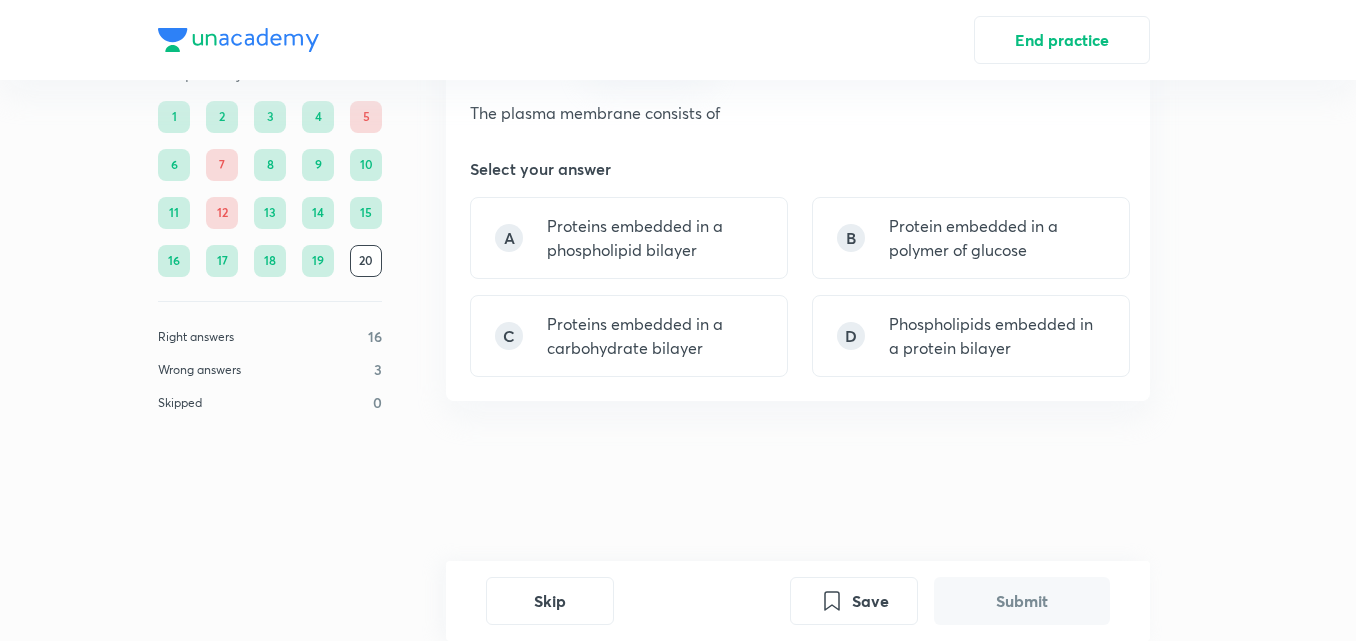 scroll, scrollTop: 0, scrollLeft: 0, axis: both 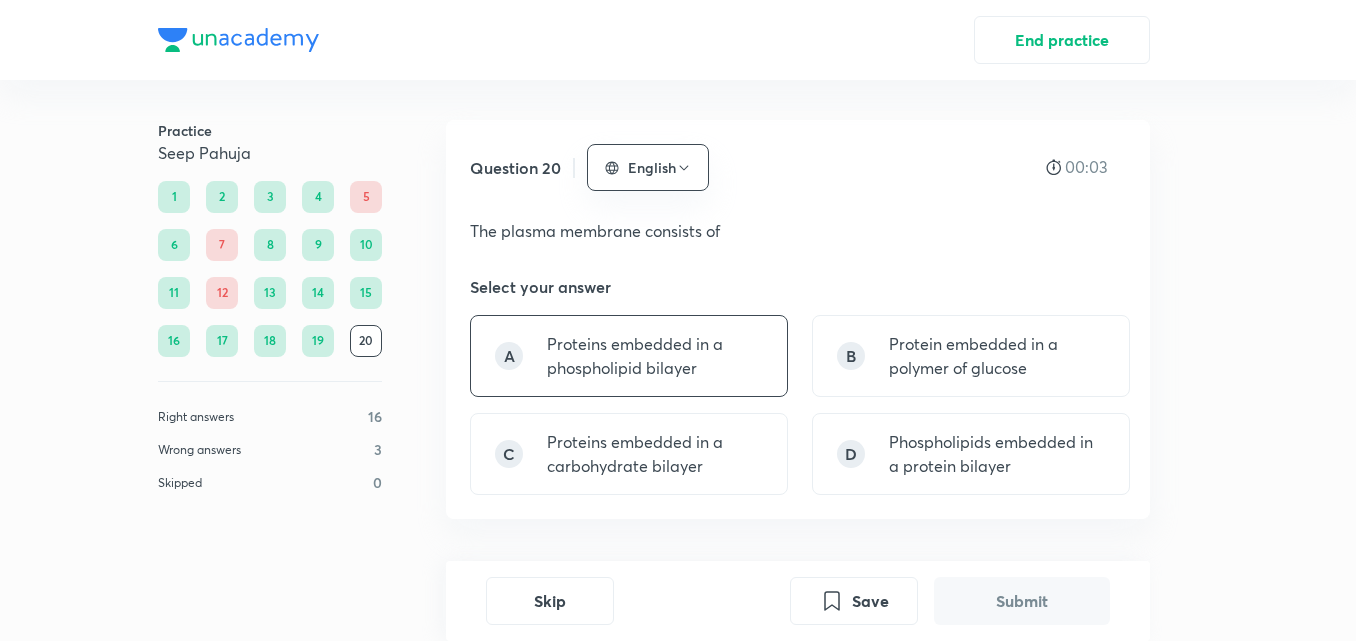 click on "Proteins embedded in a phospholipid bilayer" at bounding box center [655, 356] 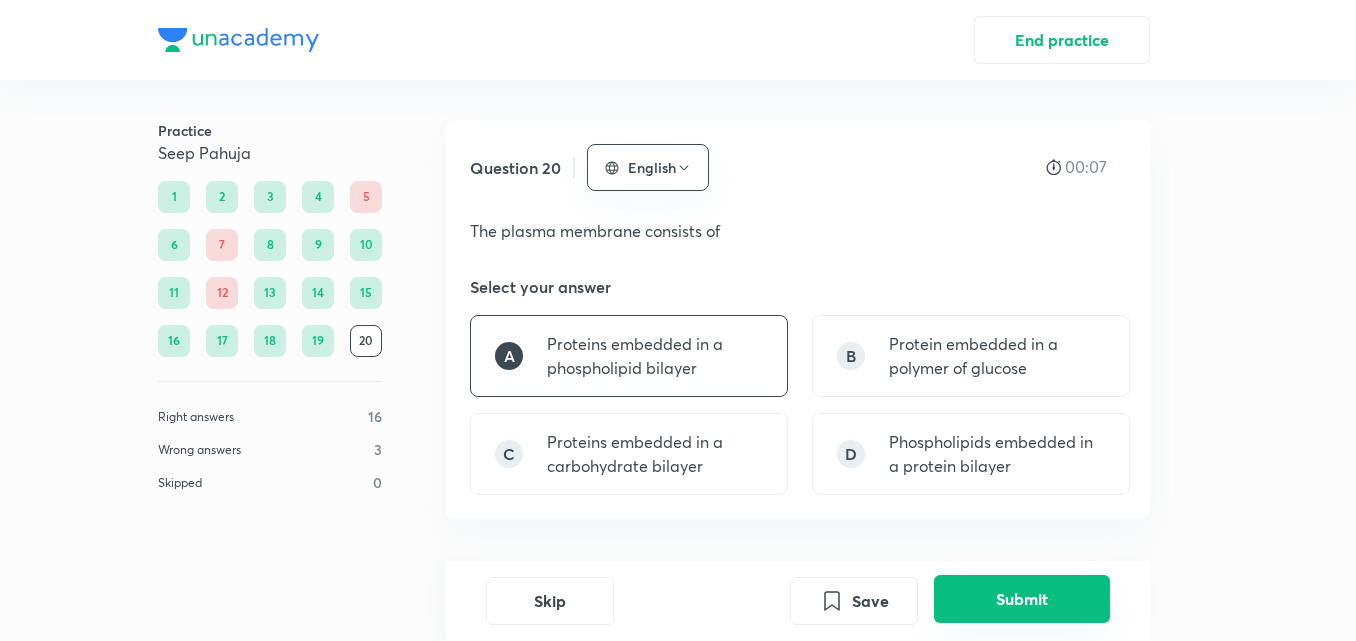 click on "Submit" at bounding box center [1022, 599] 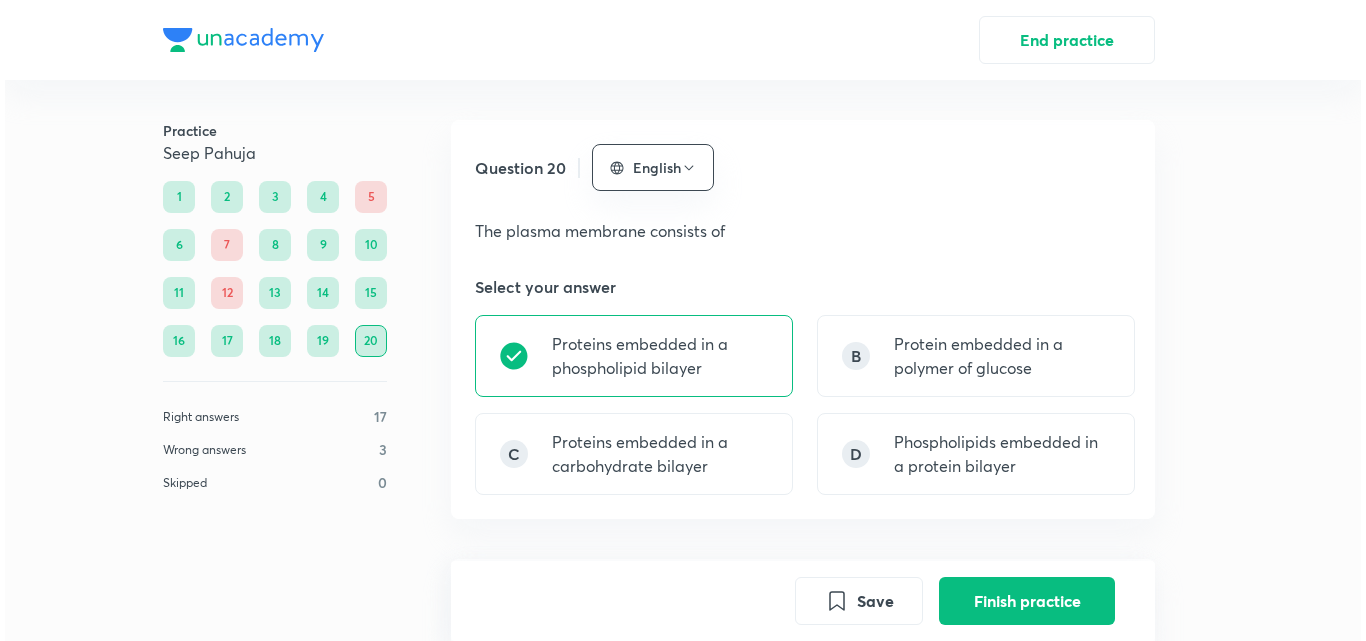 scroll, scrollTop: 532, scrollLeft: 0, axis: vertical 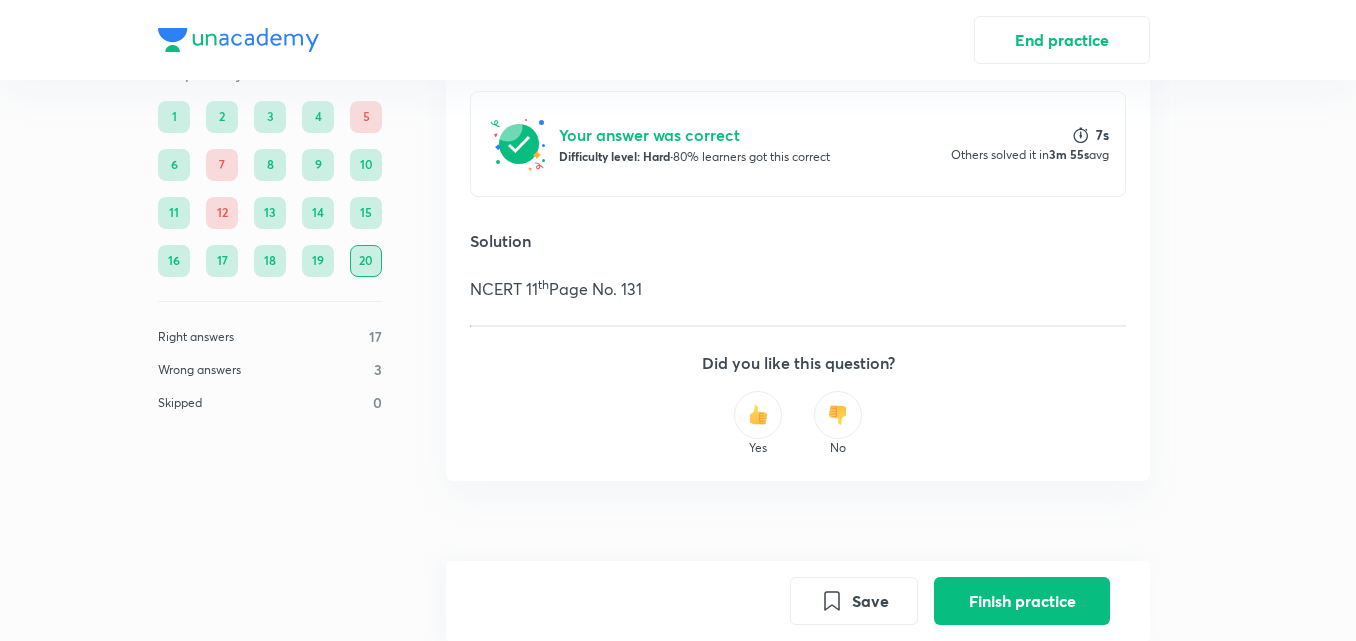 click on "Finish practice" at bounding box center [1022, 601] 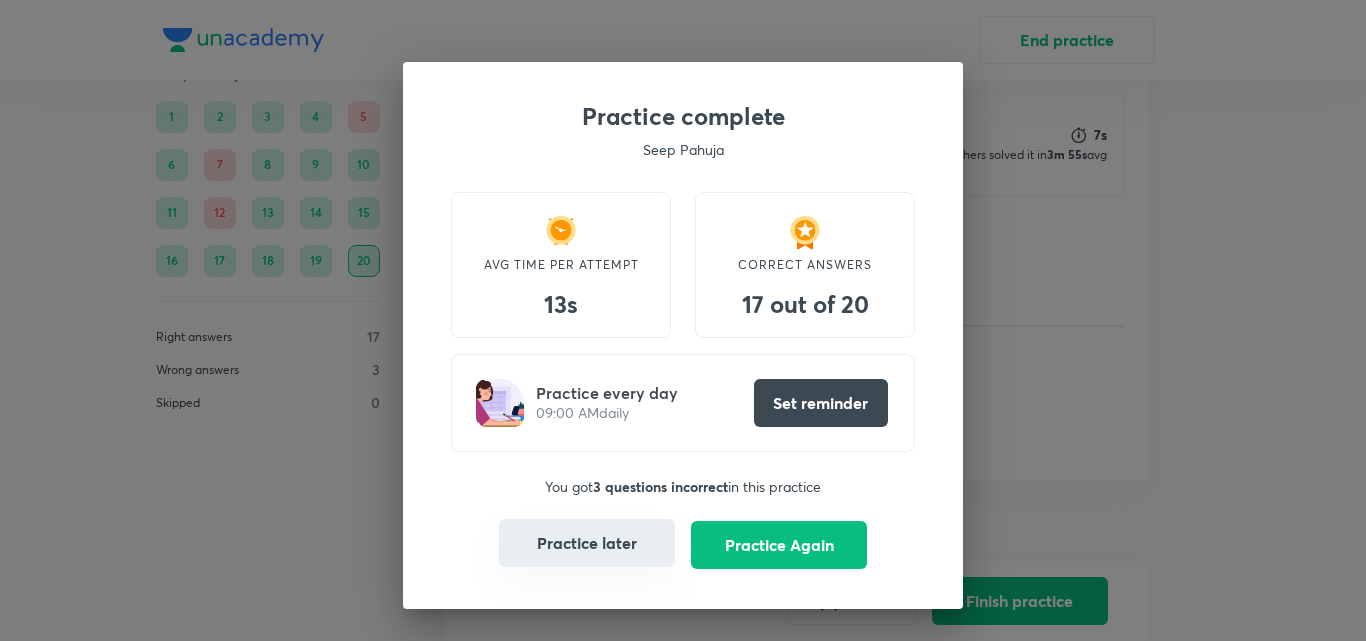 click on "Practice later" at bounding box center [587, 543] 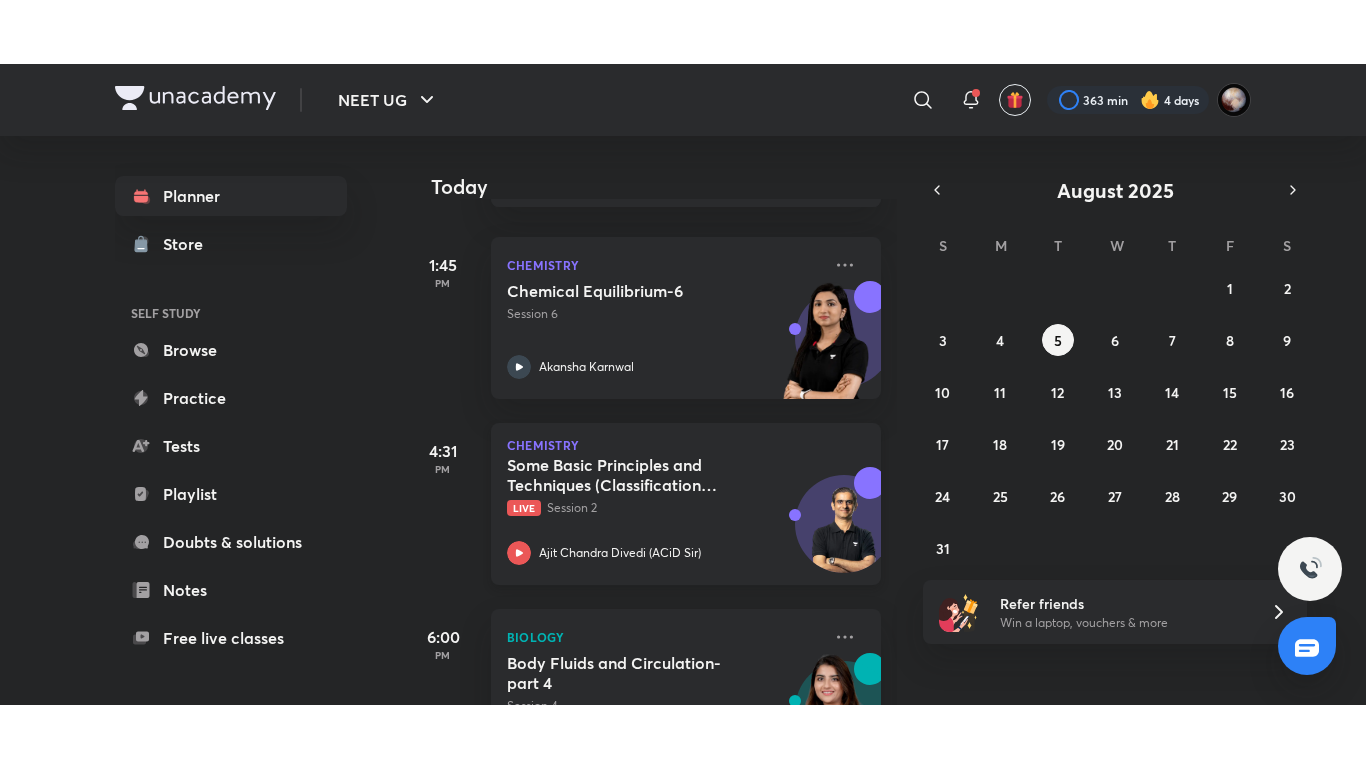 scroll, scrollTop: 509, scrollLeft: 0, axis: vertical 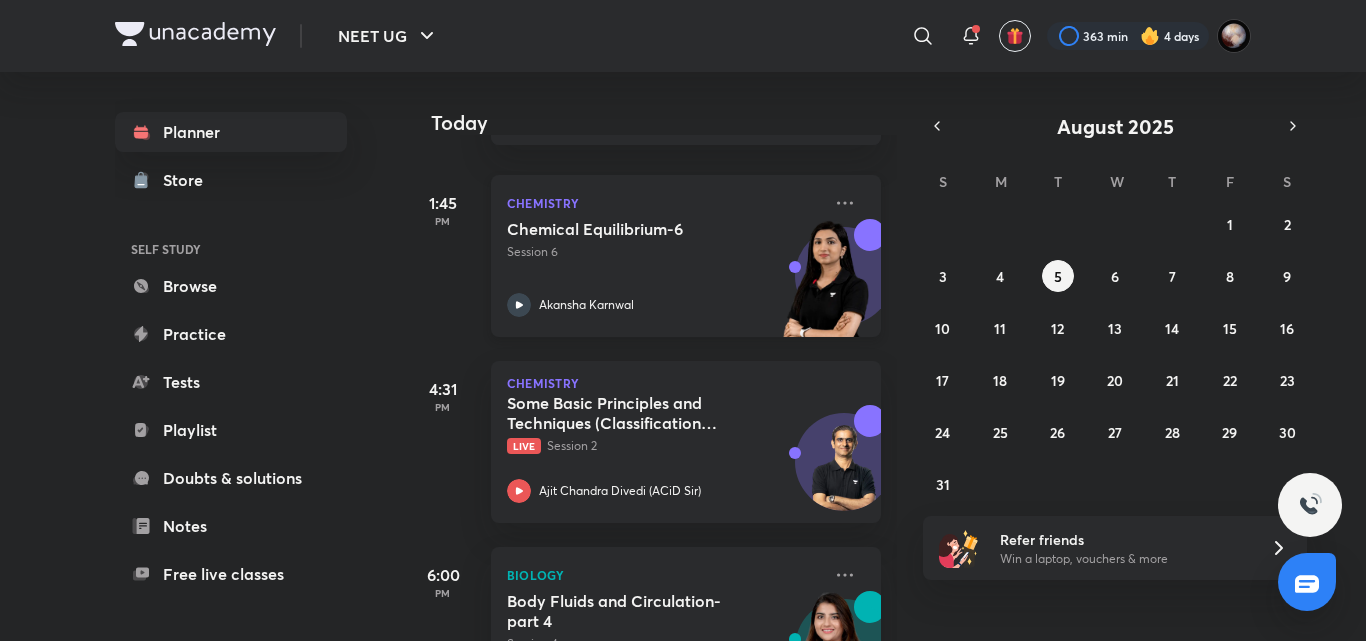 click 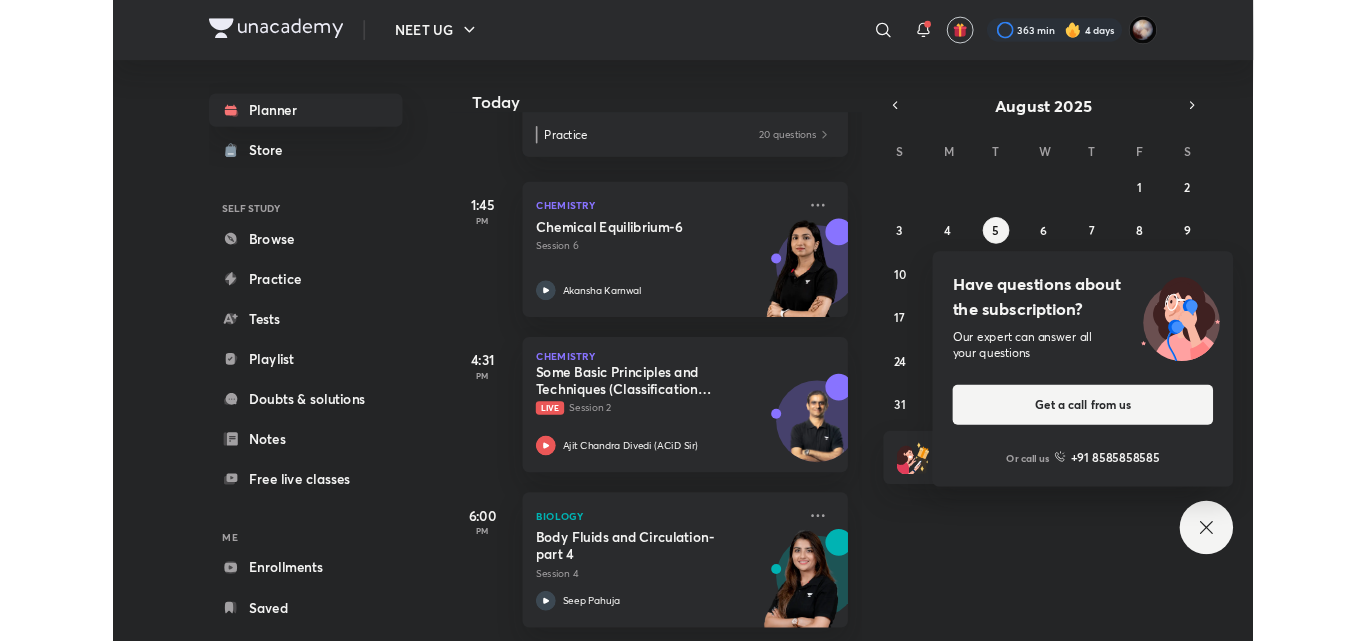 scroll, scrollTop: 481, scrollLeft: 0, axis: vertical 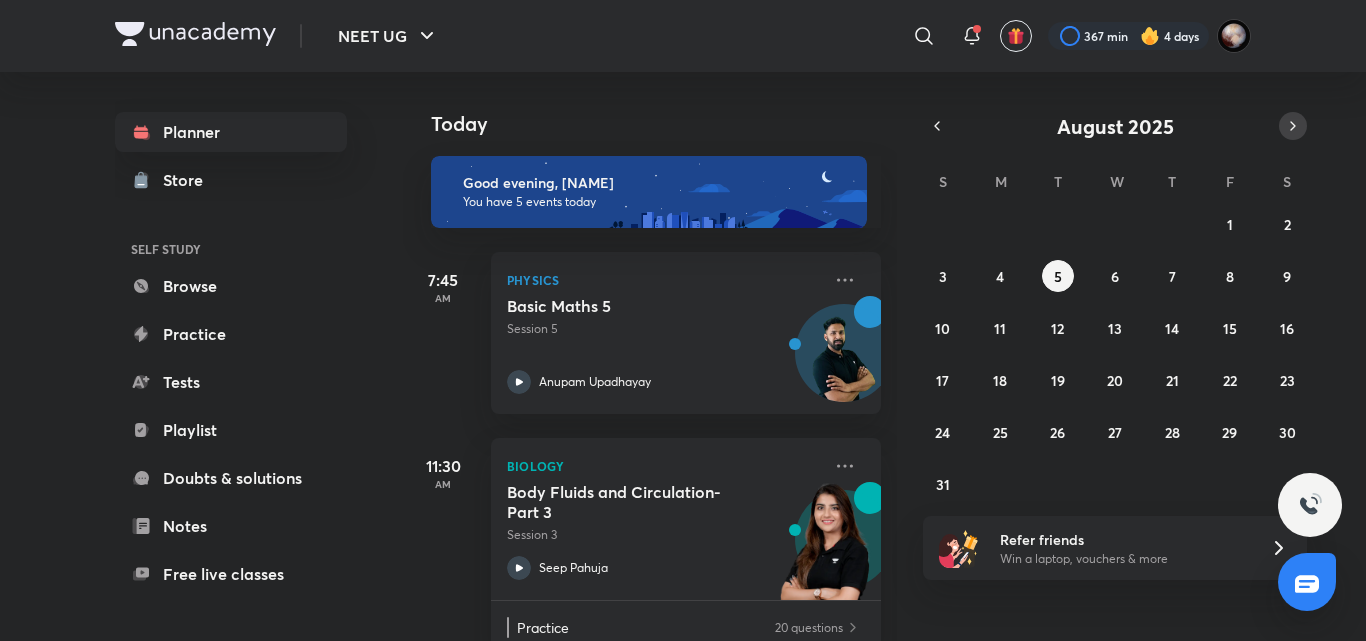 click 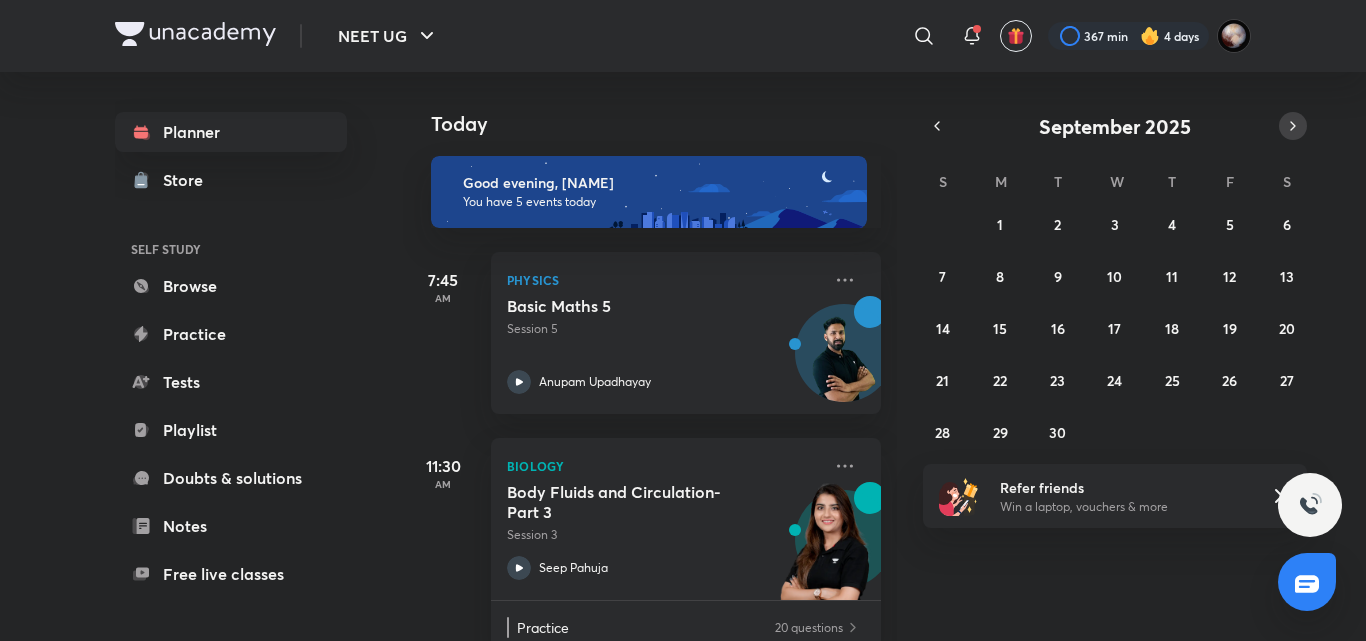 click 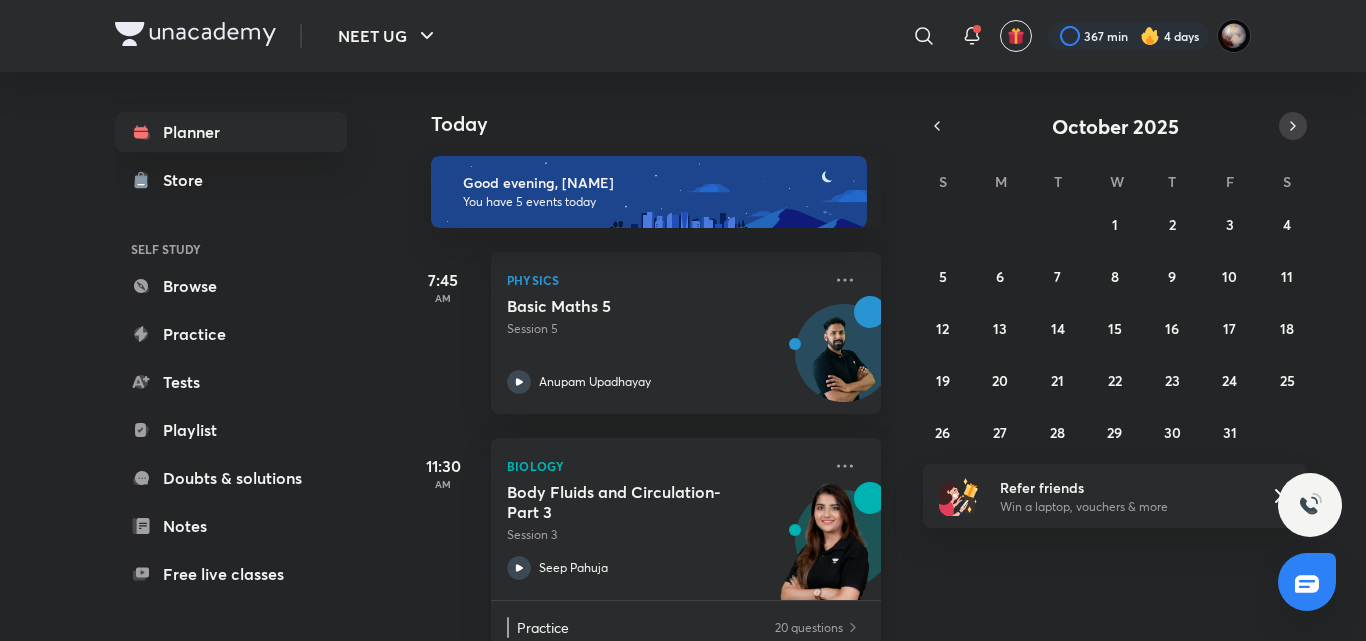 click 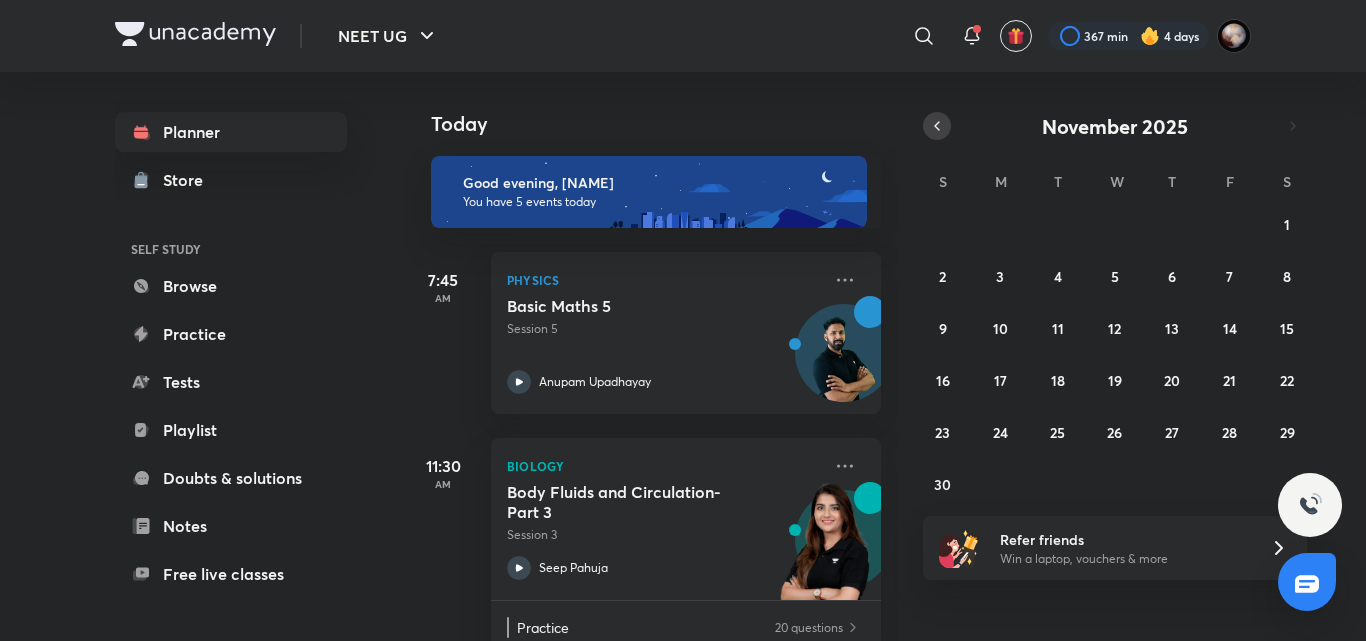 click at bounding box center [937, 126] 